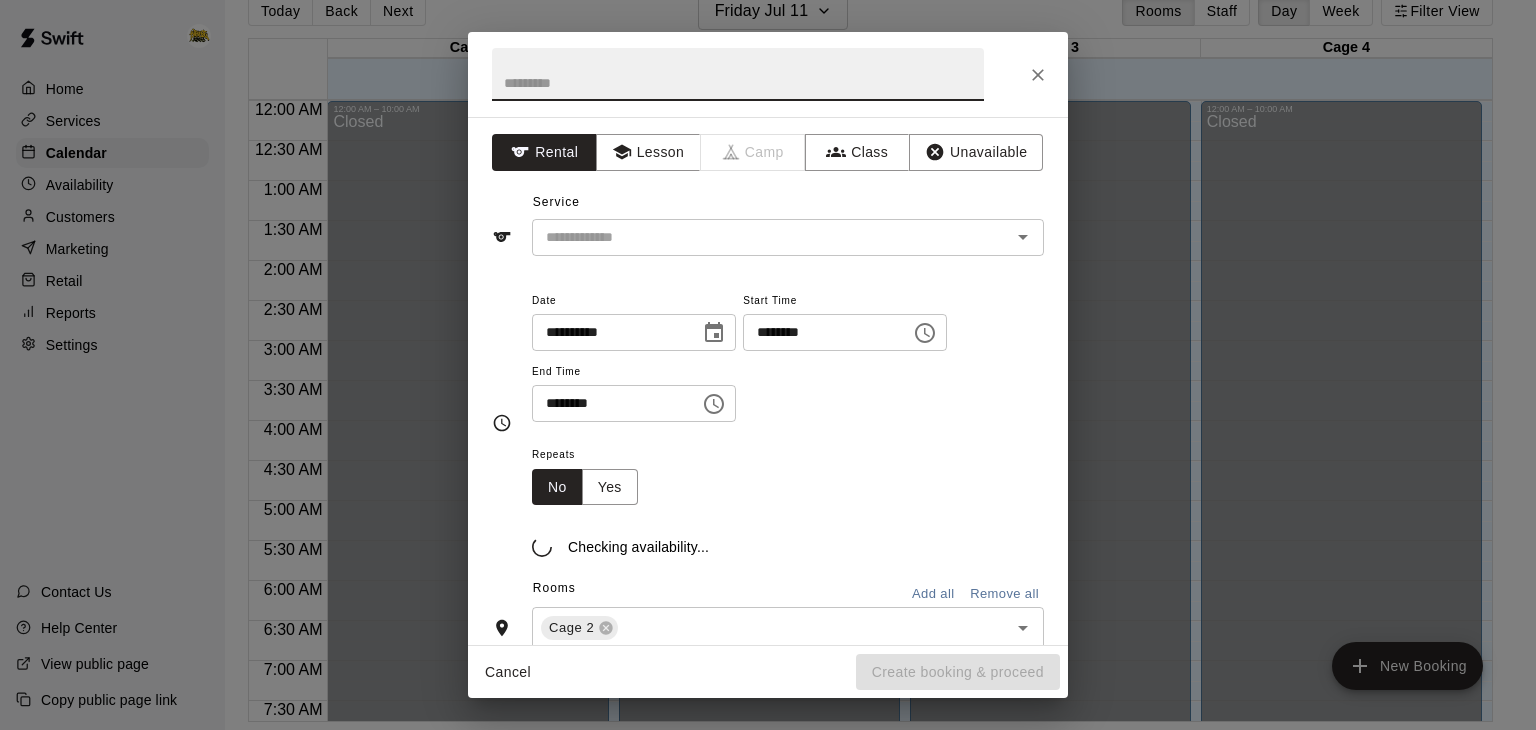 scroll, scrollTop: 32, scrollLeft: 0, axis: vertical 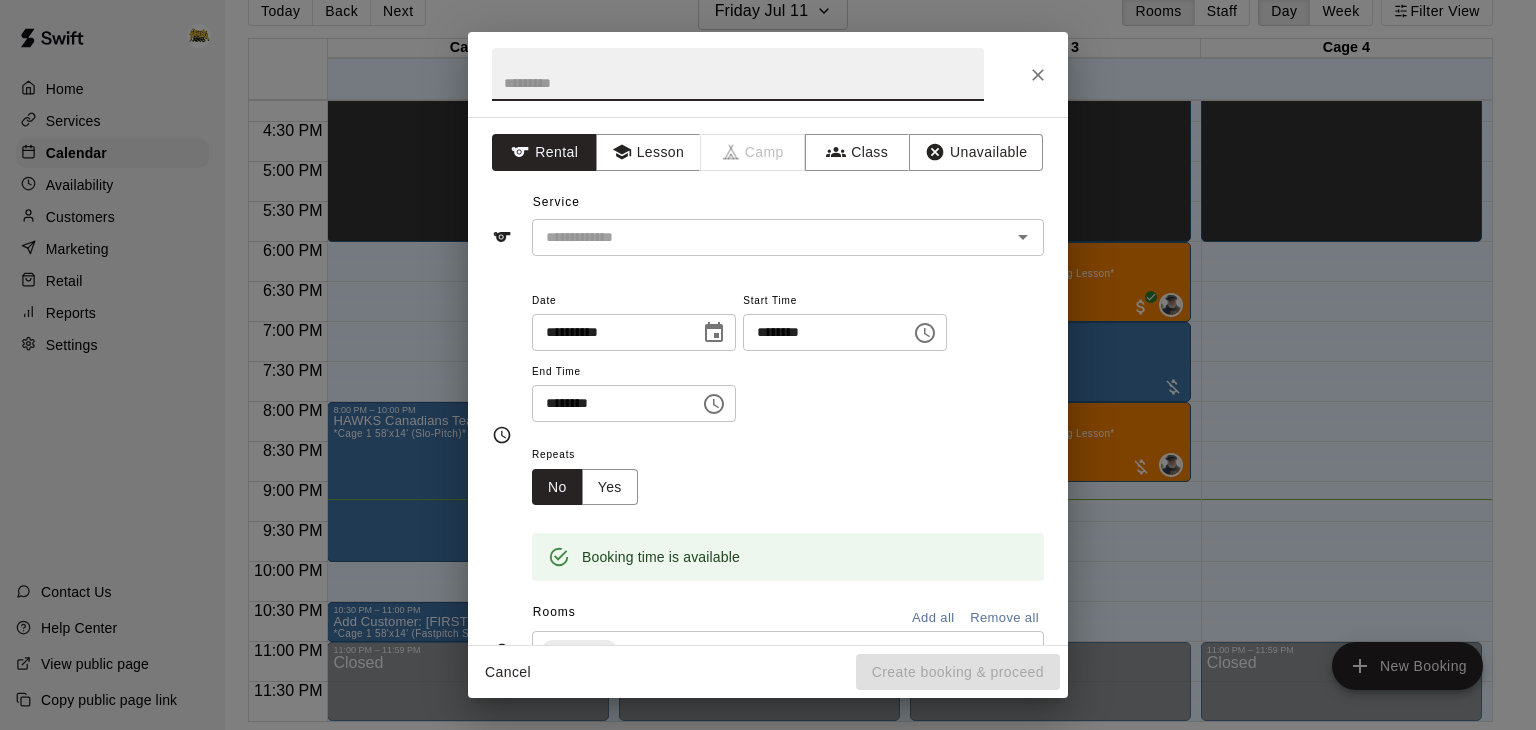 click 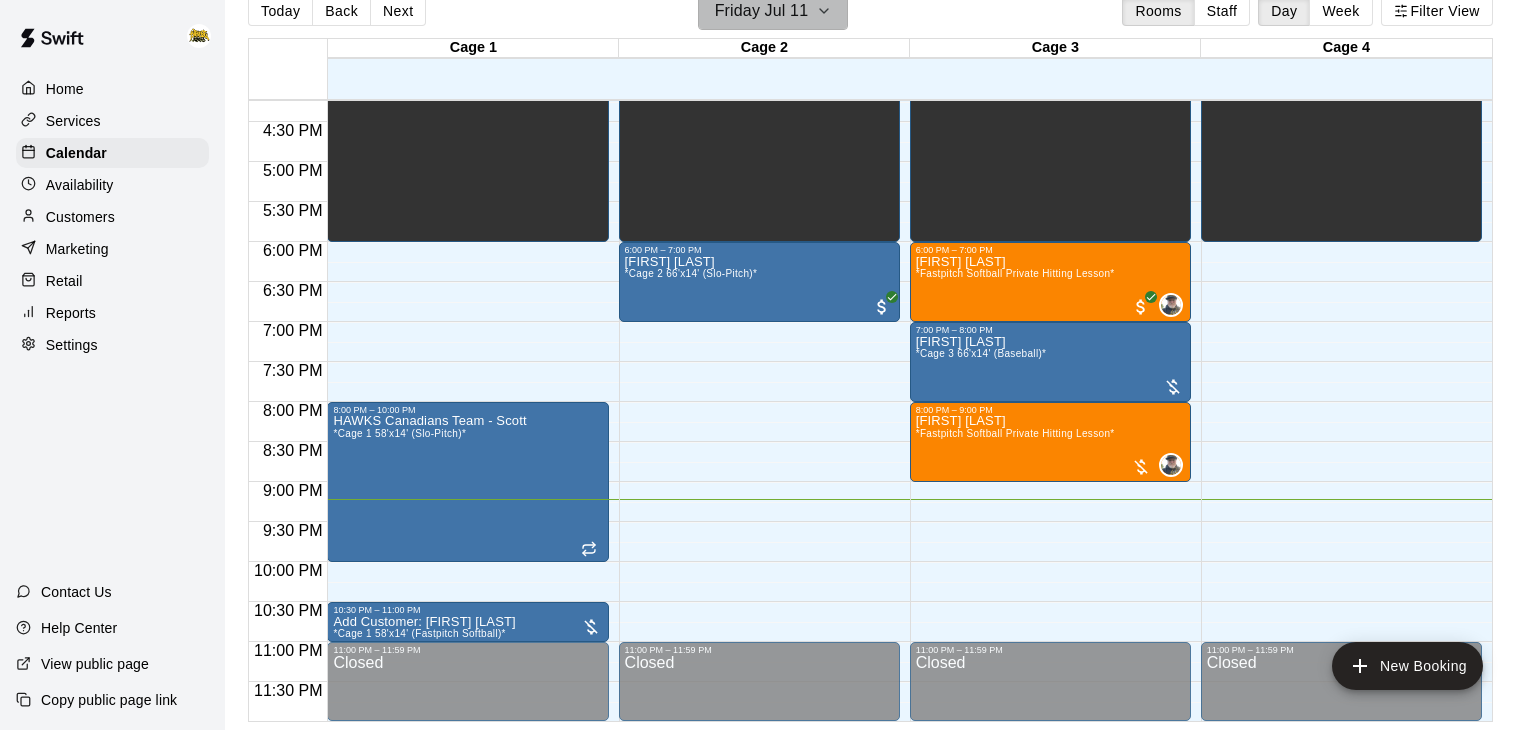 click on "Friday Jul 11" at bounding box center (773, 11) 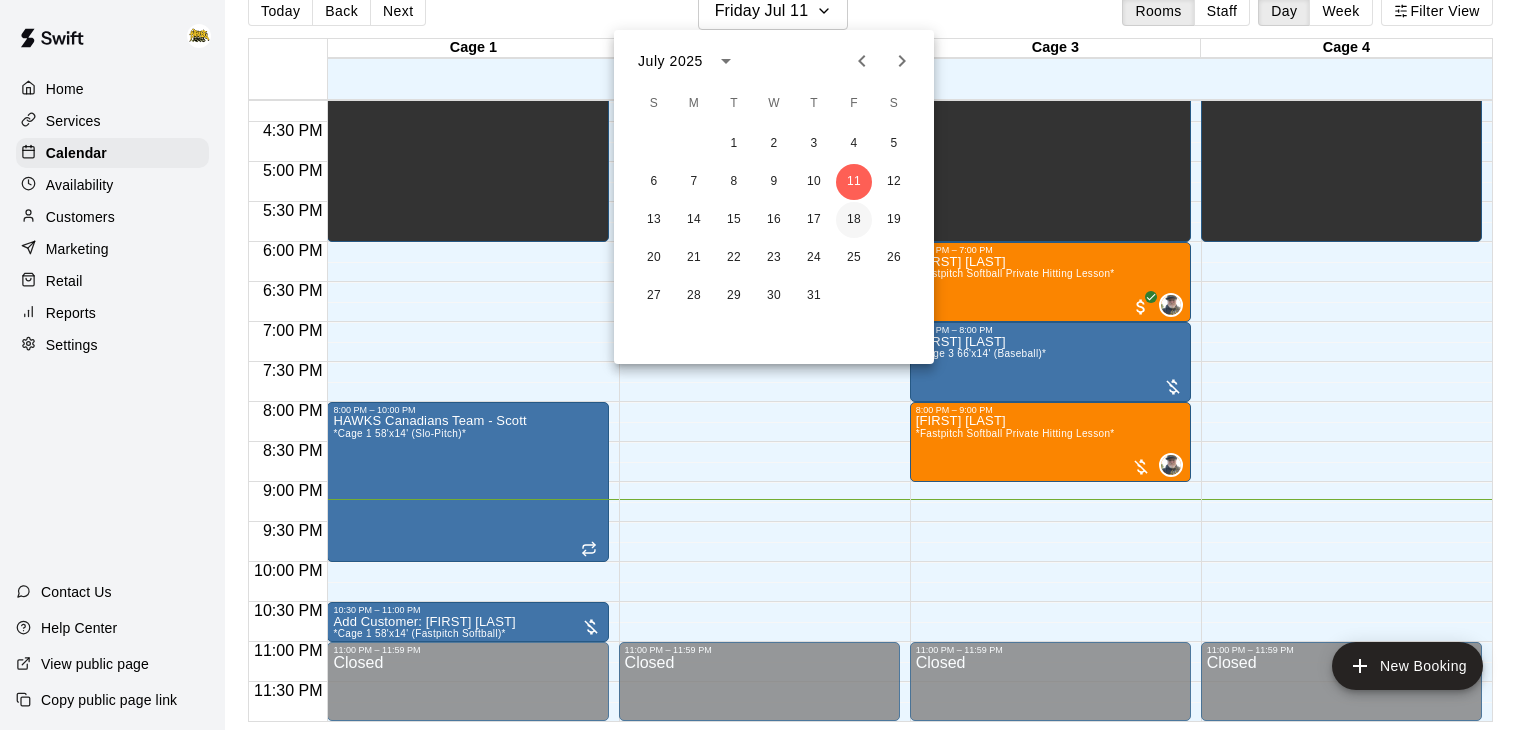 click on "18" at bounding box center (854, 220) 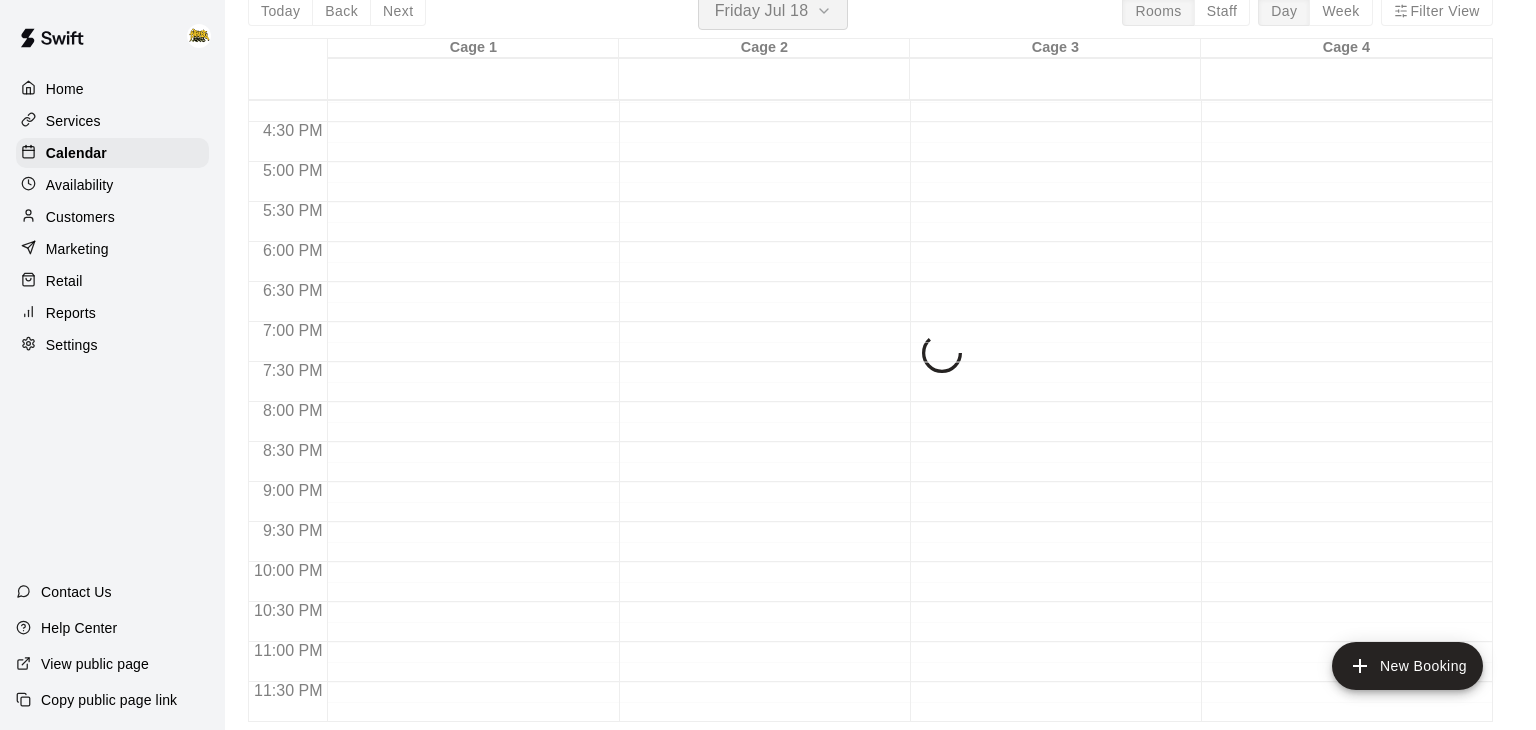scroll, scrollTop: 24, scrollLeft: 0, axis: vertical 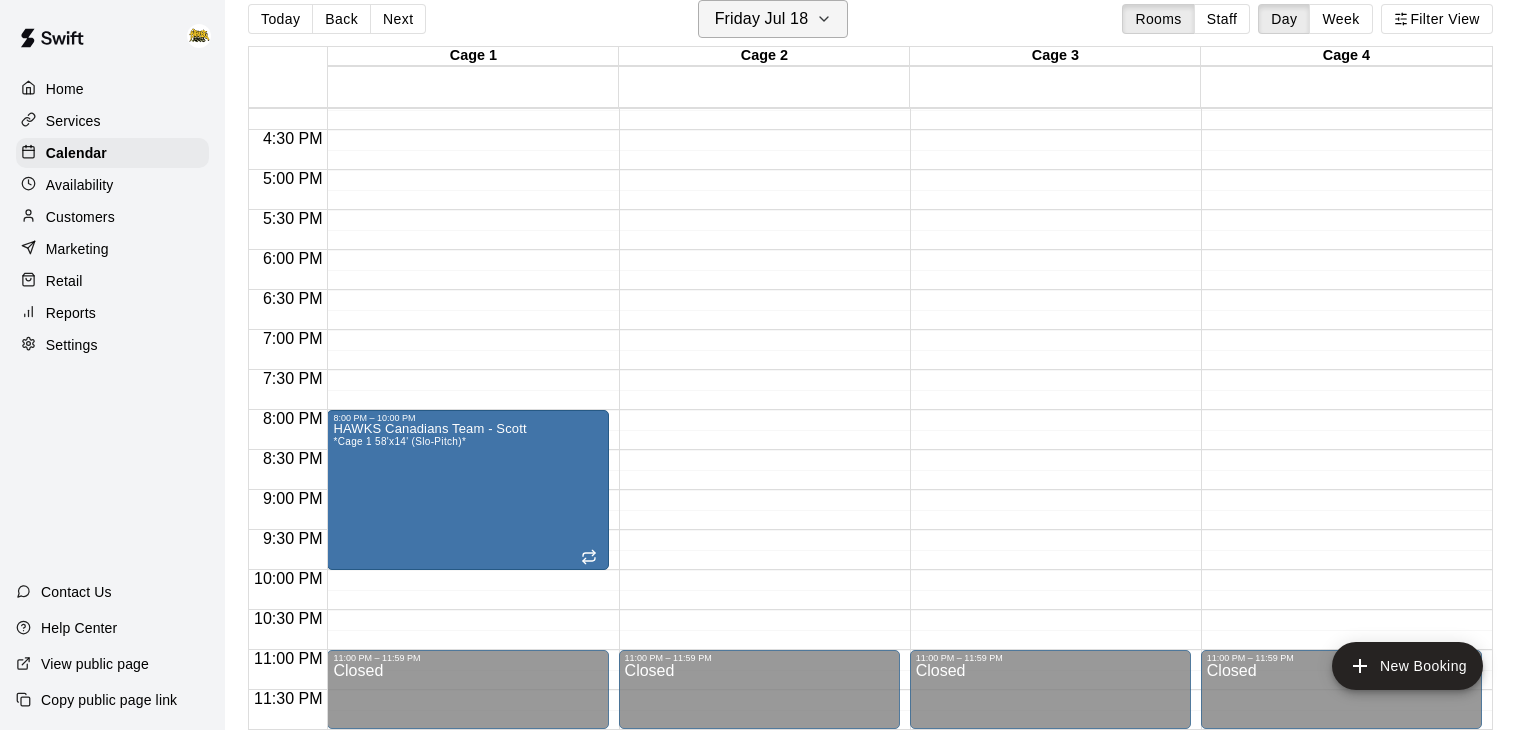 click on "Friday Jul 18" at bounding box center (762, 19) 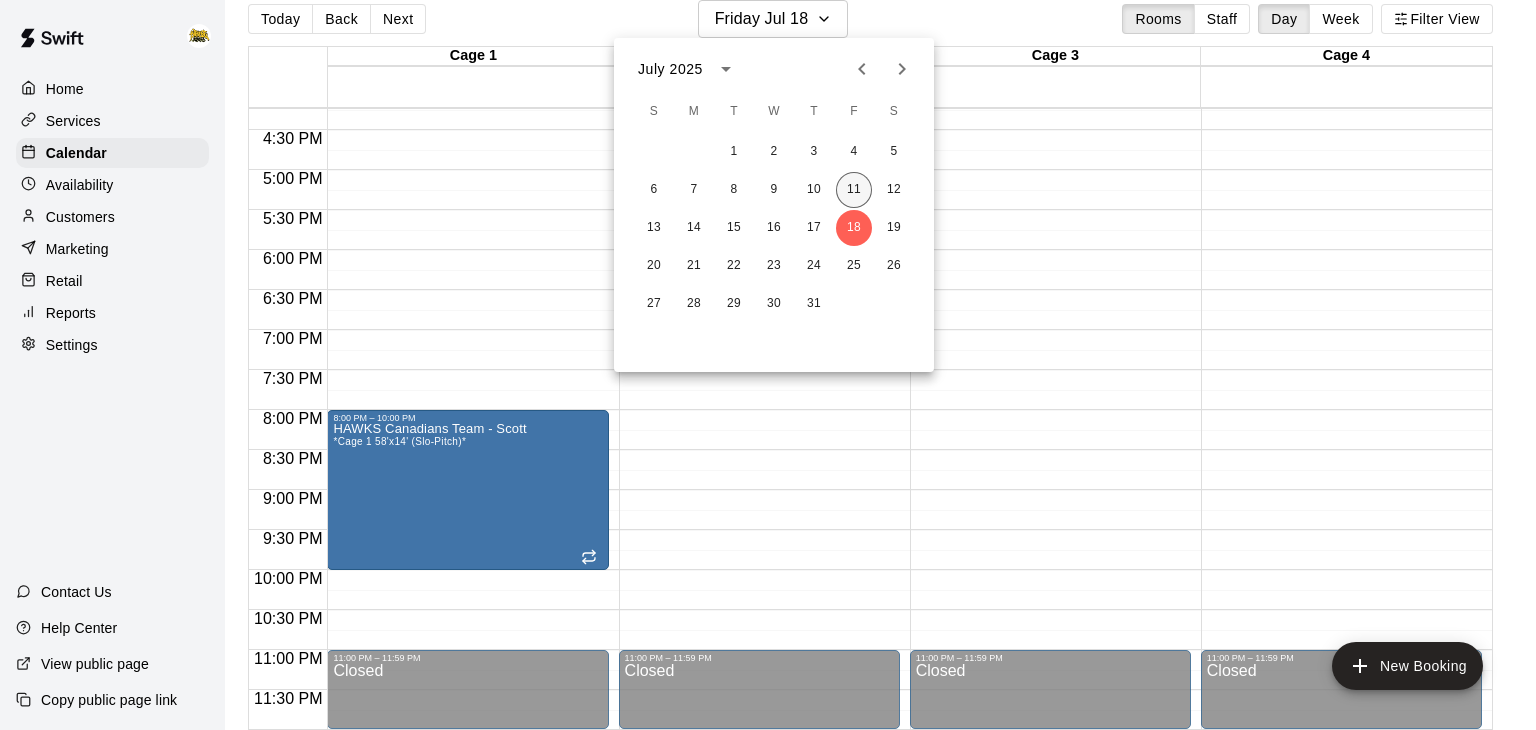 click on "11" at bounding box center (854, 190) 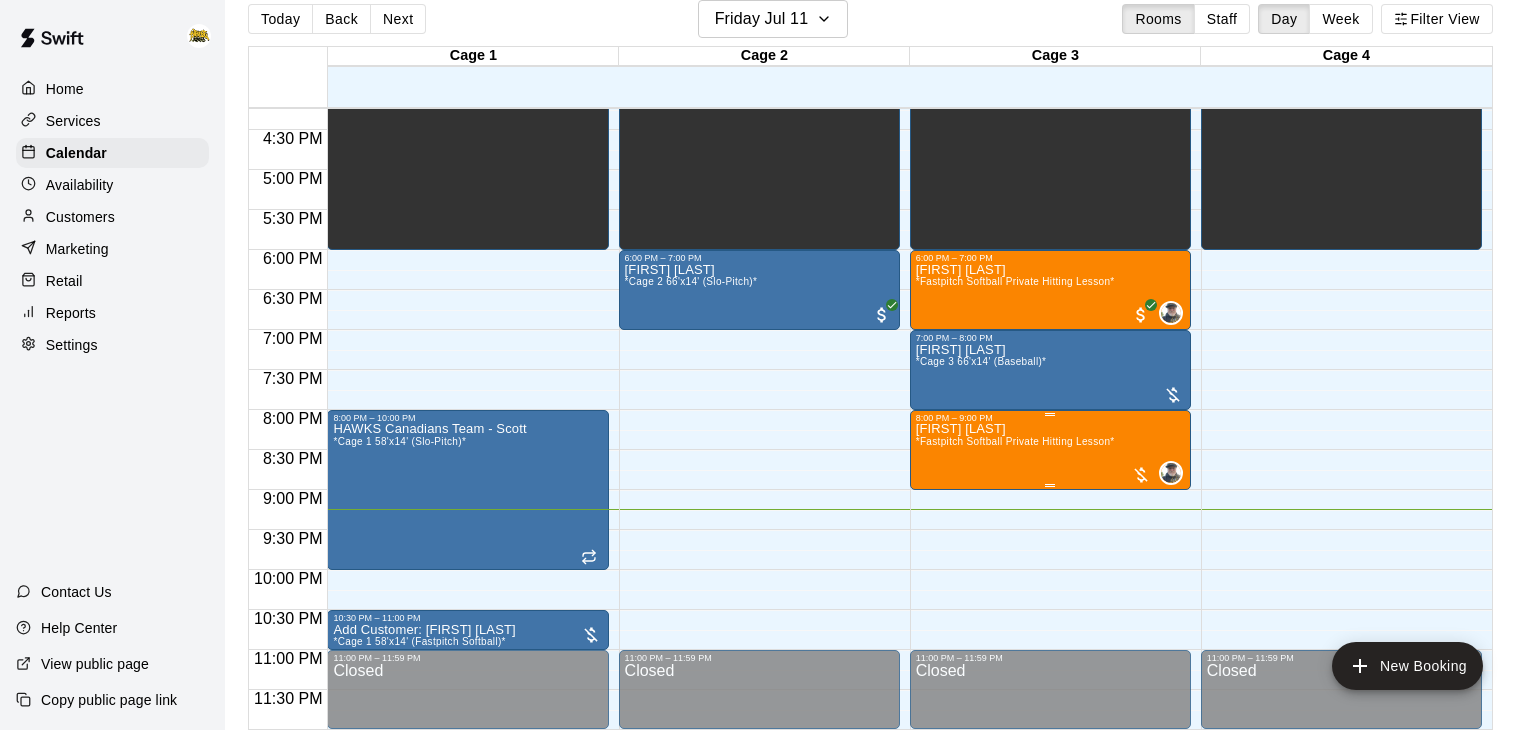 click on "*Fastpitch Softball Private Hitting Lesson*" at bounding box center [1015, 441] 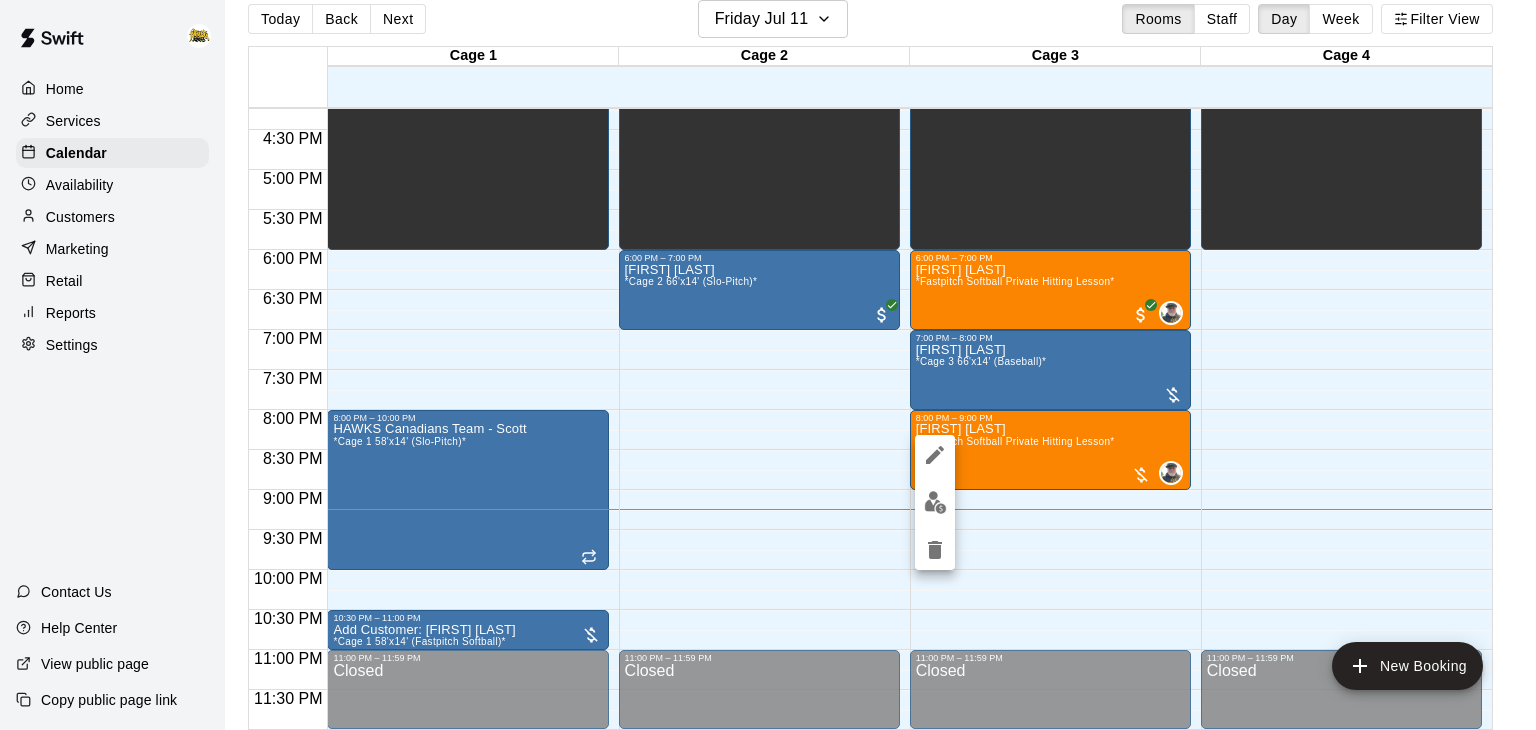 click at bounding box center [935, 502] 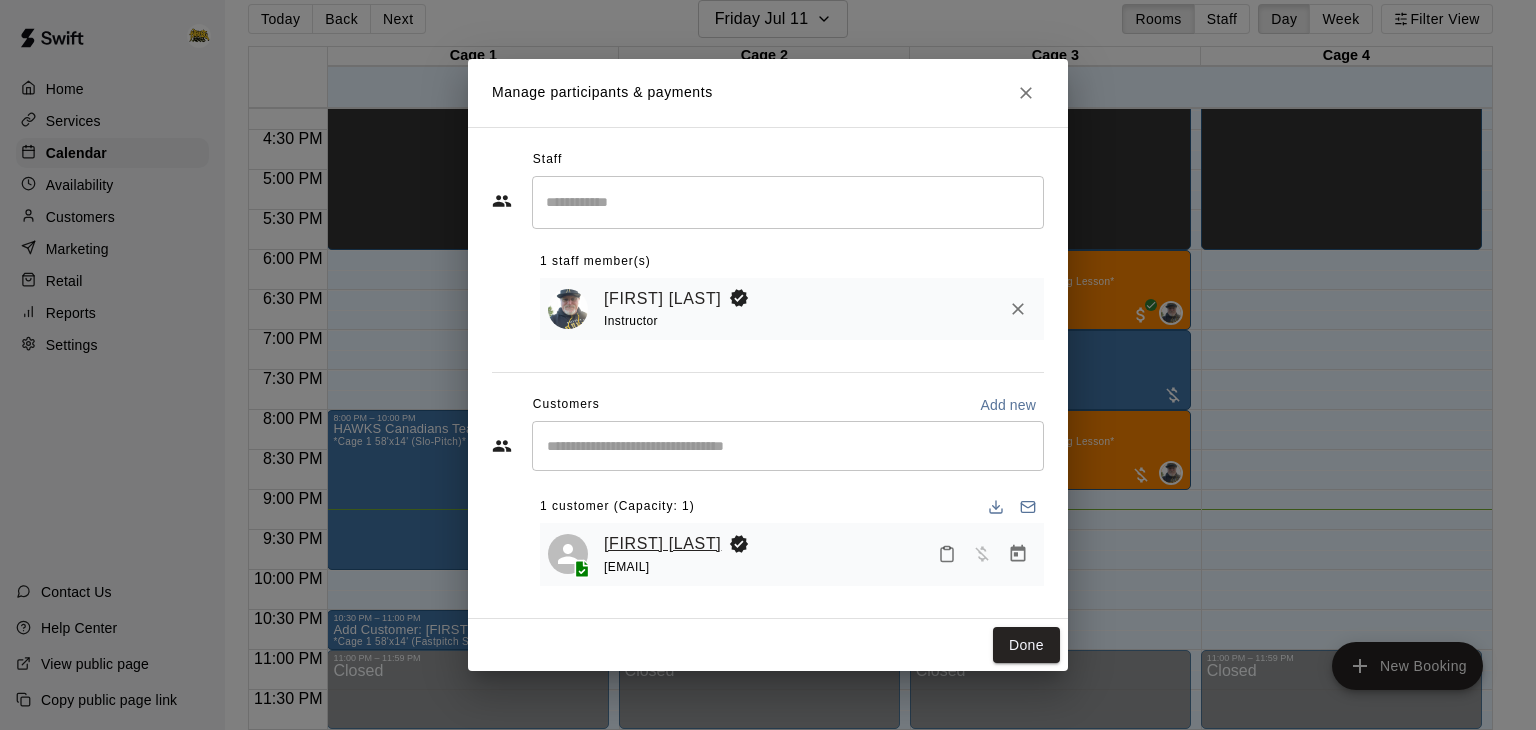 click on "[FIRST] [LAST]" at bounding box center (662, 544) 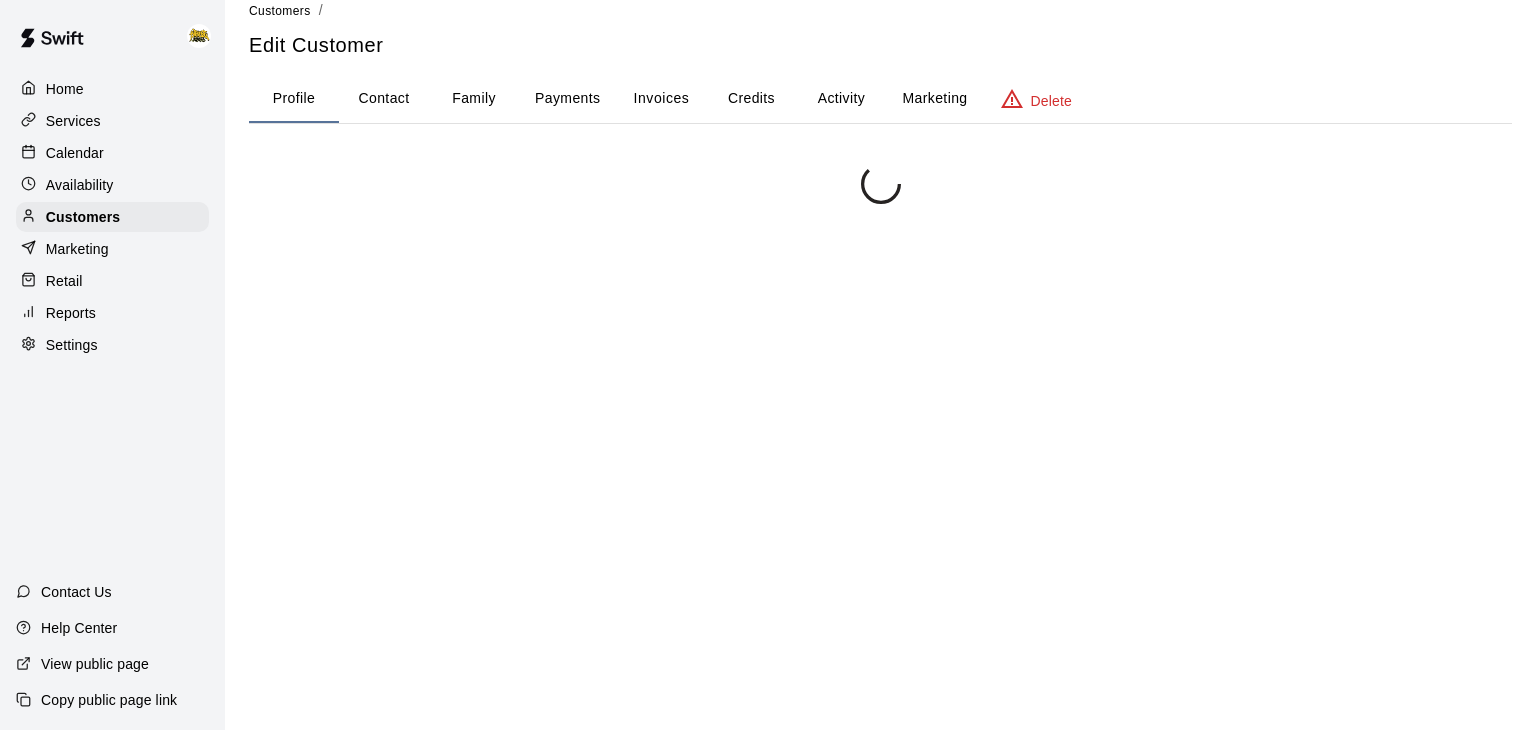 scroll, scrollTop: 0, scrollLeft: 0, axis: both 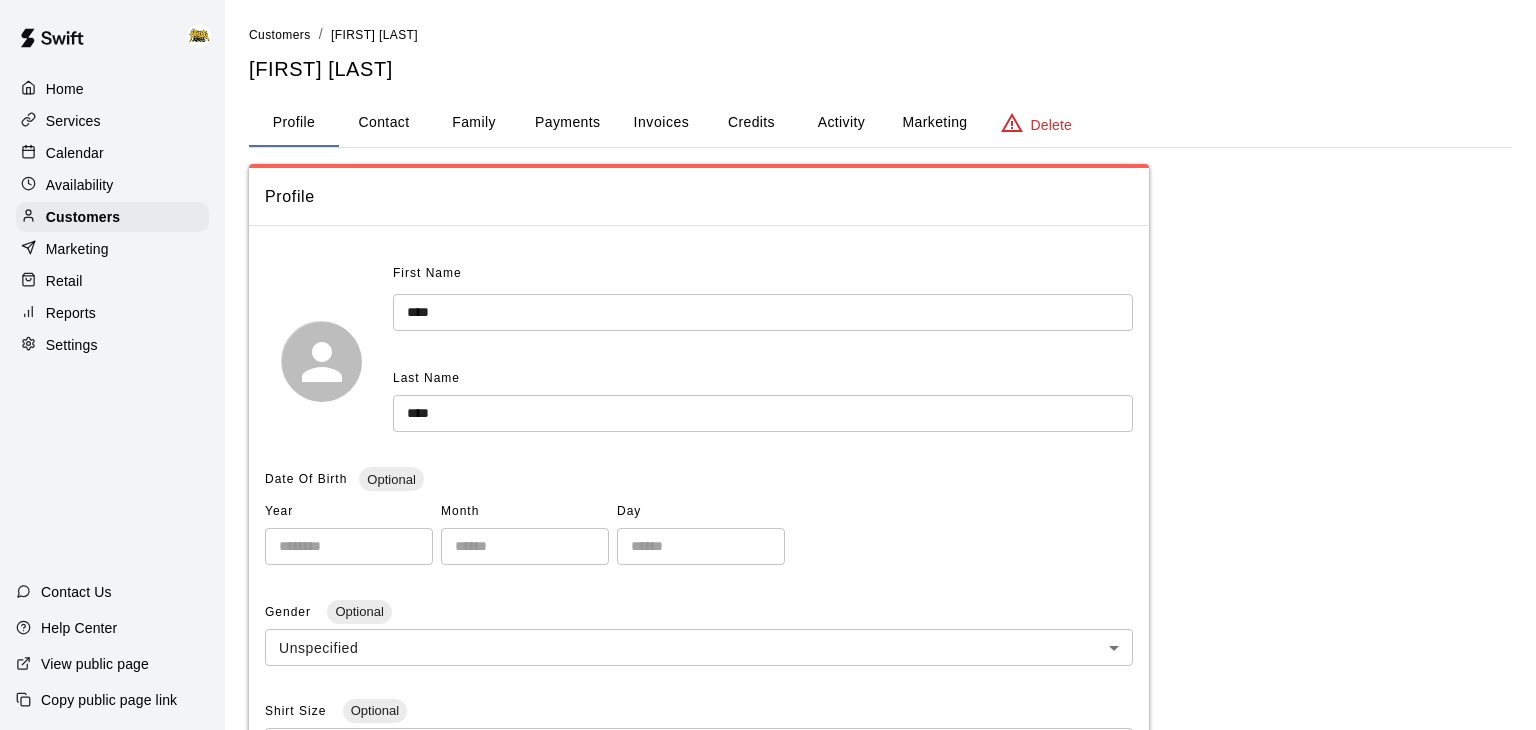click on "Activity" at bounding box center [841, 123] 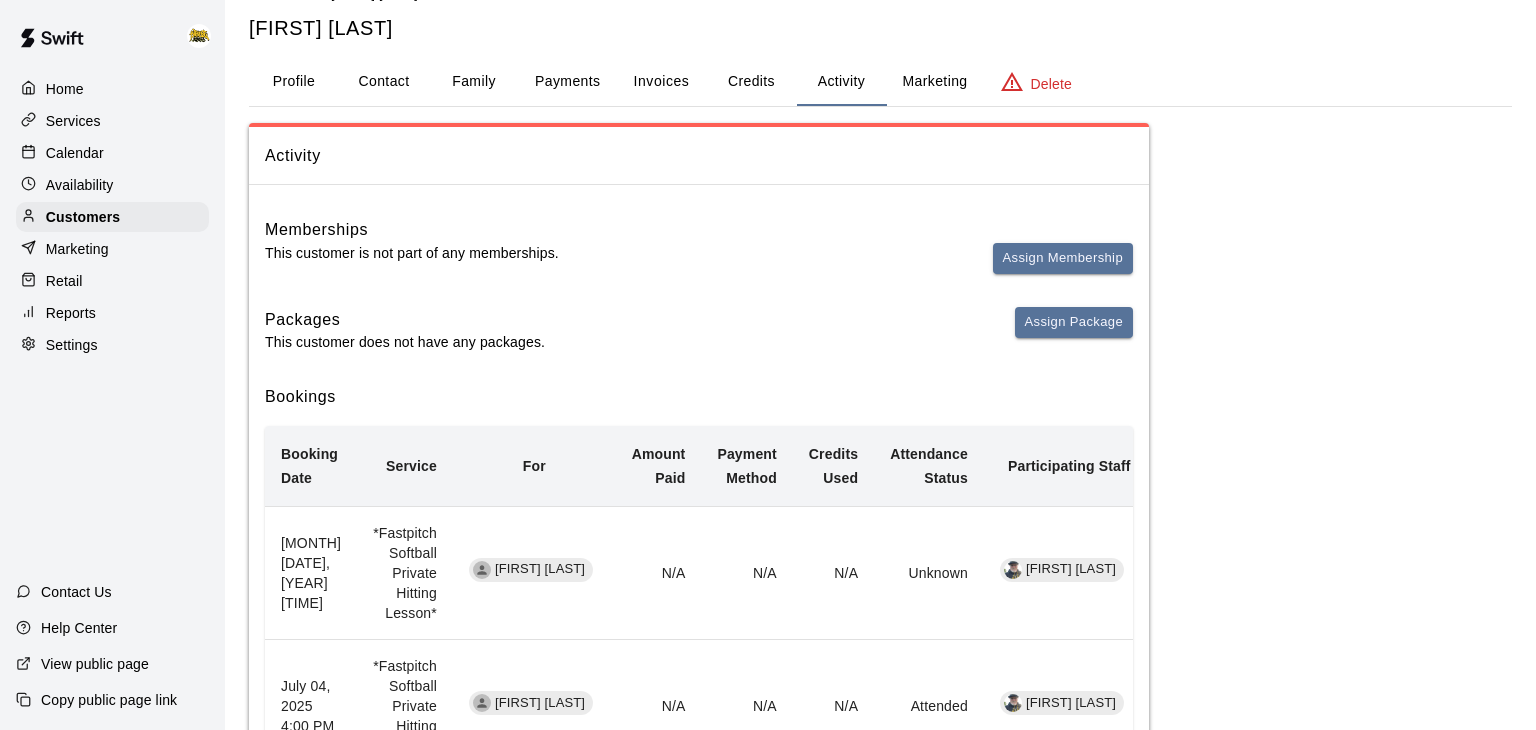 scroll, scrollTop: 32, scrollLeft: 0, axis: vertical 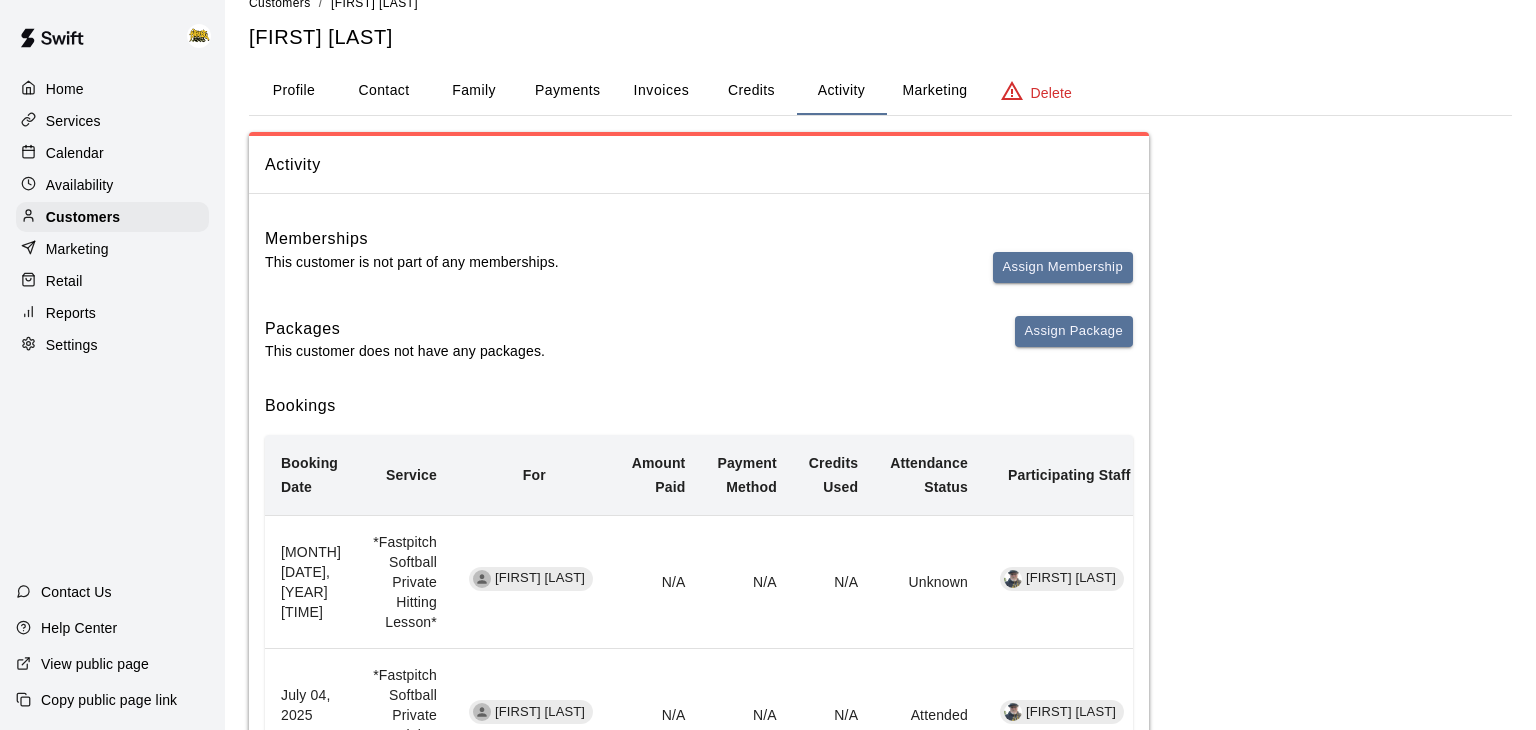 click on "Home" at bounding box center [112, 89] 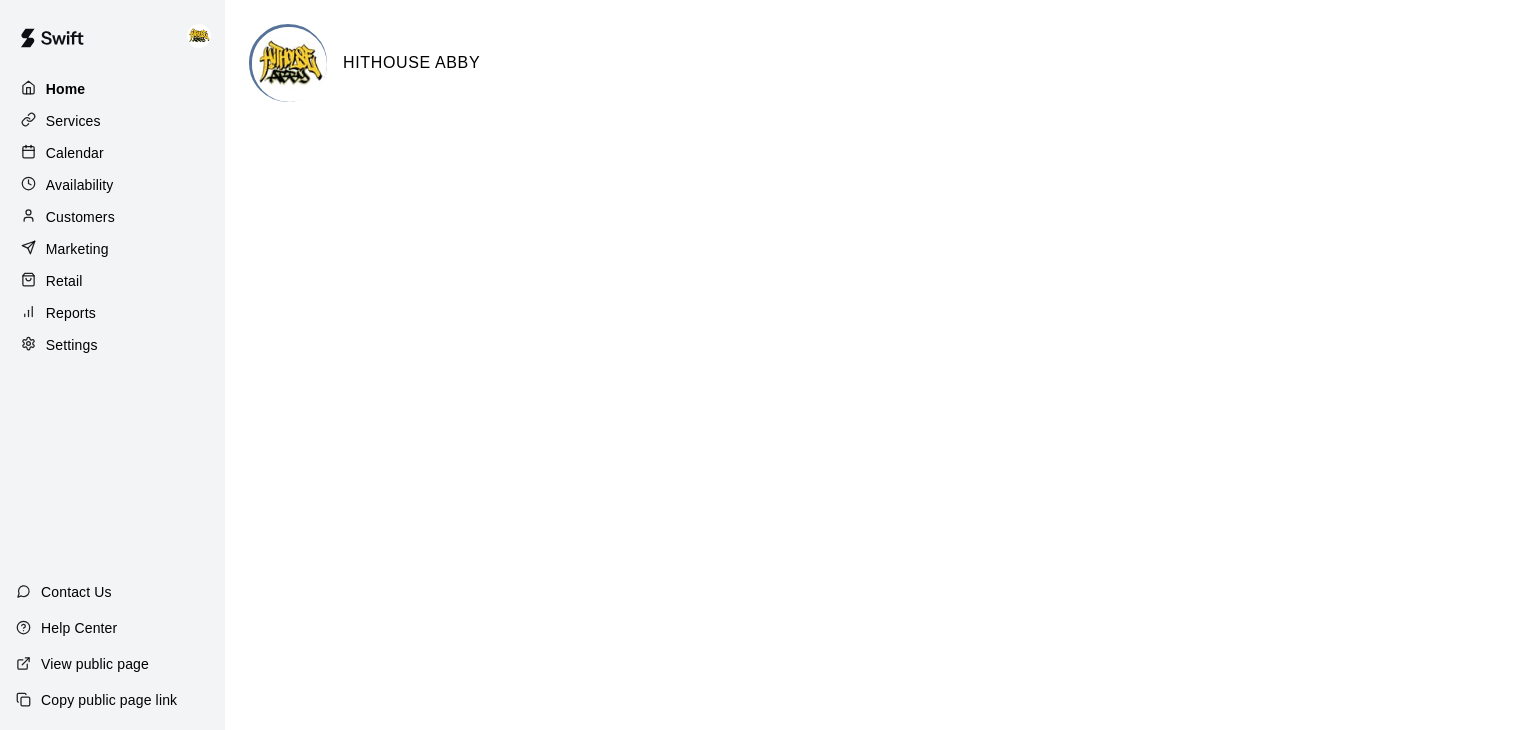 scroll, scrollTop: 0, scrollLeft: 0, axis: both 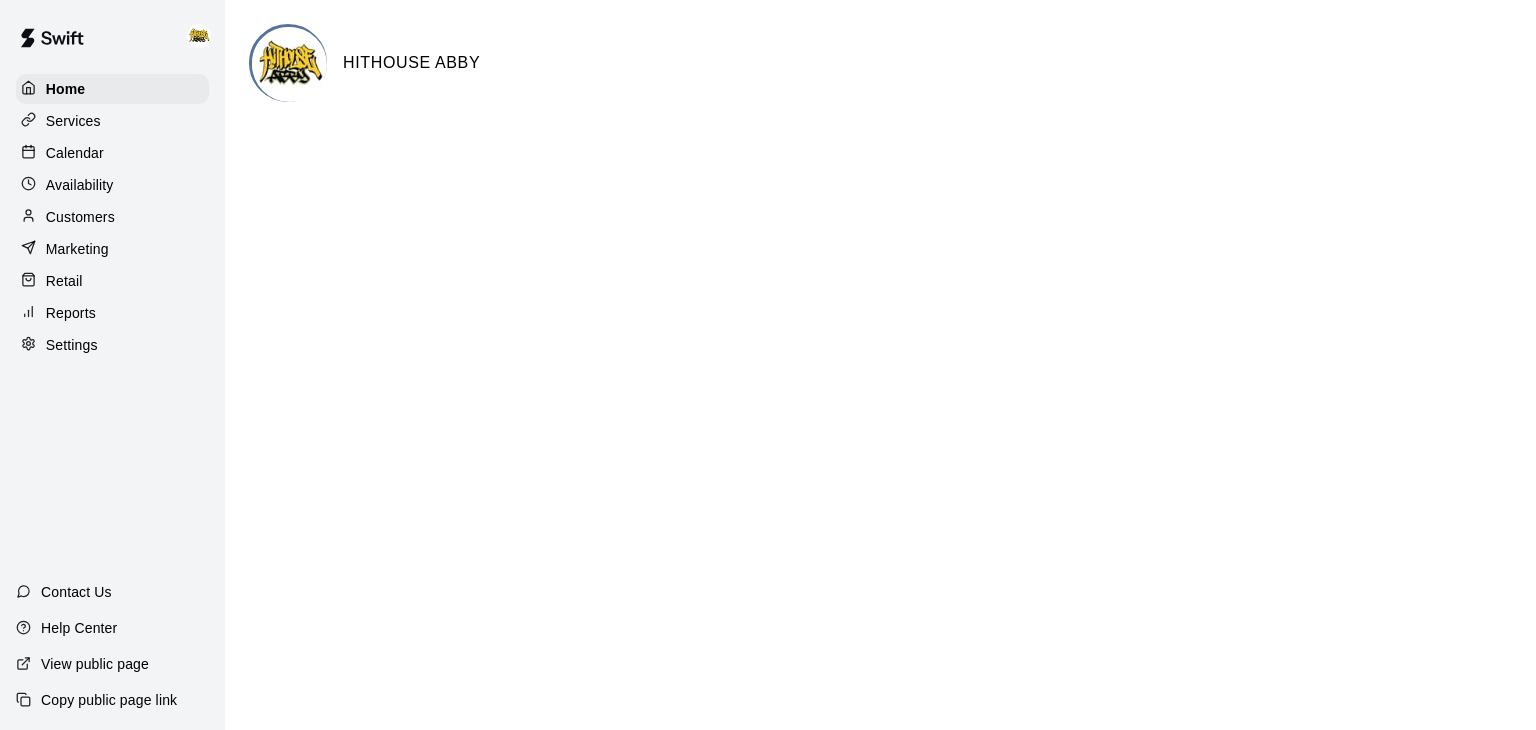 click on "Calendar" at bounding box center [112, 153] 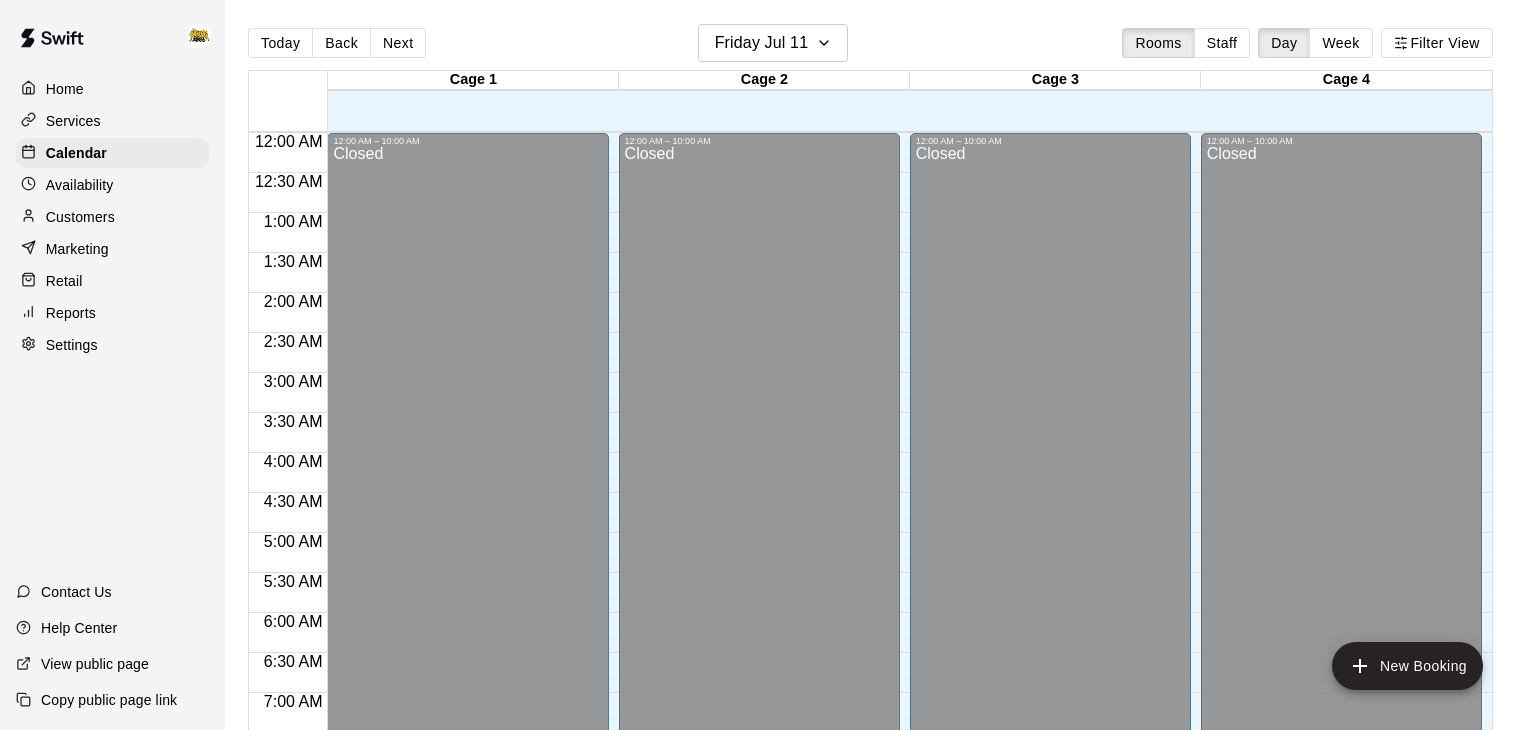 scroll, scrollTop: 1239, scrollLeft: 0, axis: vertical 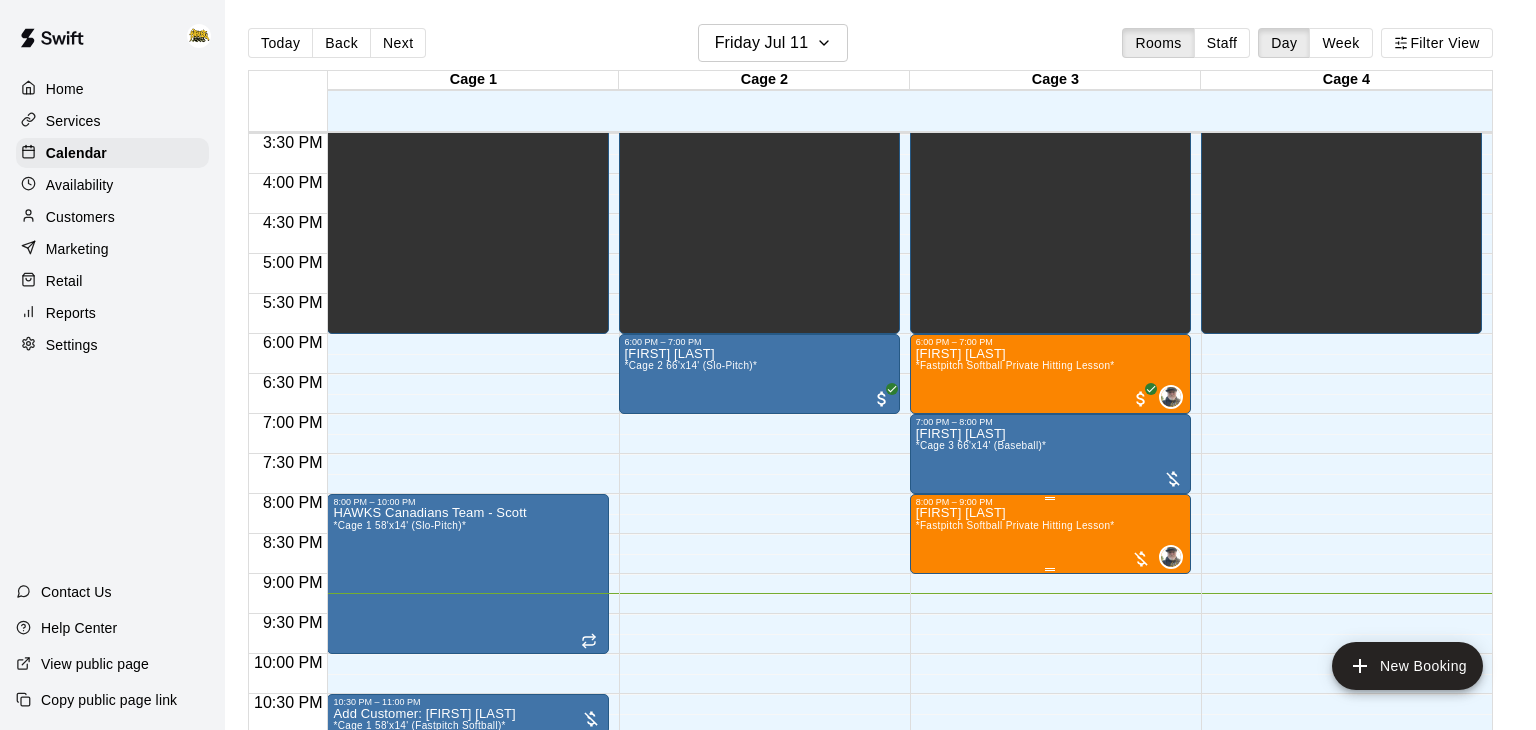 click on "[FIRST] [LAST] *Fastpitch Softball Private Hitting Lesson*" at bounding box center [1015, 872] 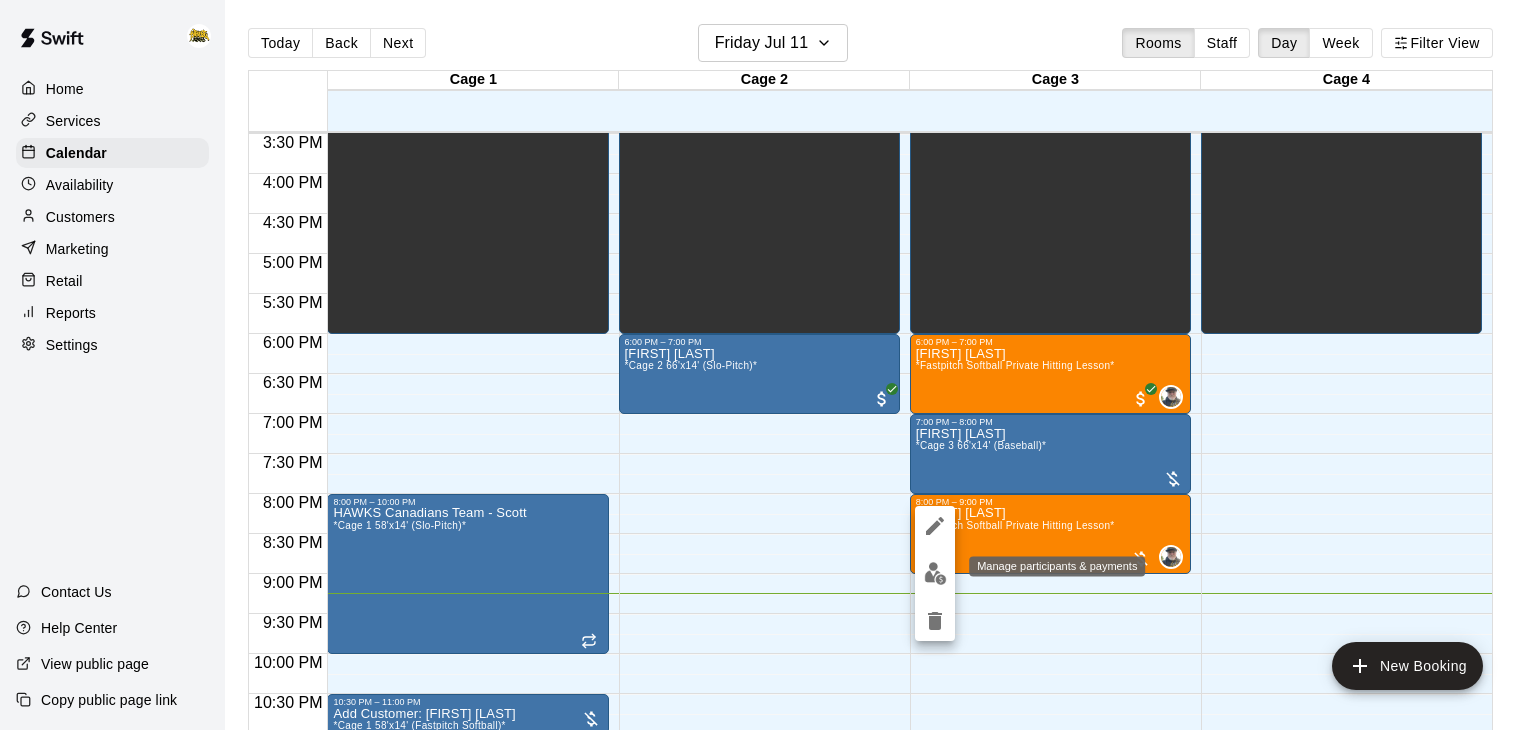 click at bounding box center (935, 573) 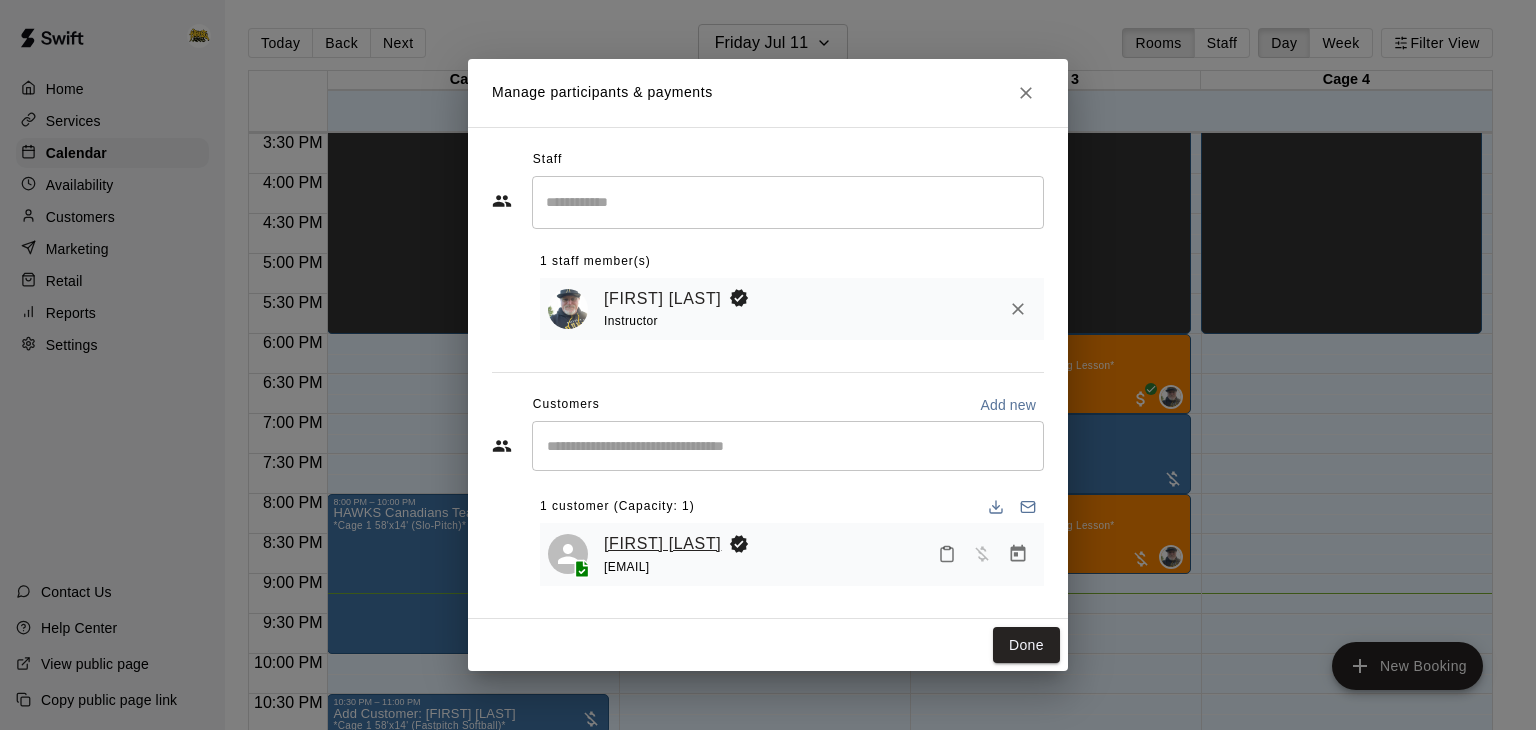 click on "[FIRST] [LAST]" at bounding box center (662, 544) 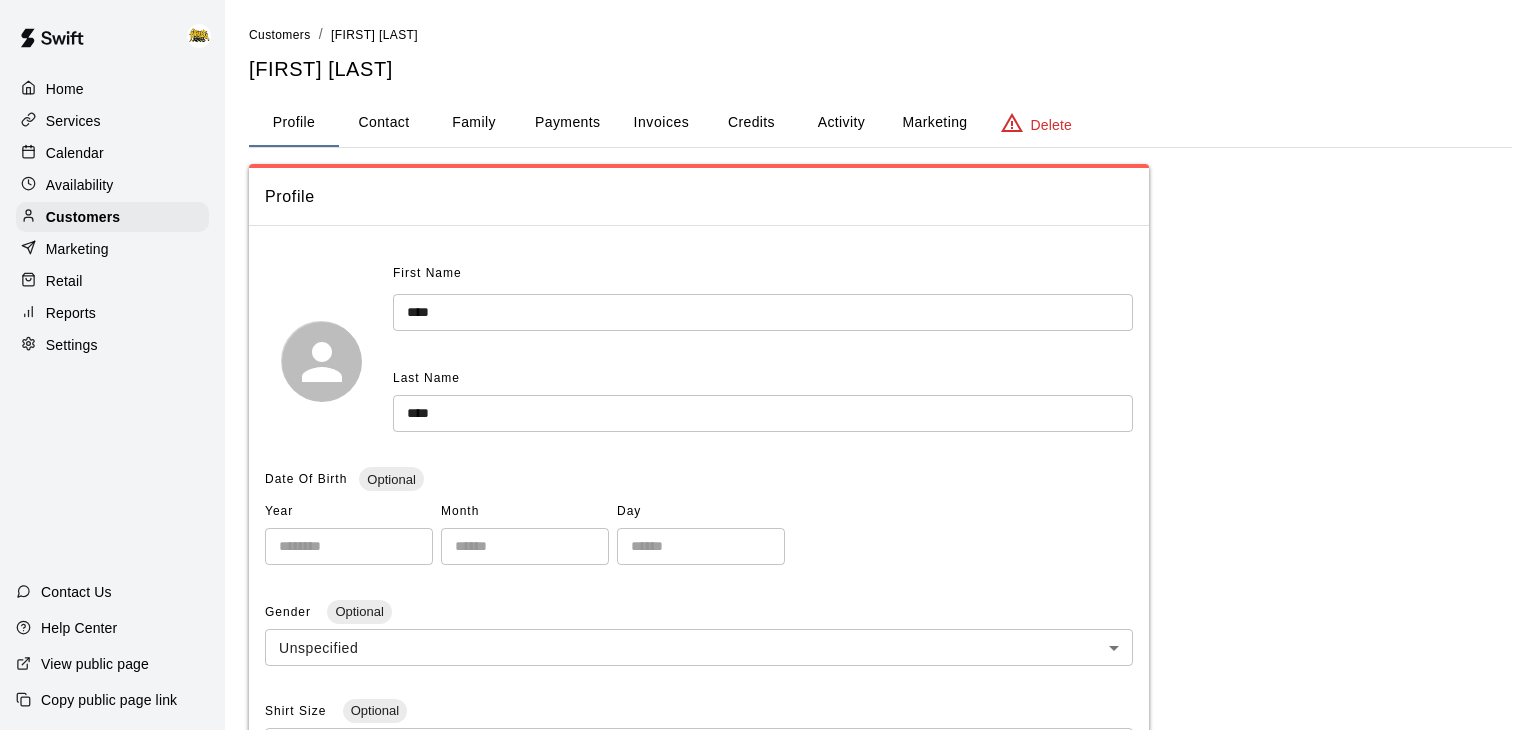 click on "Family" at bounding box center [474, 123] 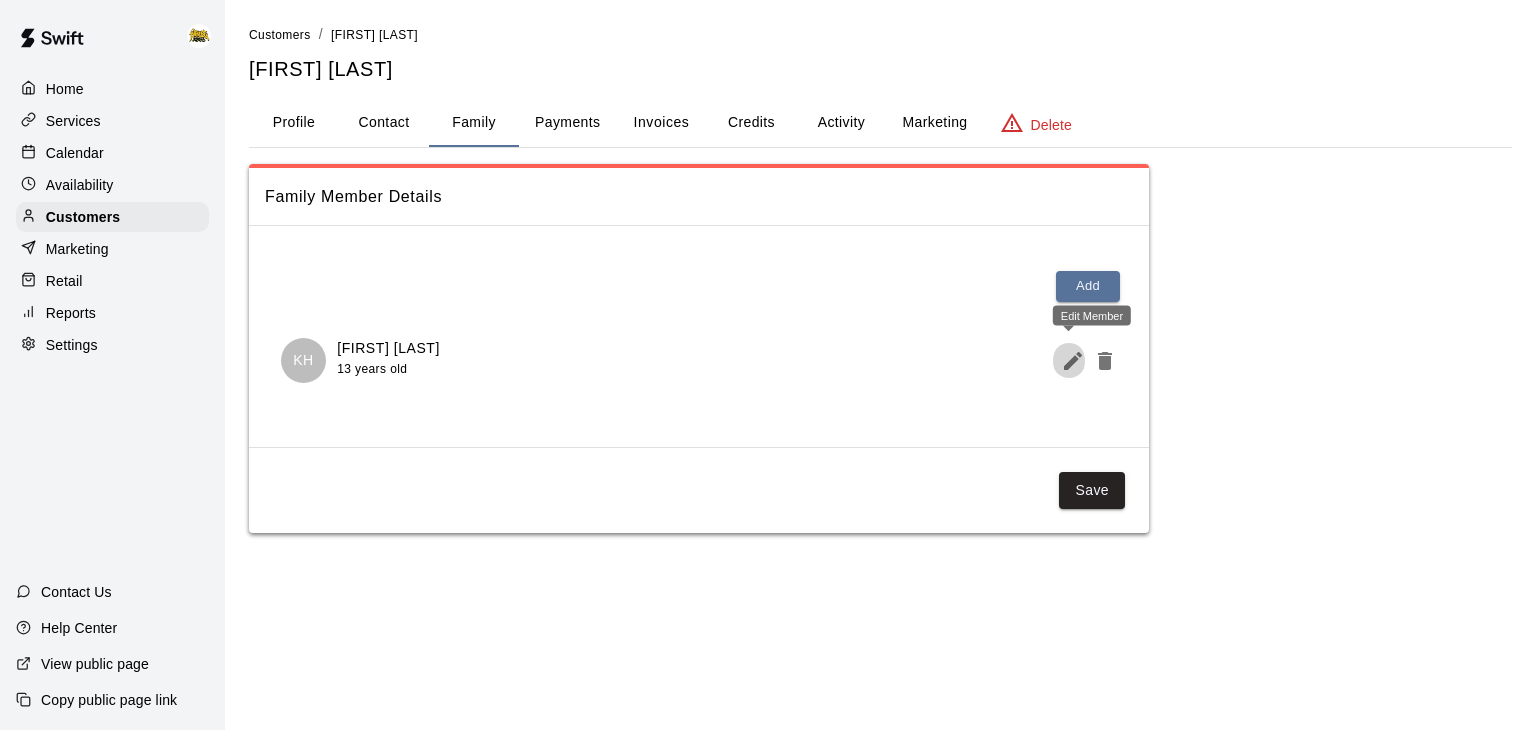 click 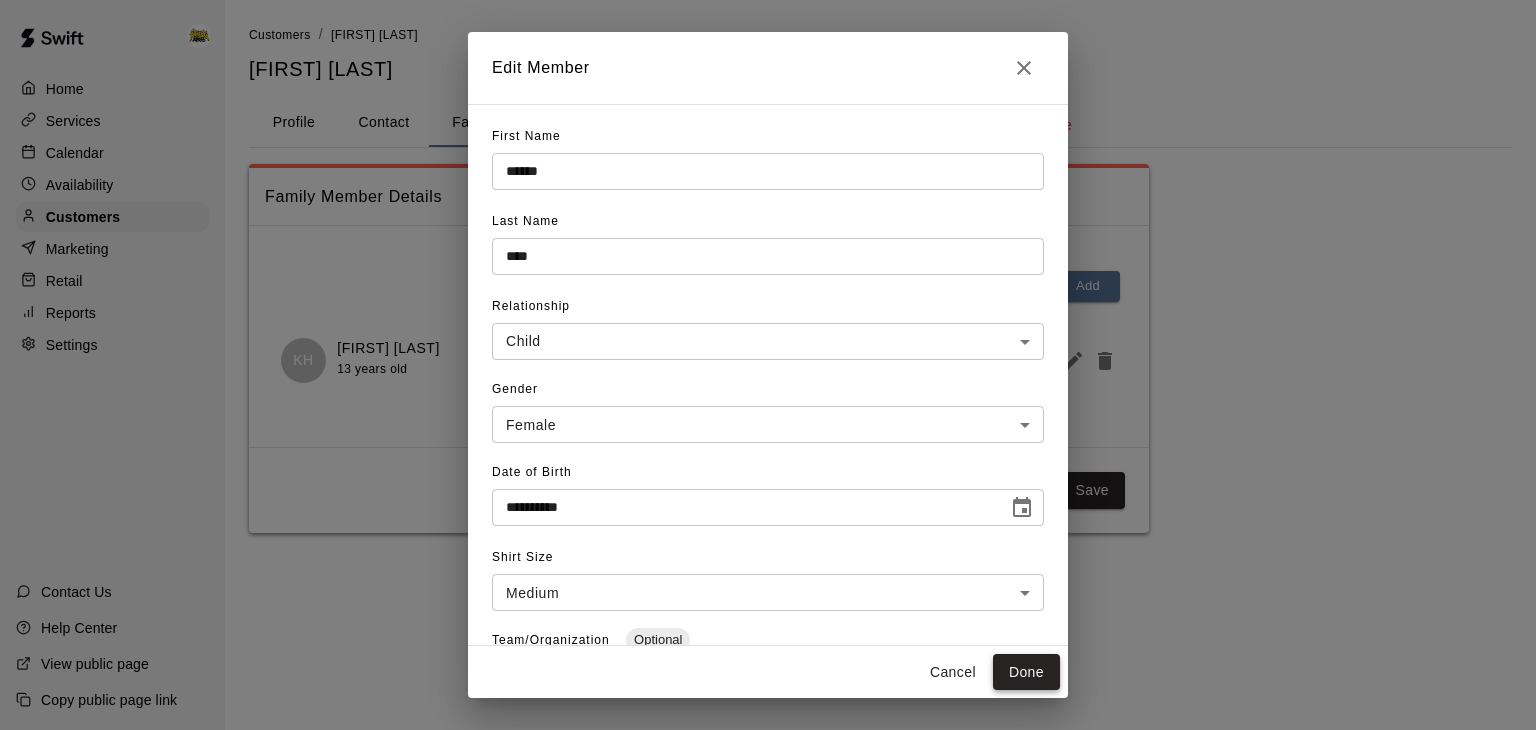 click on "Done" at bounding box center [1026, 672] 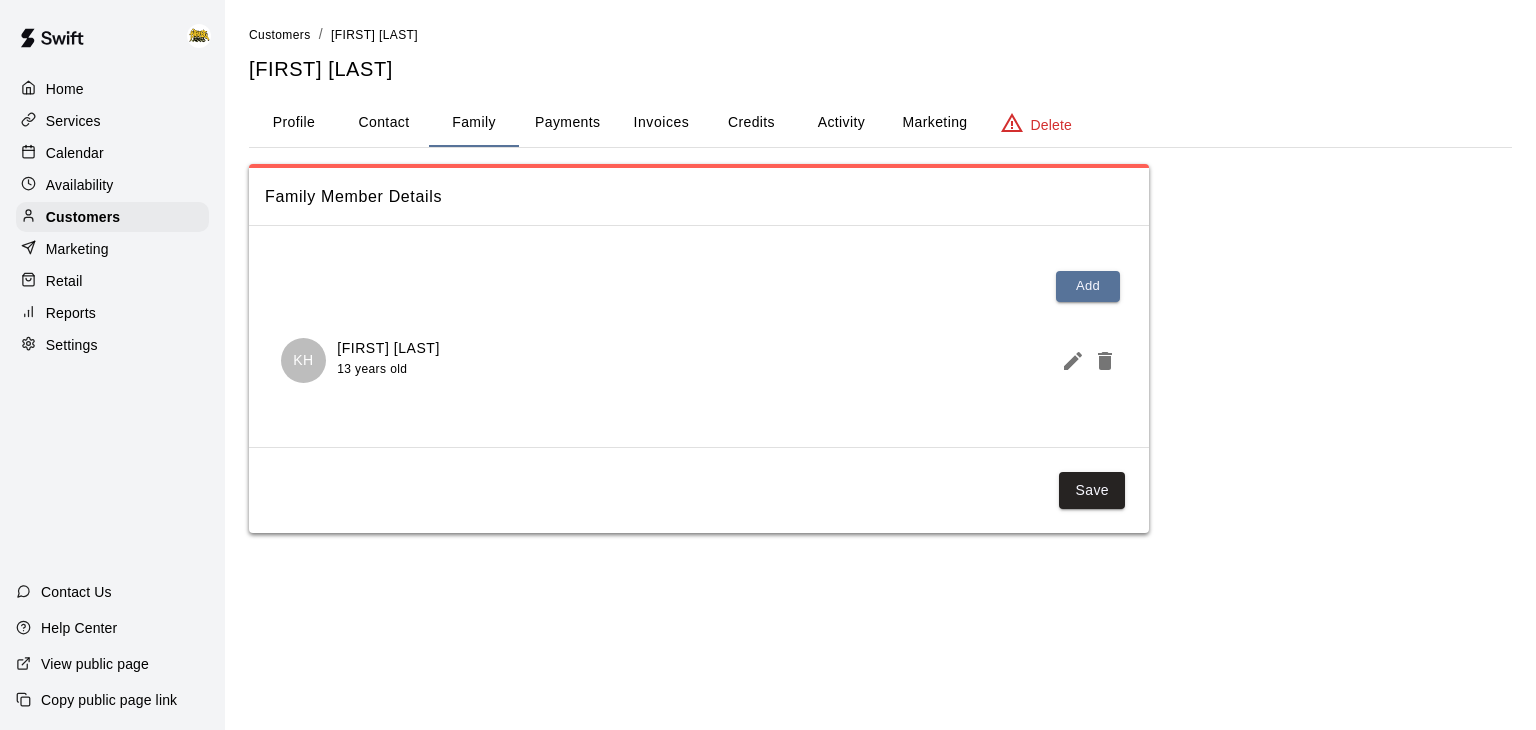 click on "Calendar" at bounding box center (112, 153) 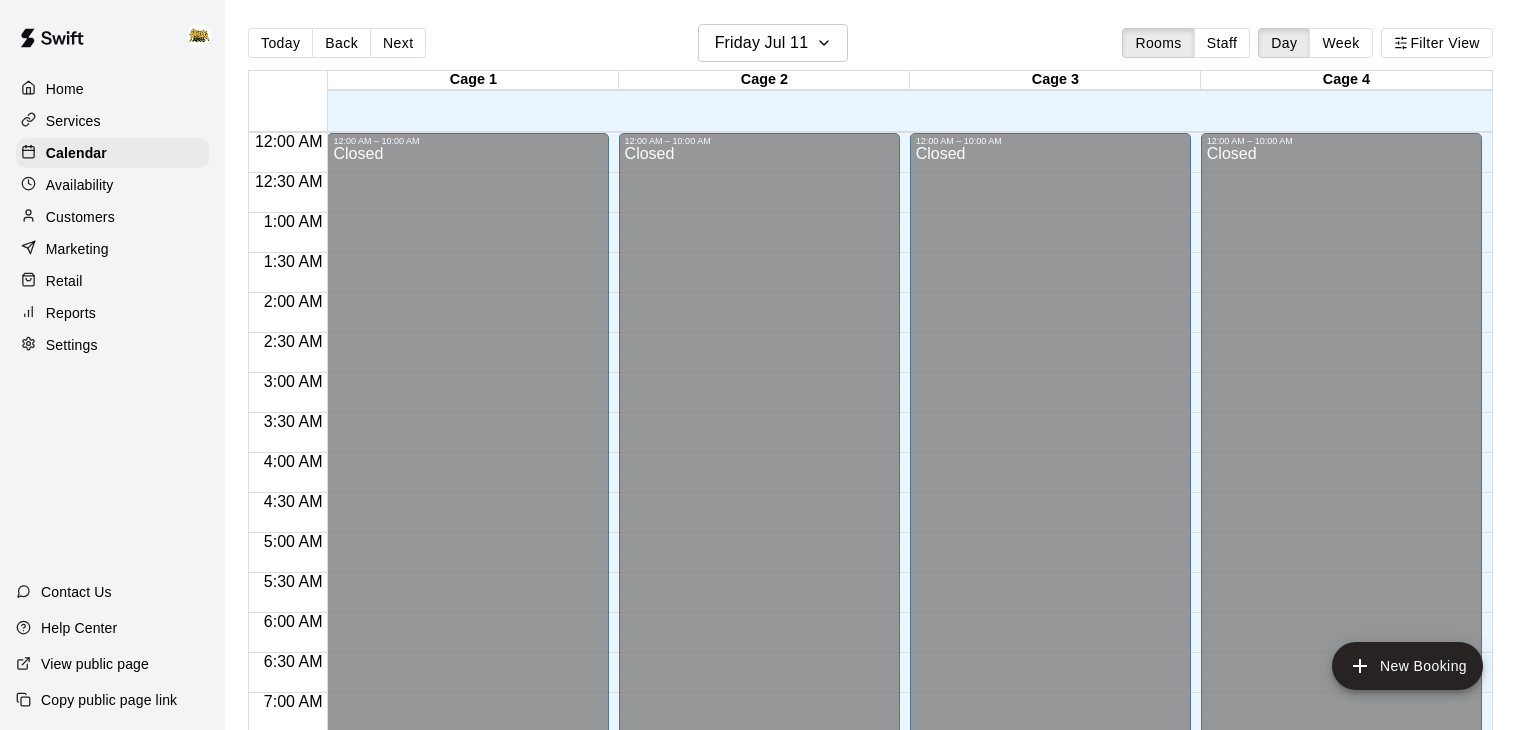 scroll, scrollTop: 1239, scrollLeft: 0, axis: vertical 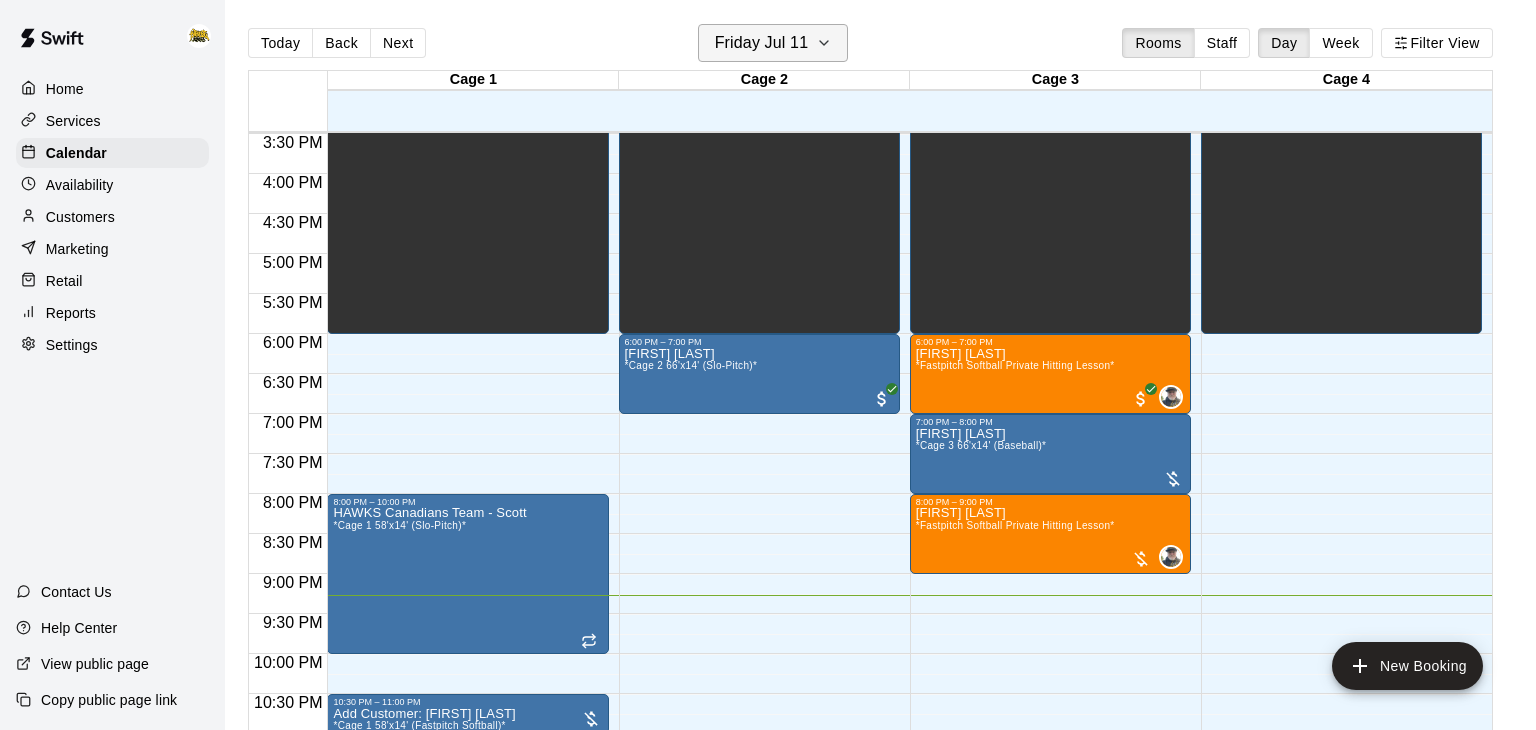 click on "Friday Jul 11" at bounding box center [773, 43] 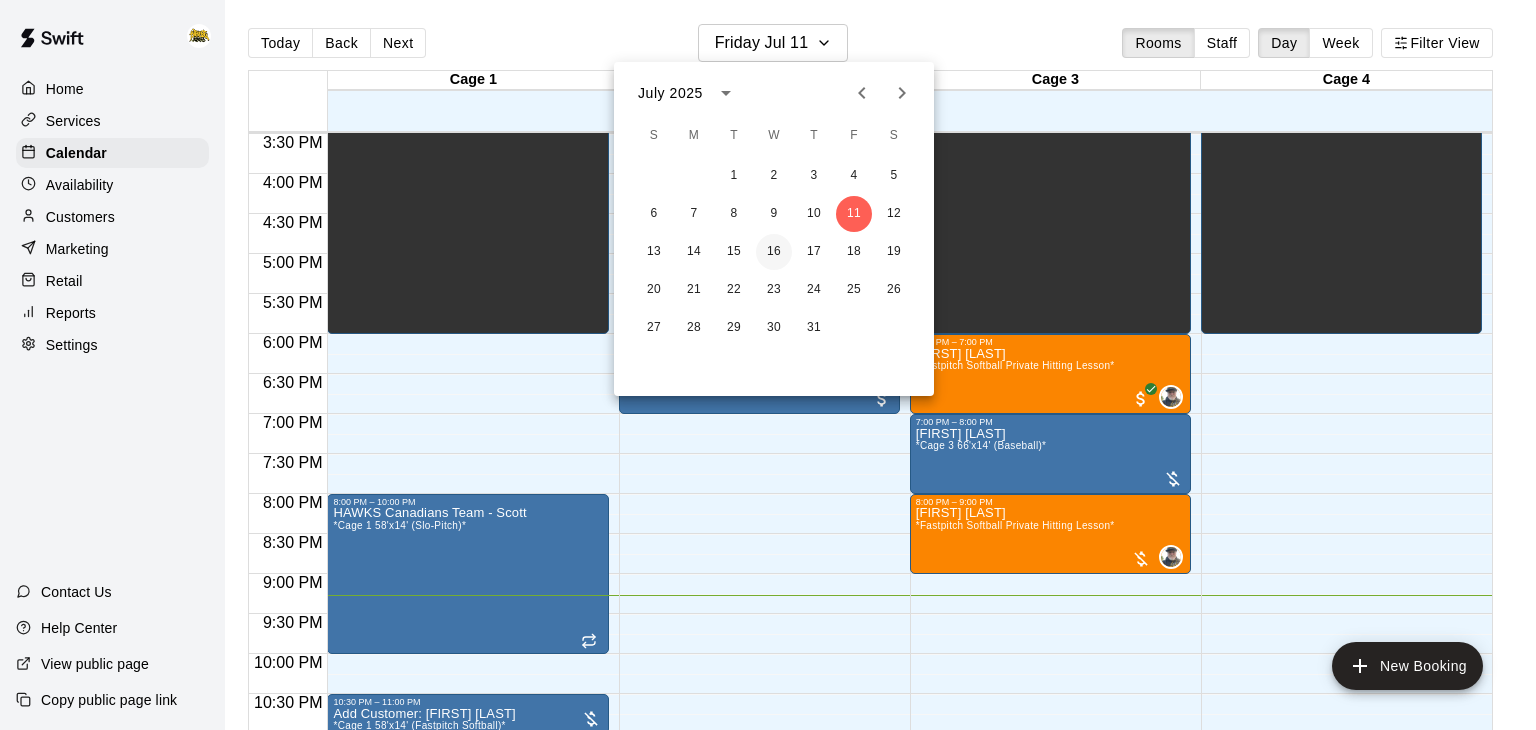 click on "16" at bounding box center [774, 252] 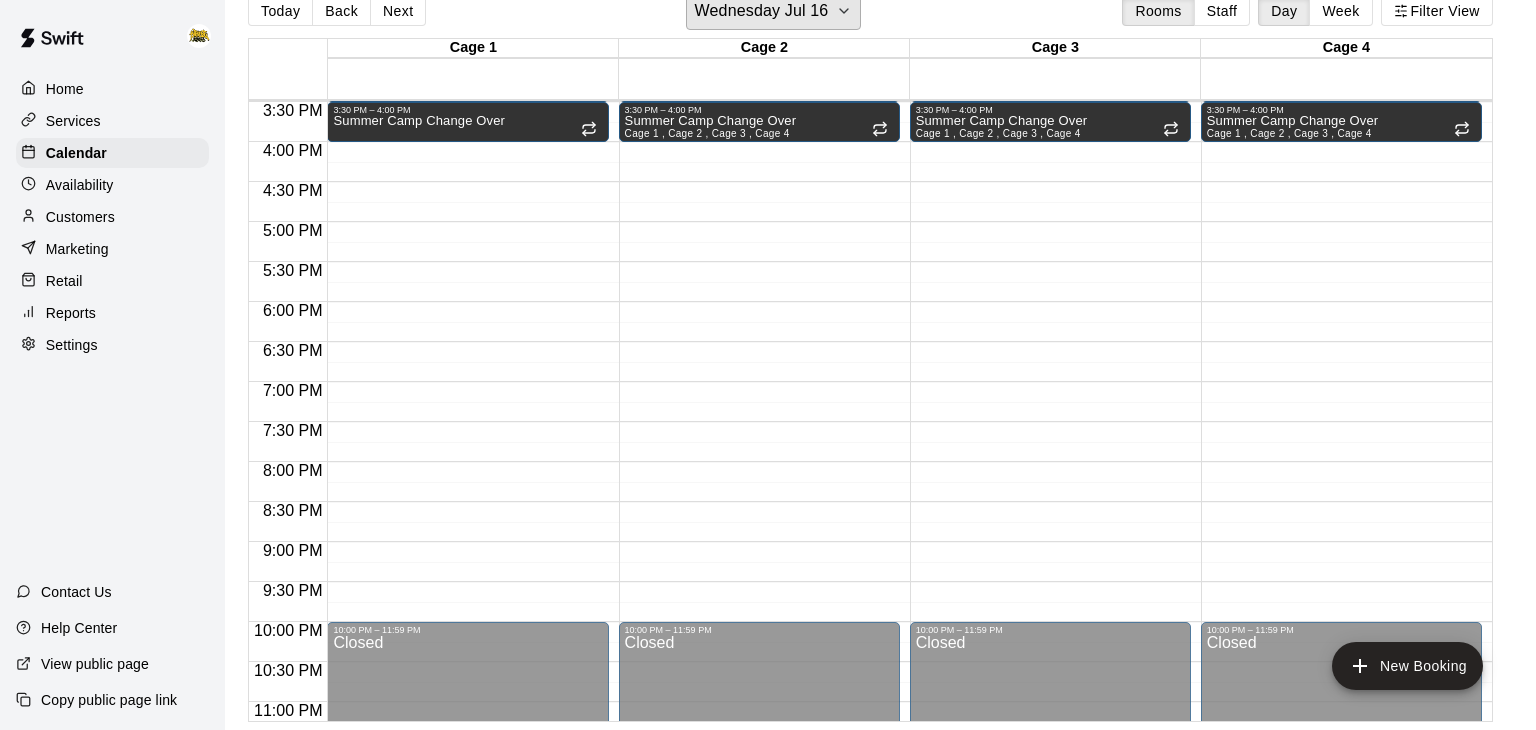 scroll, scrollTop: 0, scrollLeft: 0, axis: both 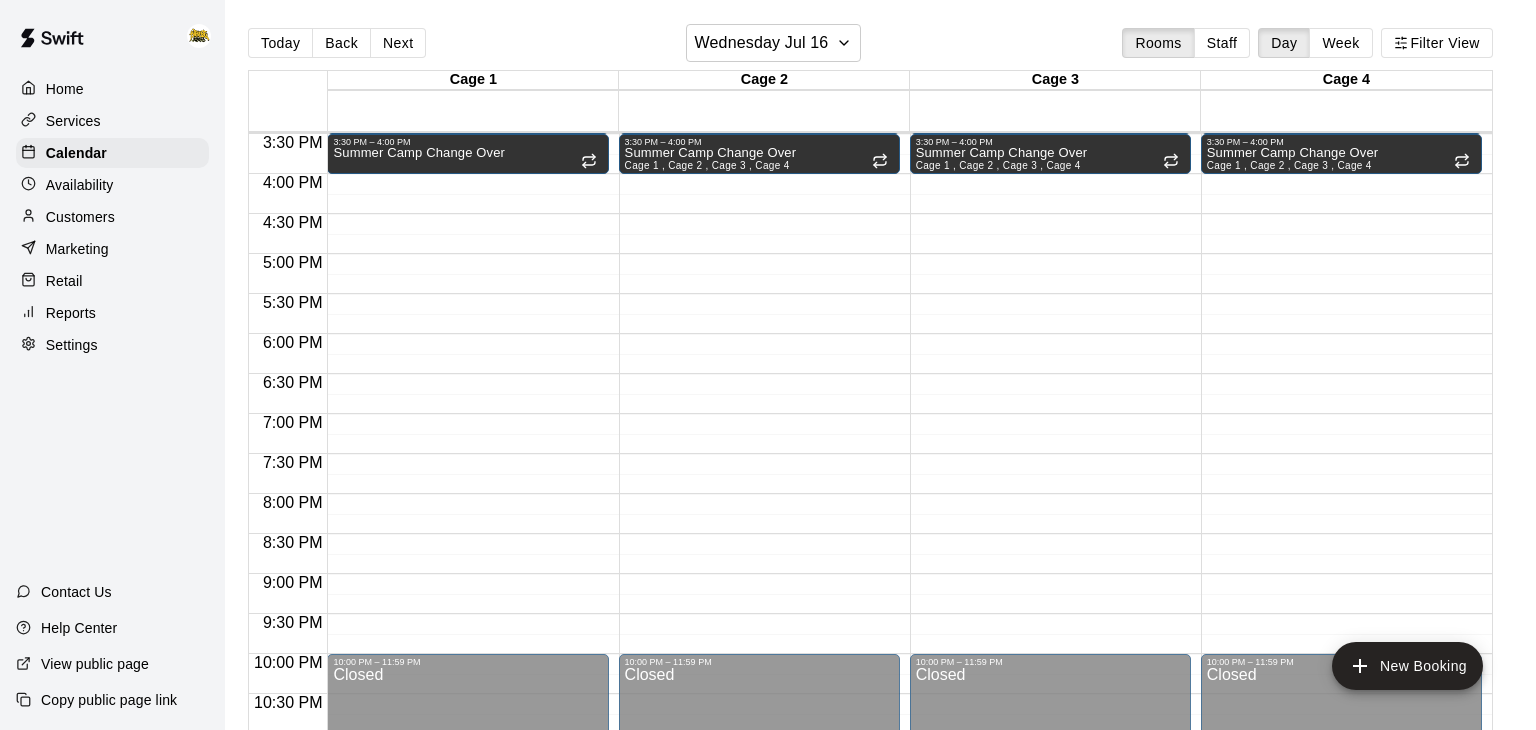 click on "Today Back Next Wednesday Jul 16 Rooms Staff Day Week Filter View" at bounding box center (870, 47) 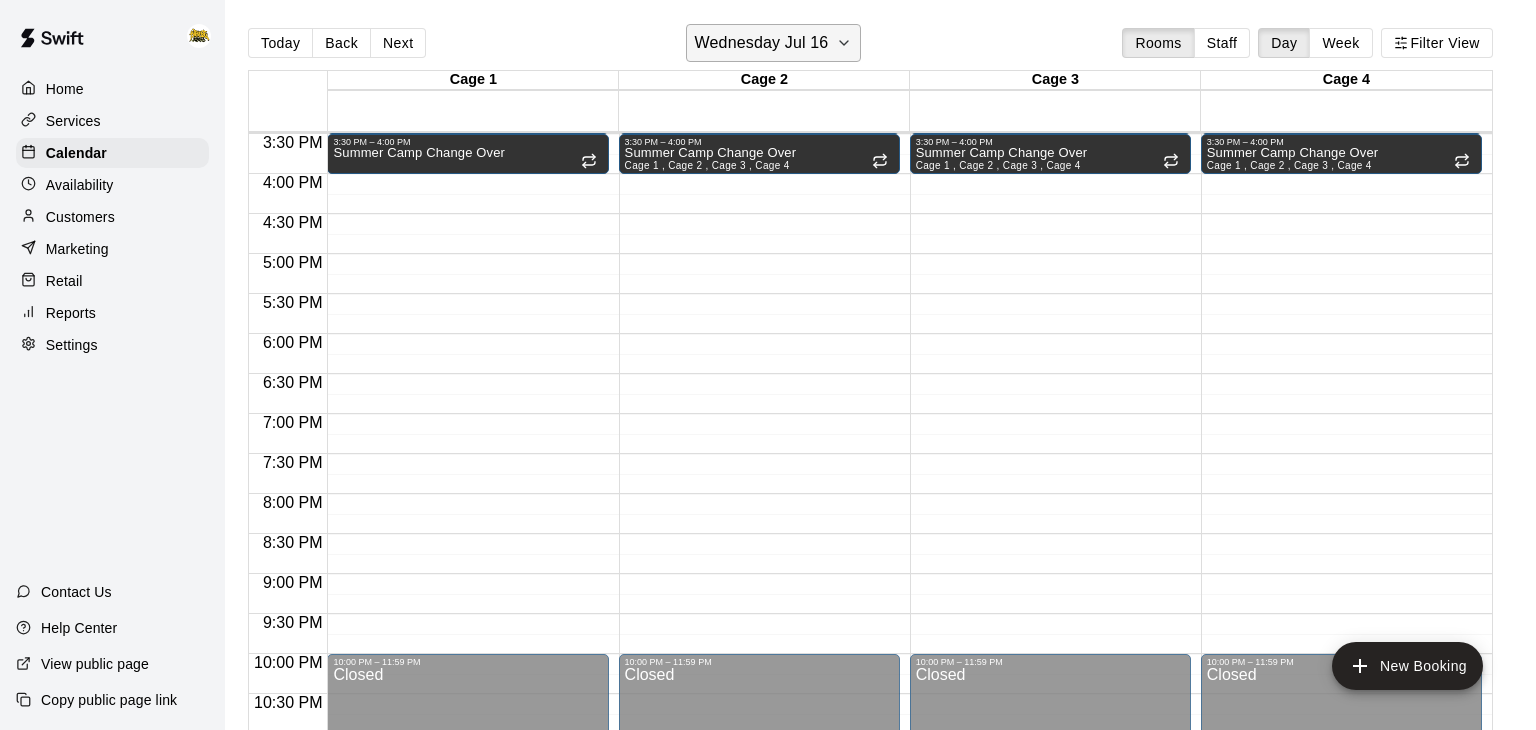 click 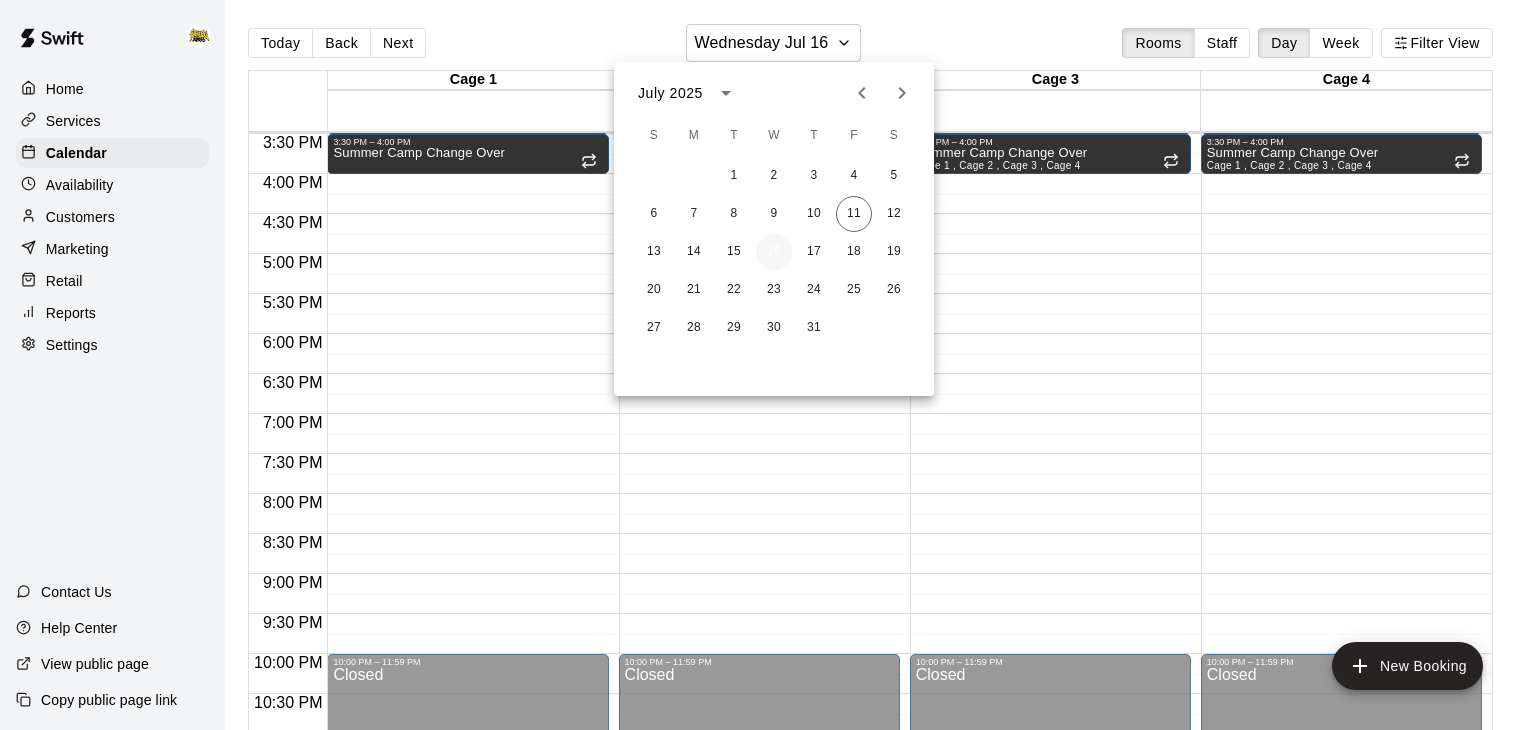 click on "16" at bounding box center (774, 252) 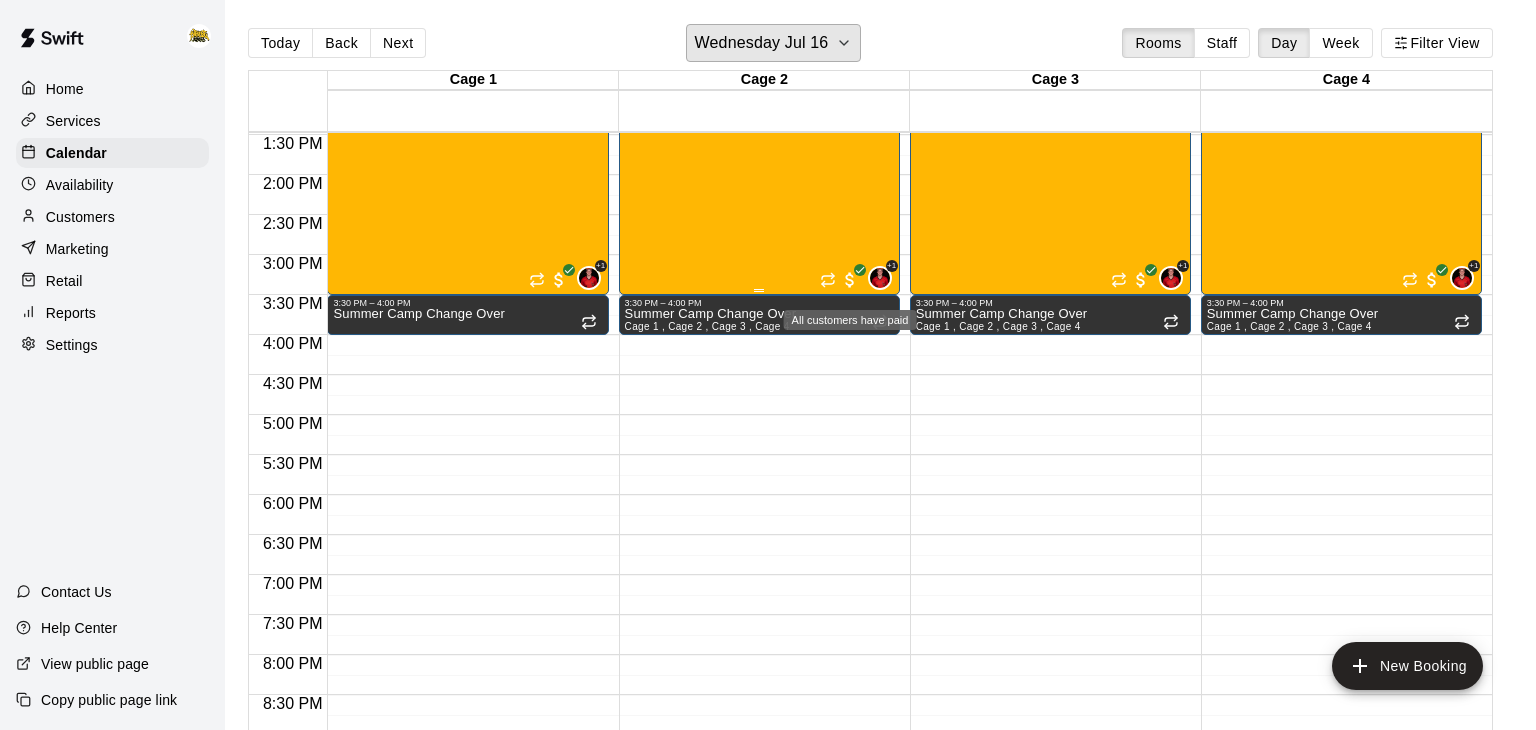 scroll, scrollTop: 1066, scrollLeft: 0, axis: vertical 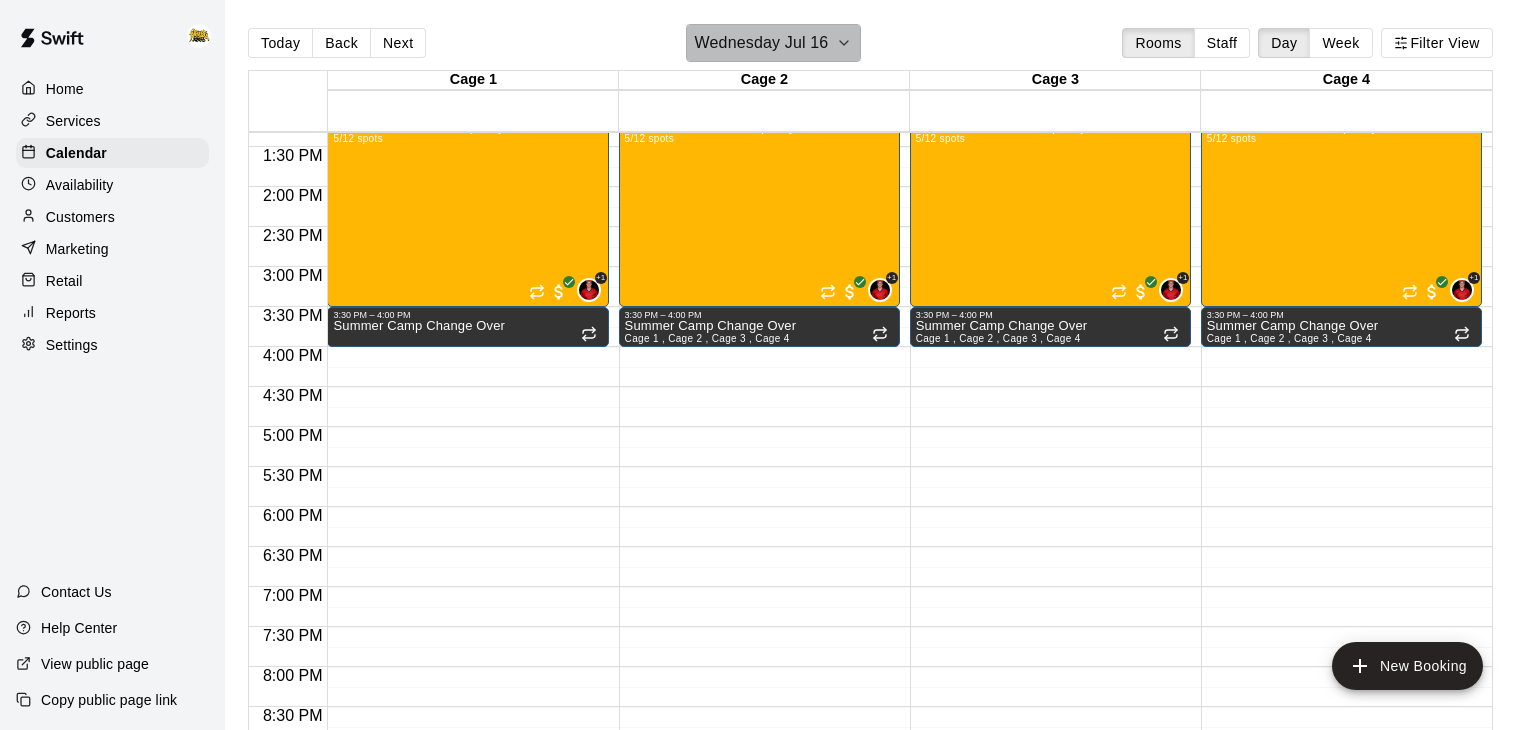 click on "Wednesday Jul 16" at bounding box center (774, 43) 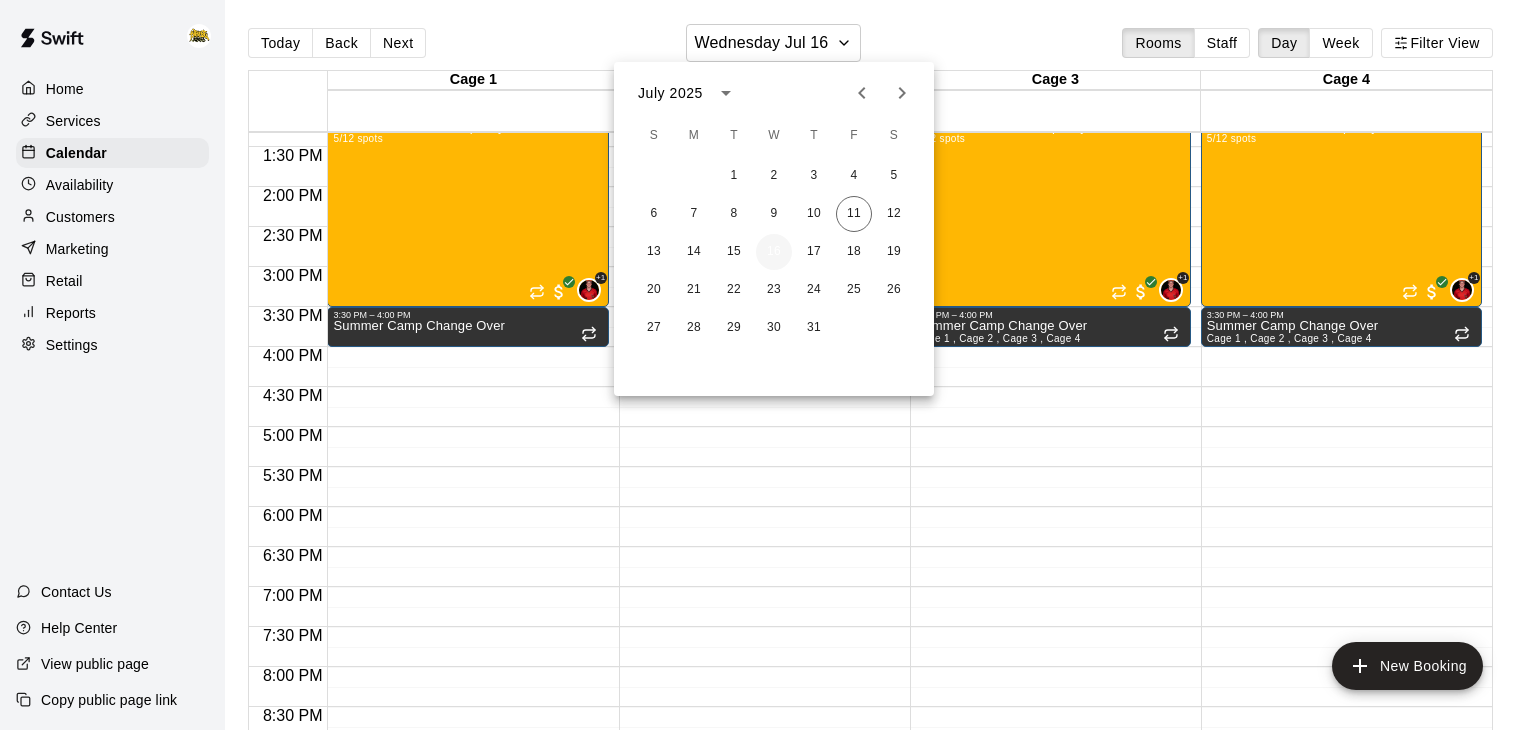 click on "16" at bounding box center (774, 252) 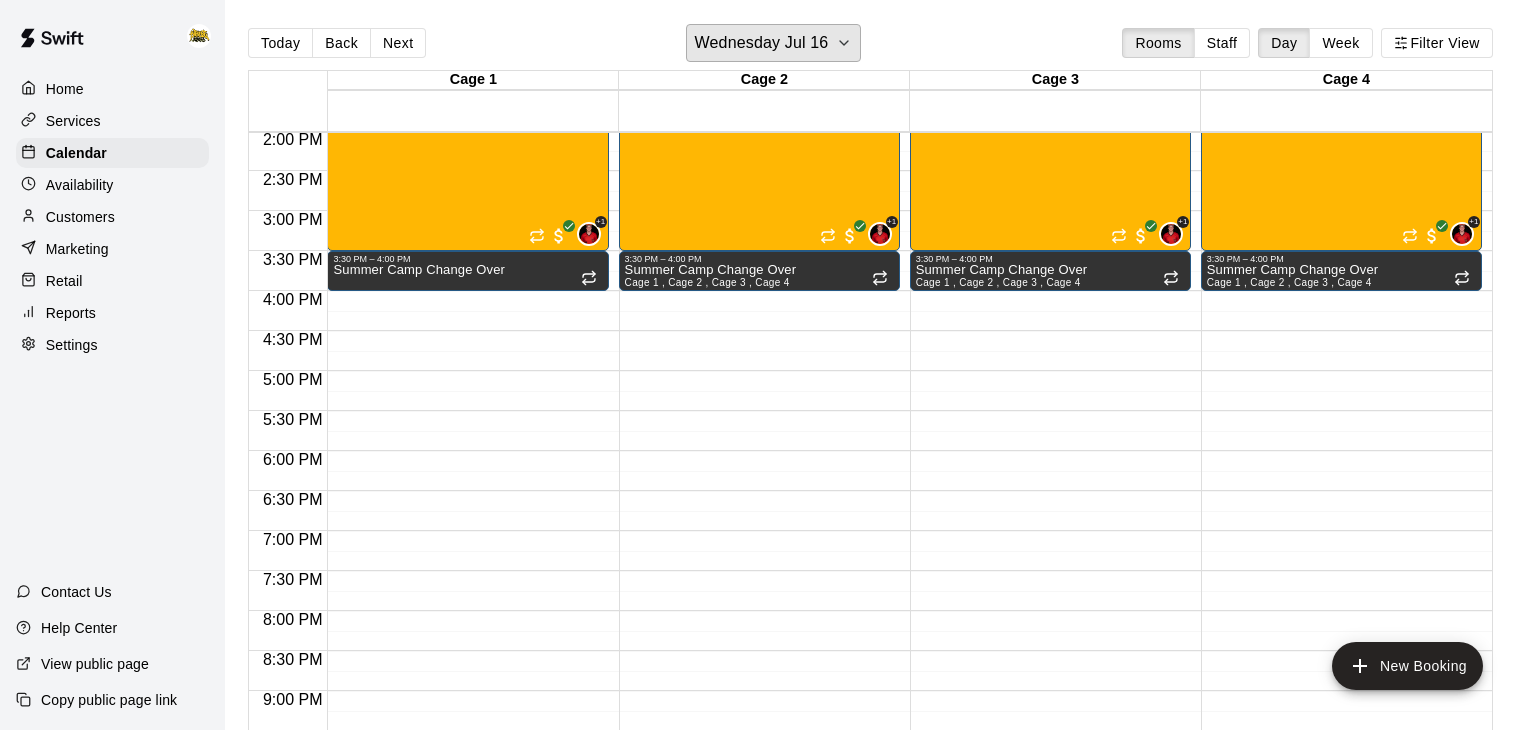 scroll, scrollTop: 1125, scrollLeft: 0, axis: vertical 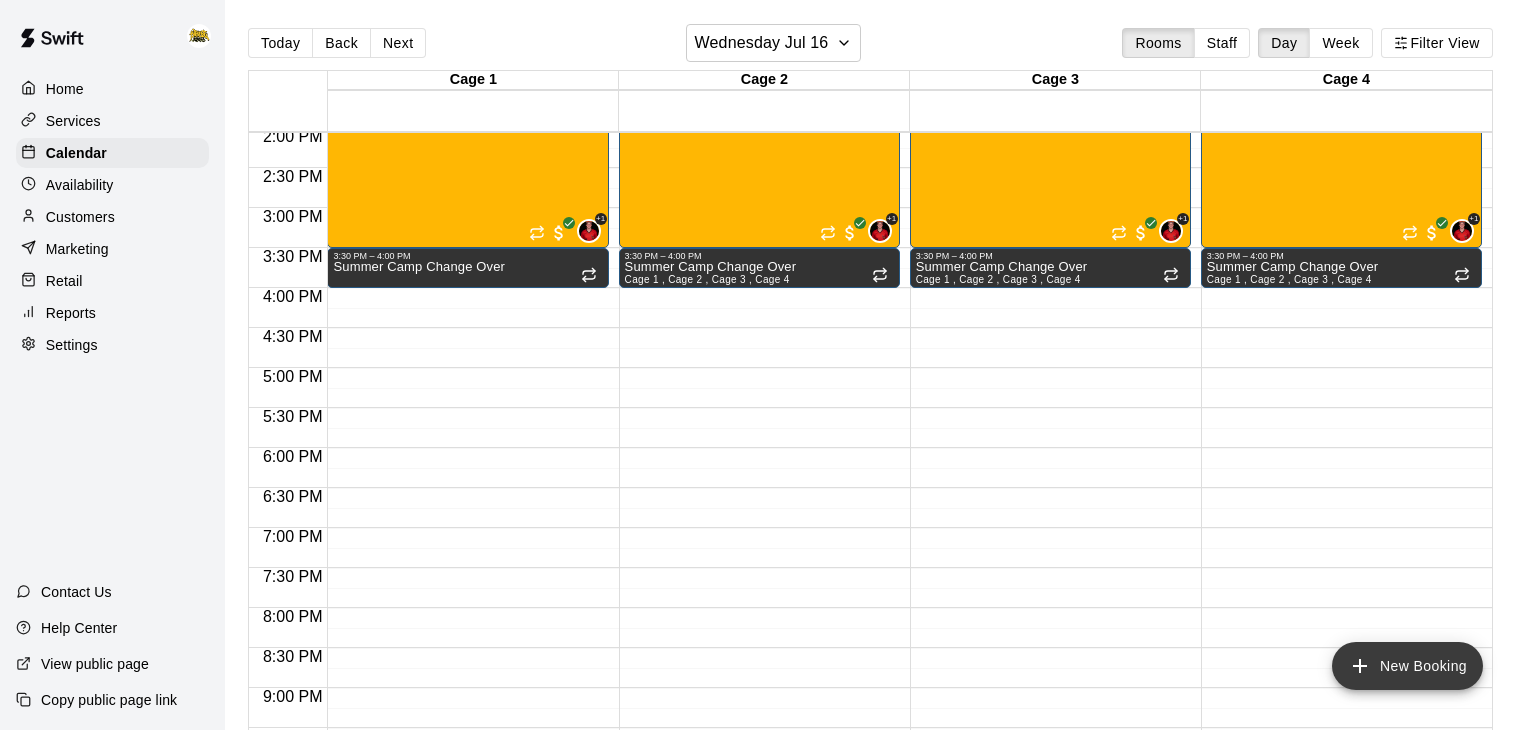 click 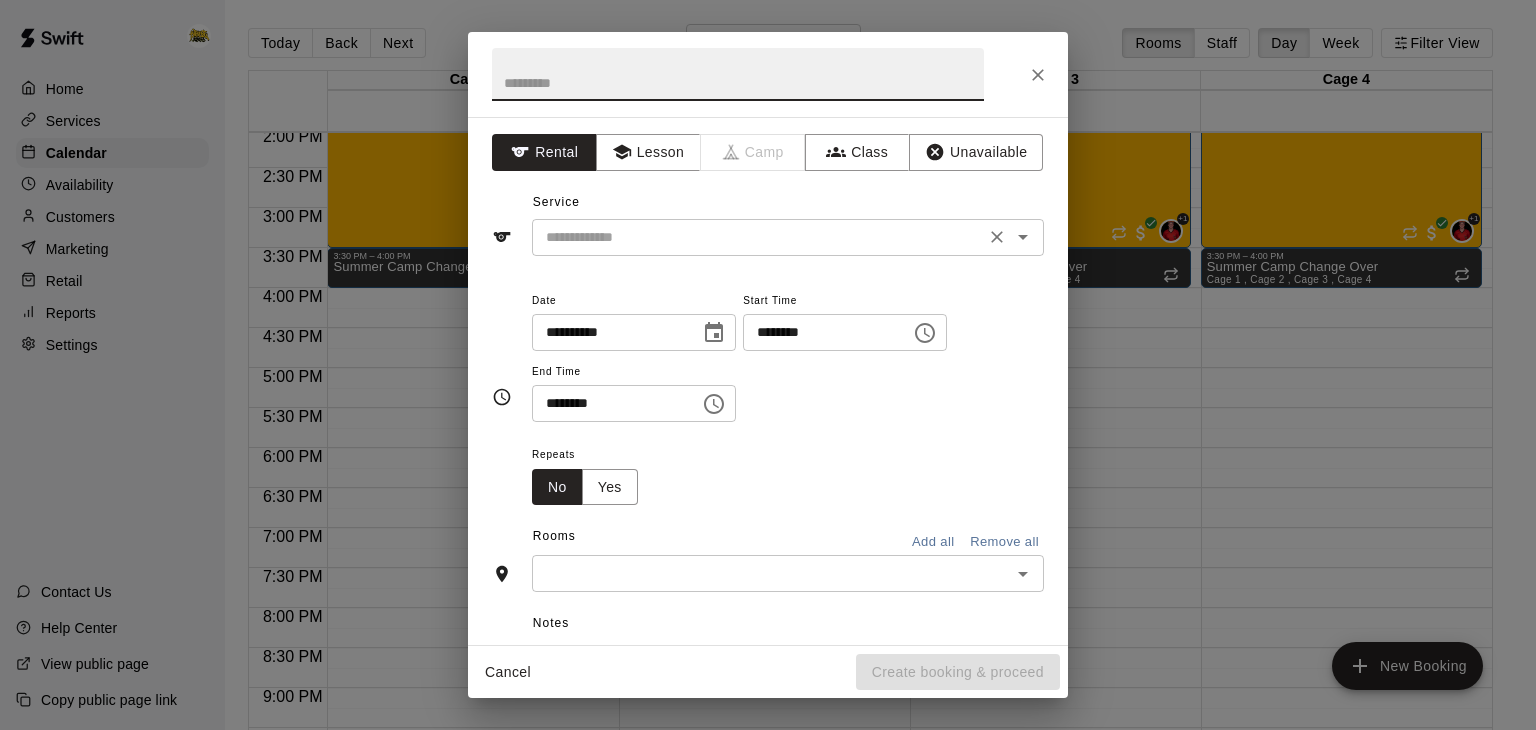 click on "​" at bounding box center [788, 237] 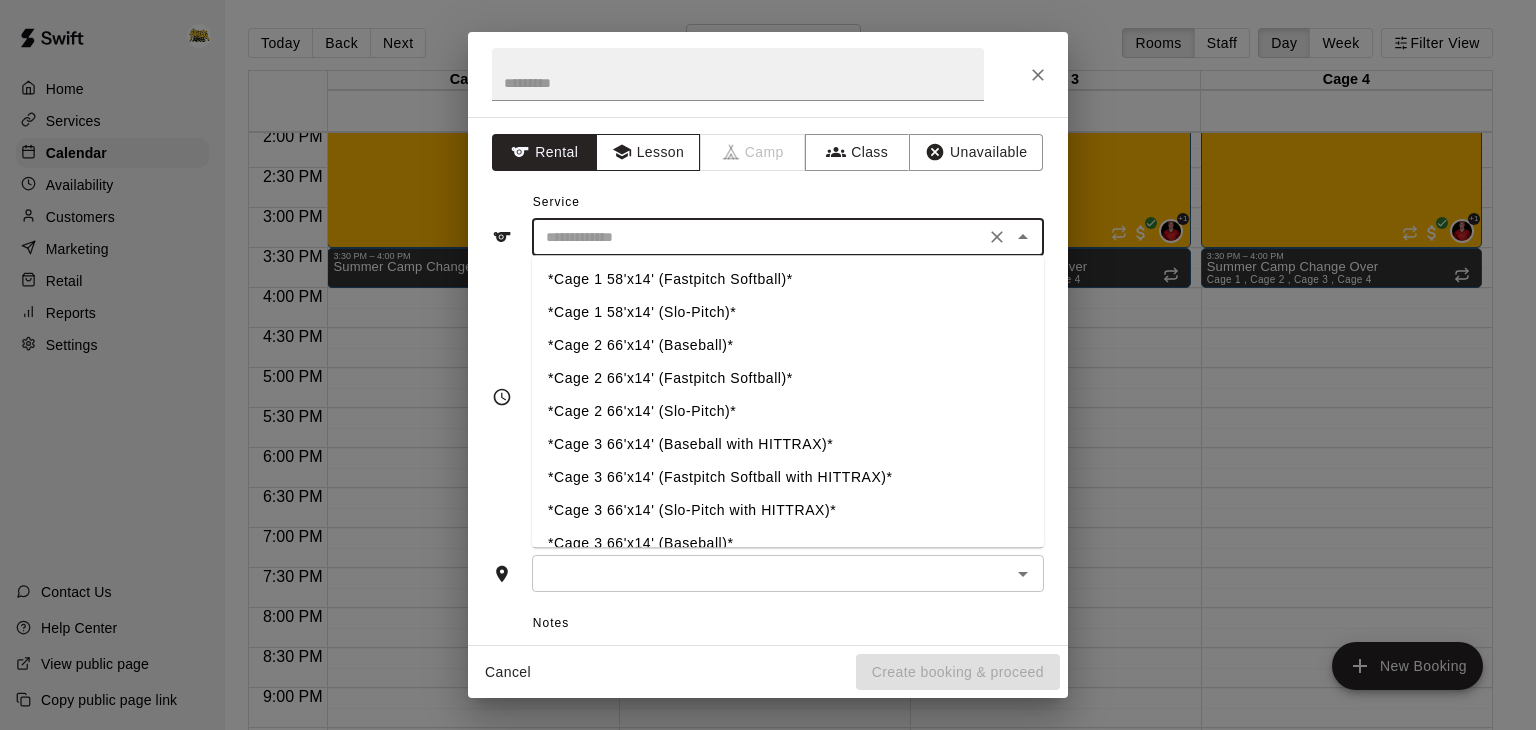 click on "Lesson" at bounding box center [648, 152] 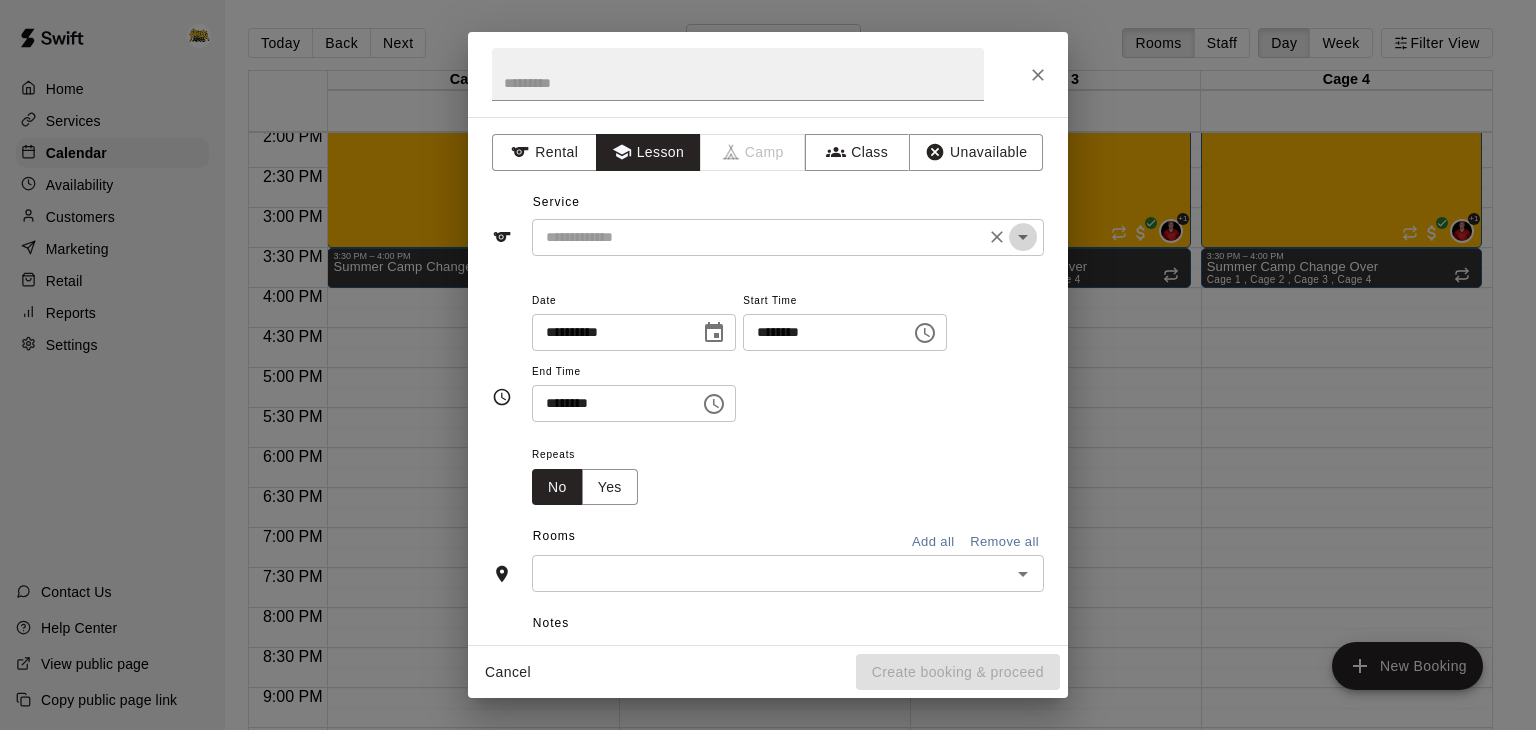 click 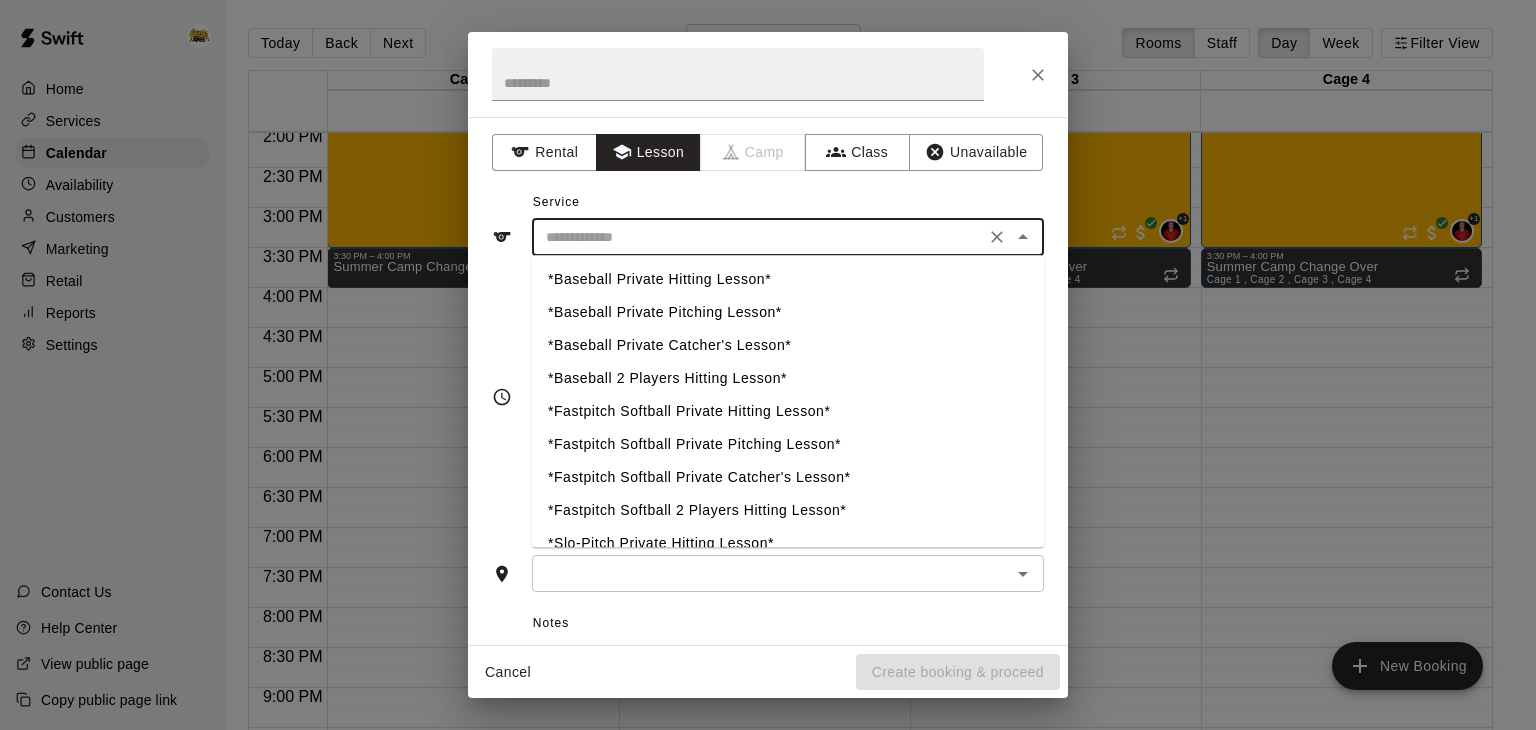 click on "*Fastpitch Softball Private Hitting Lesson*" at bounding box center [788, 411] 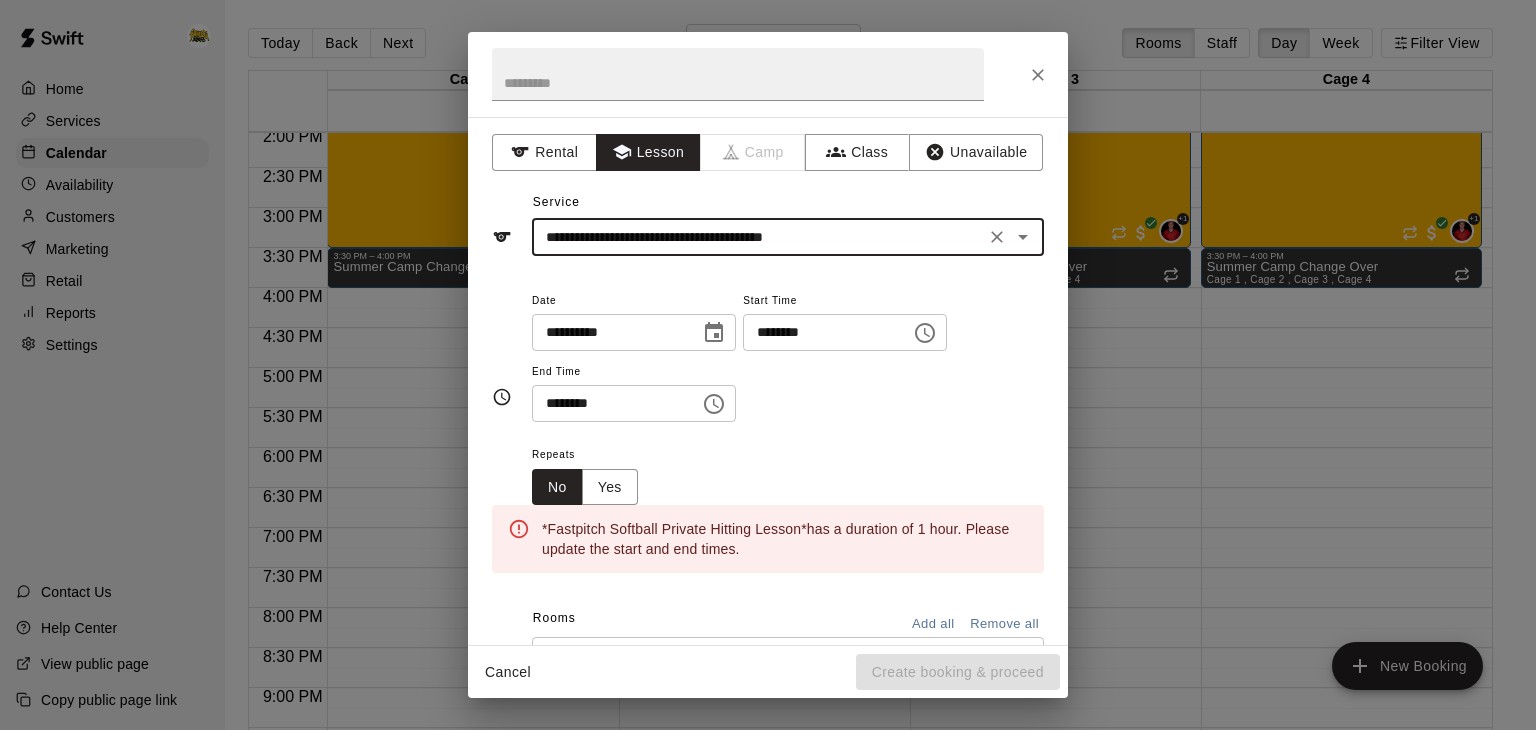click on "********" at bounding box center (820, 332) 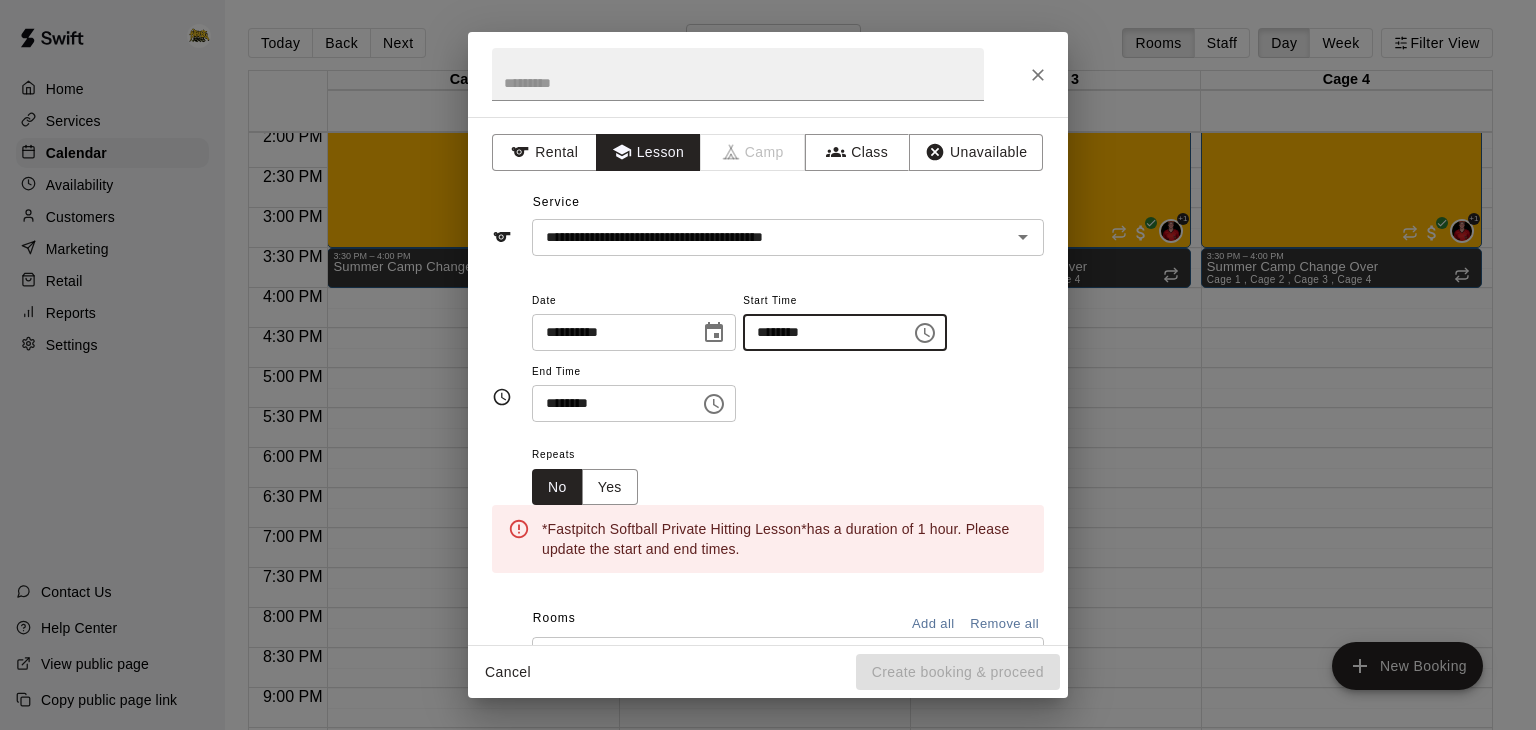 type on "********" 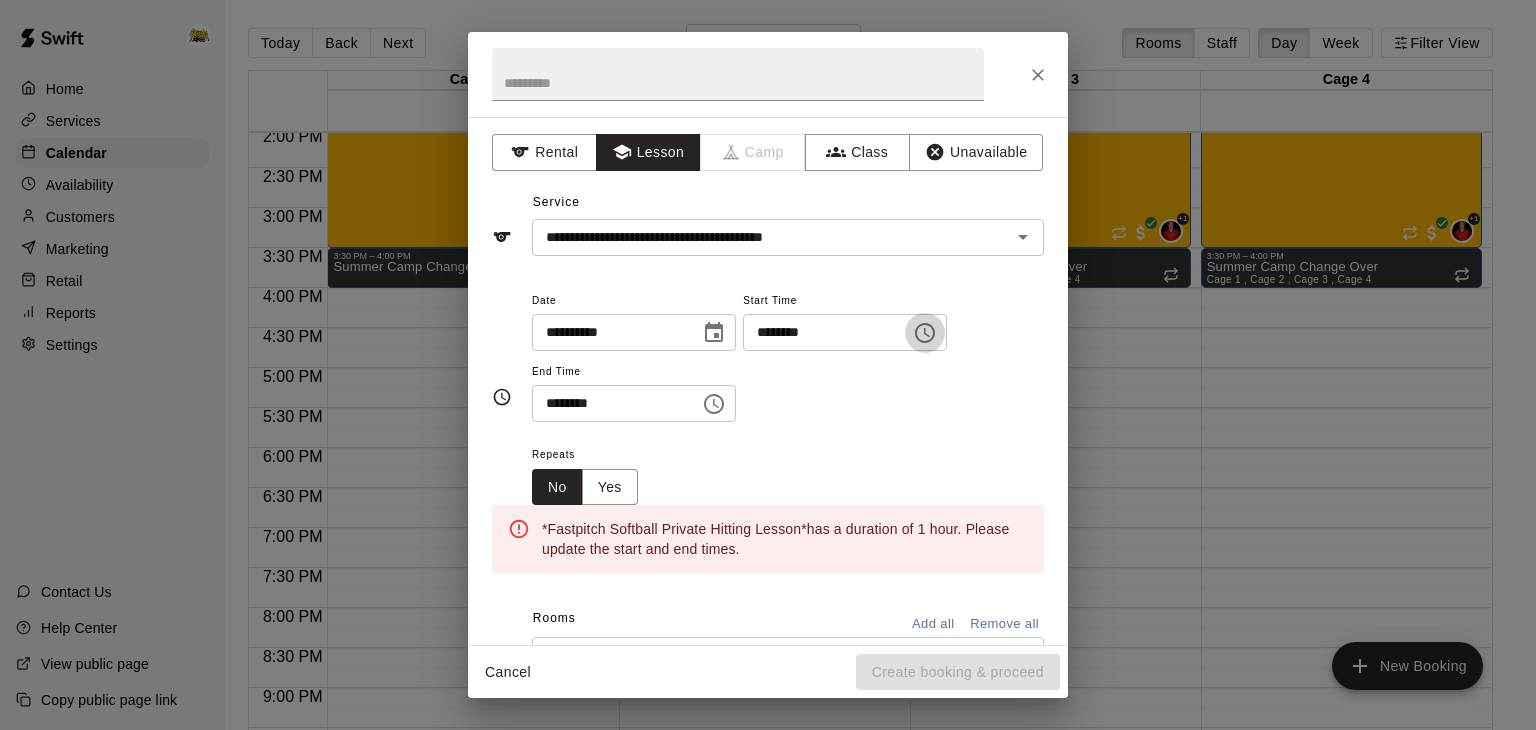 type 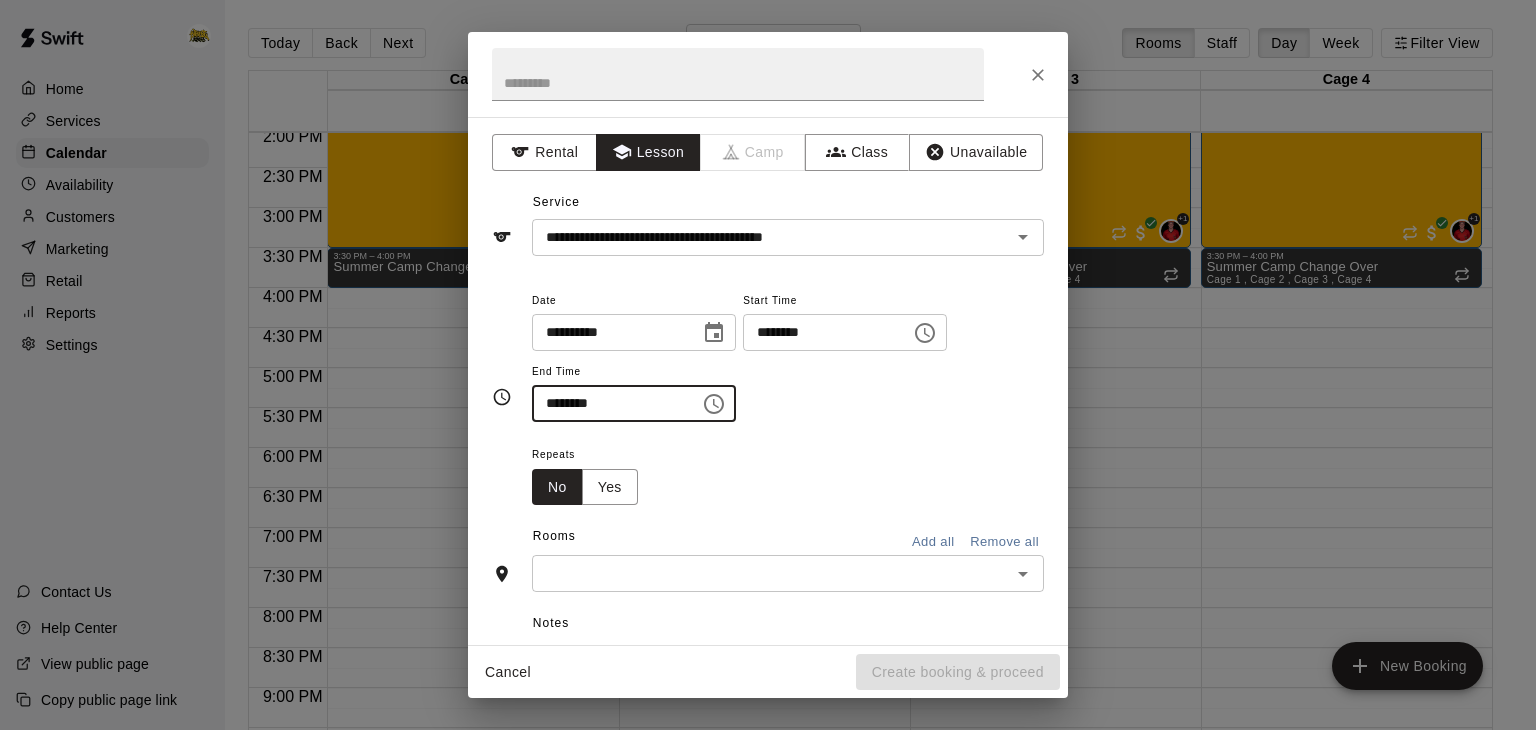type on "********" 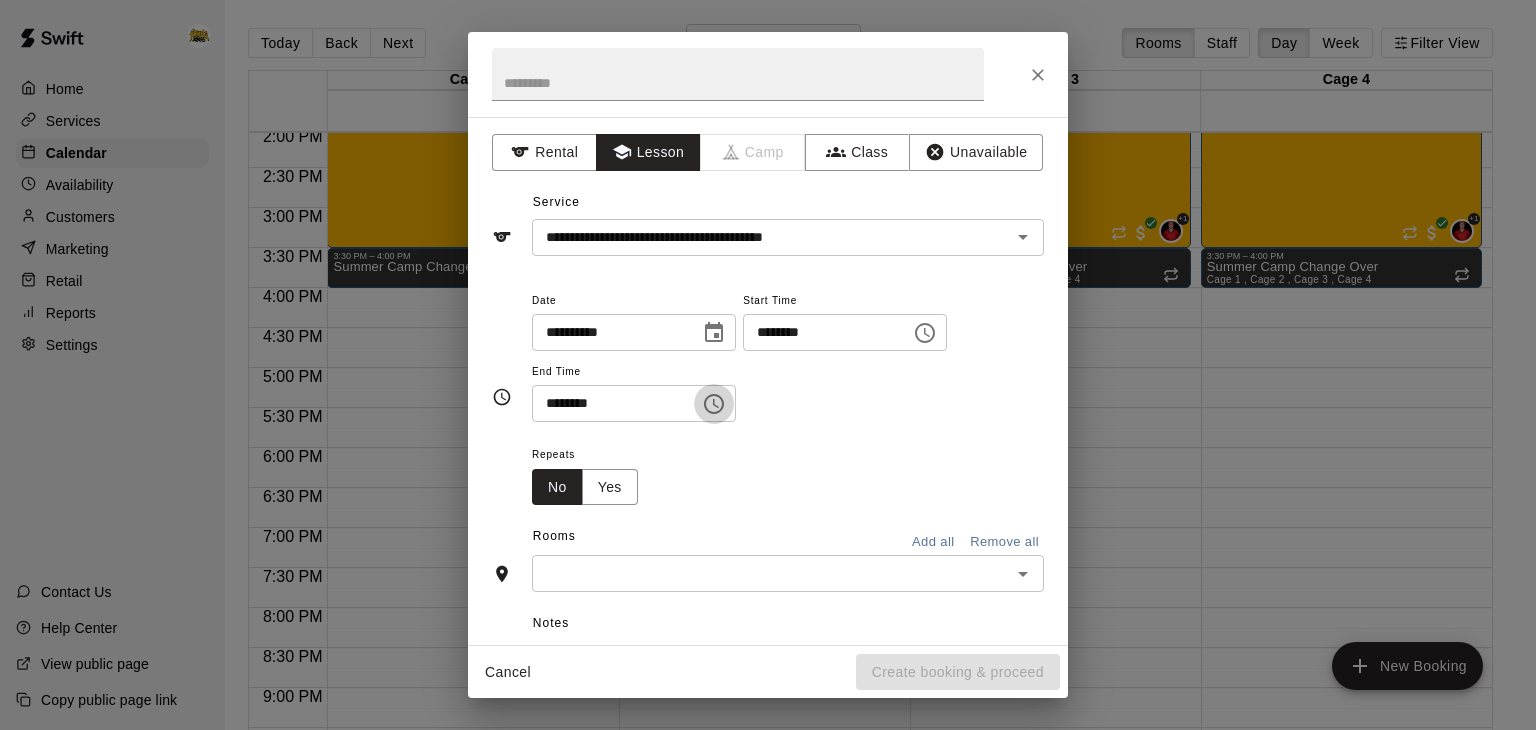 type 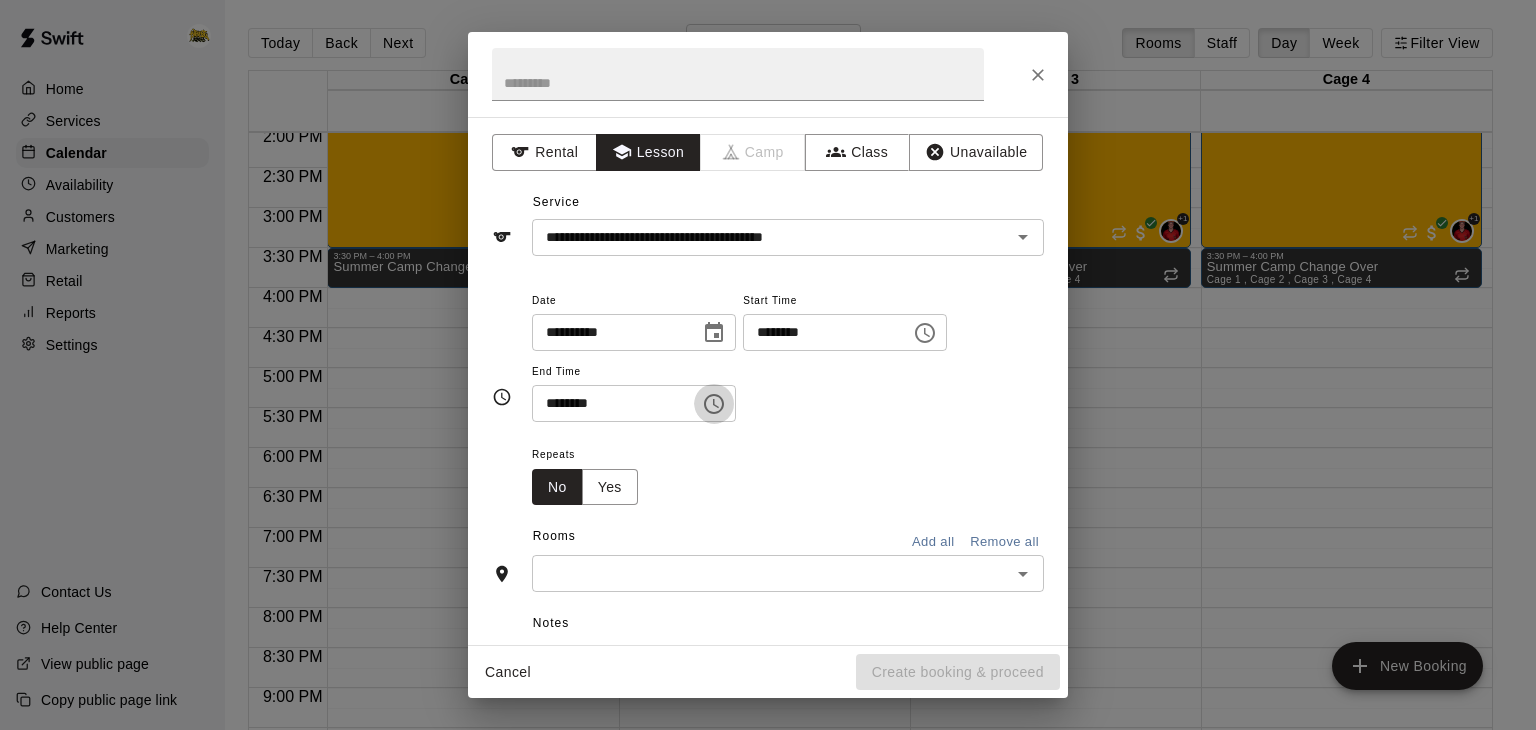 type 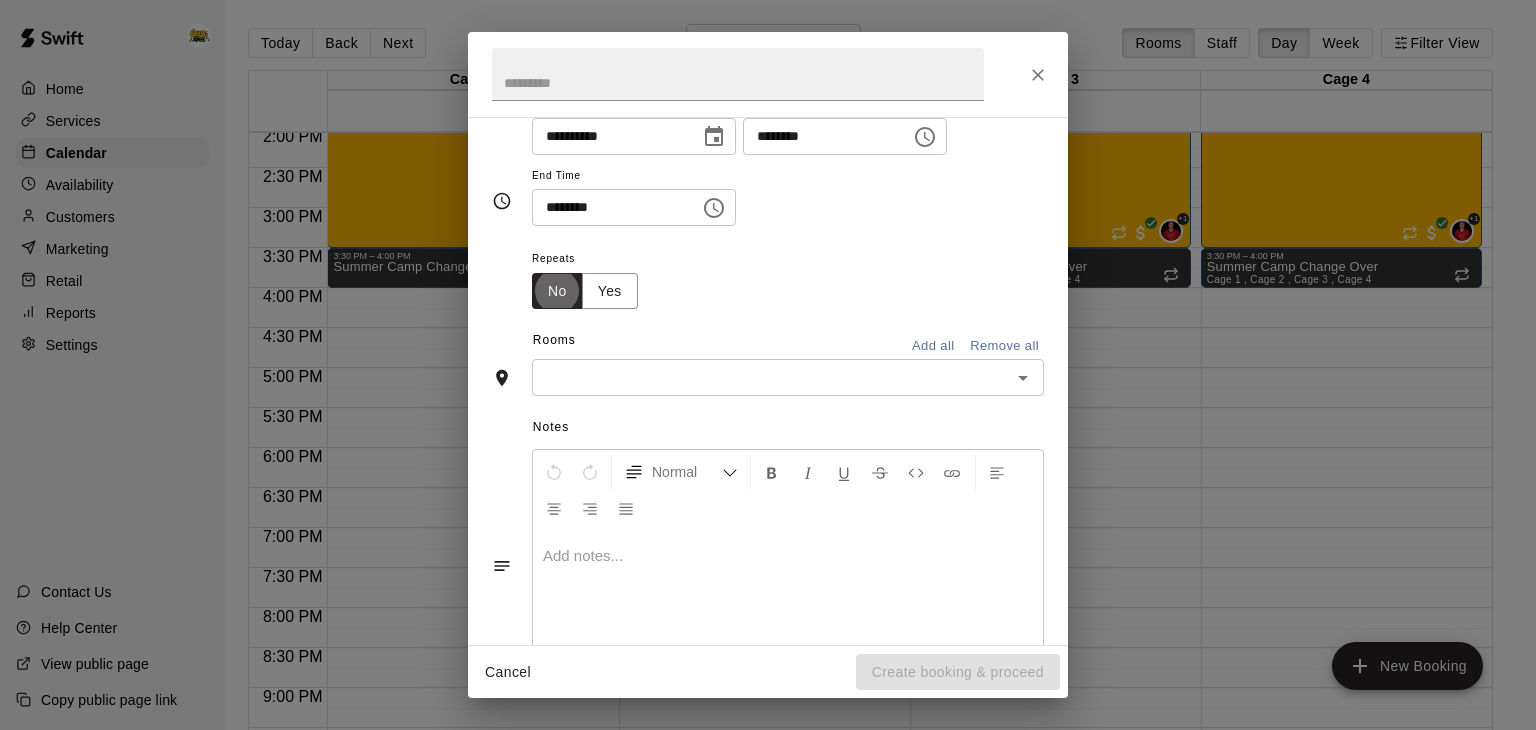 scroll, scrollTop: 208, scrollLeft: 0, axis: vertical 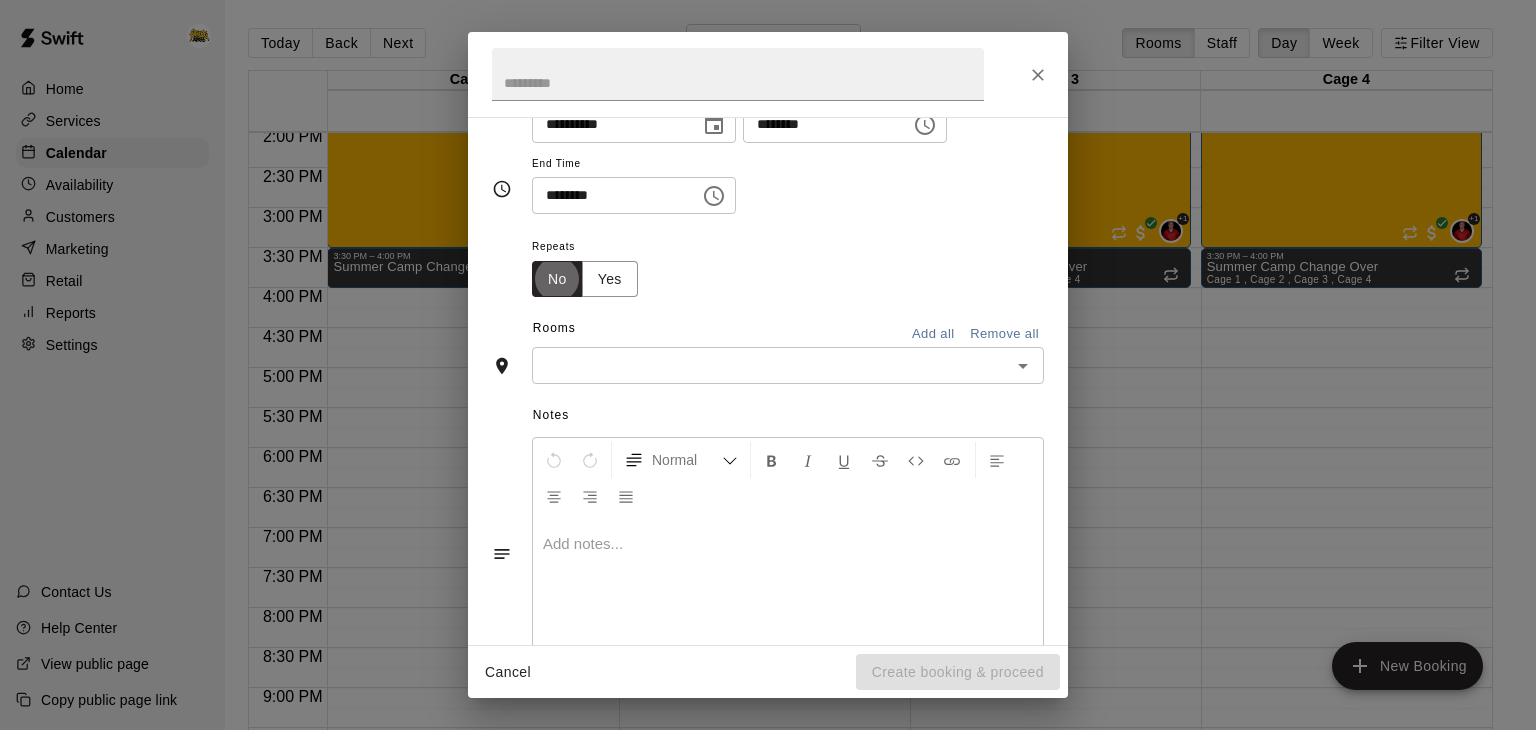 click 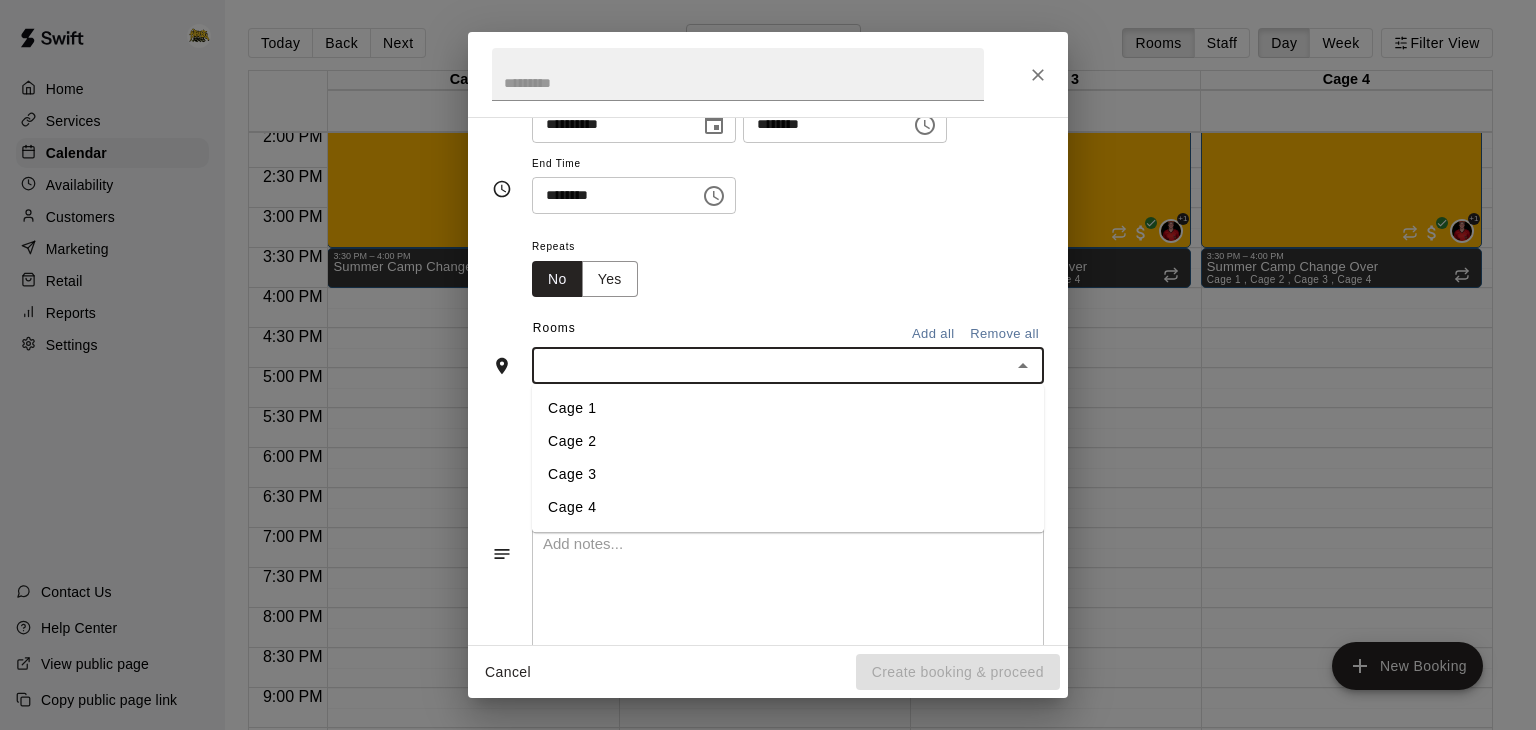click on "Cage 3" at bounding box center (788, 475) 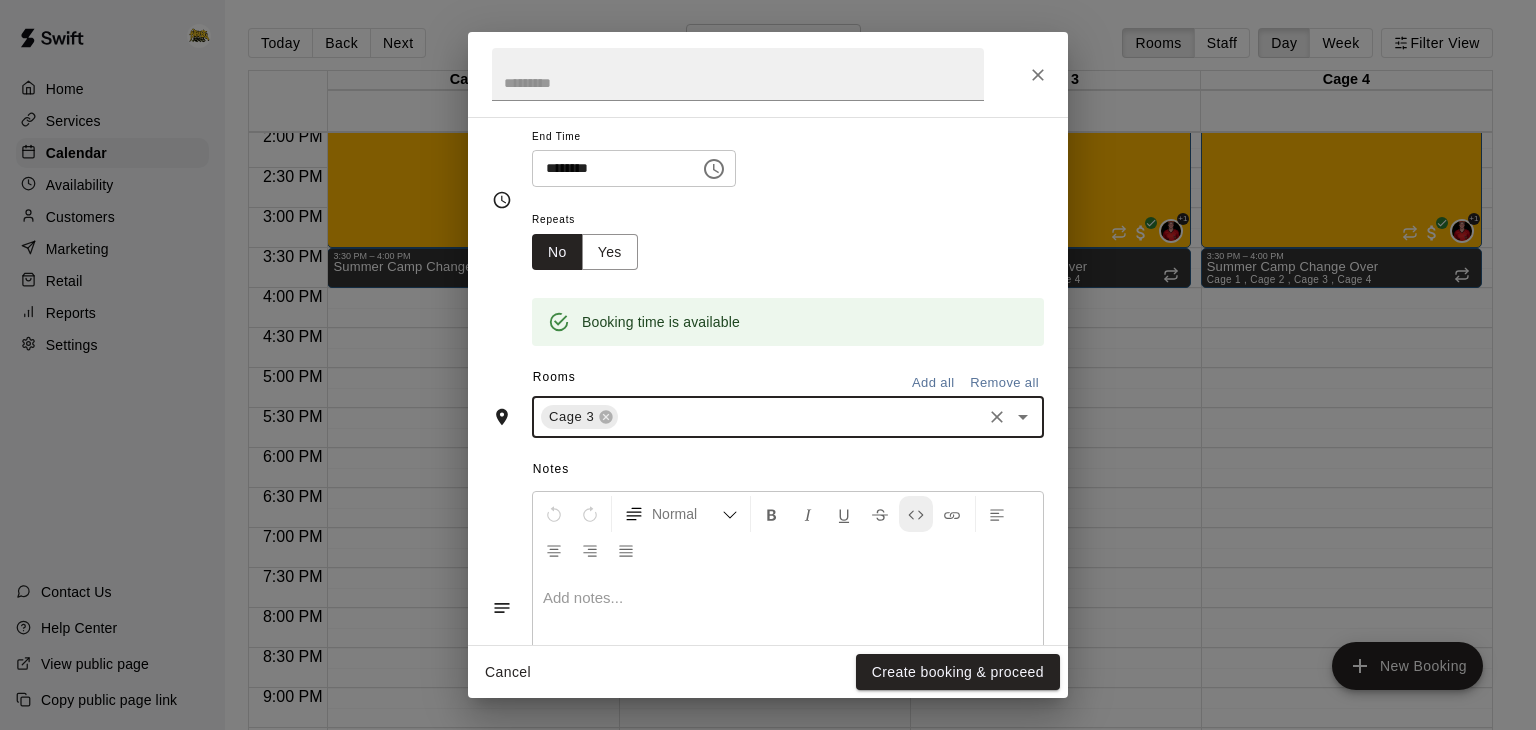 scroll, scrollTop: 247, scrollLeft: 0, axis: vertical 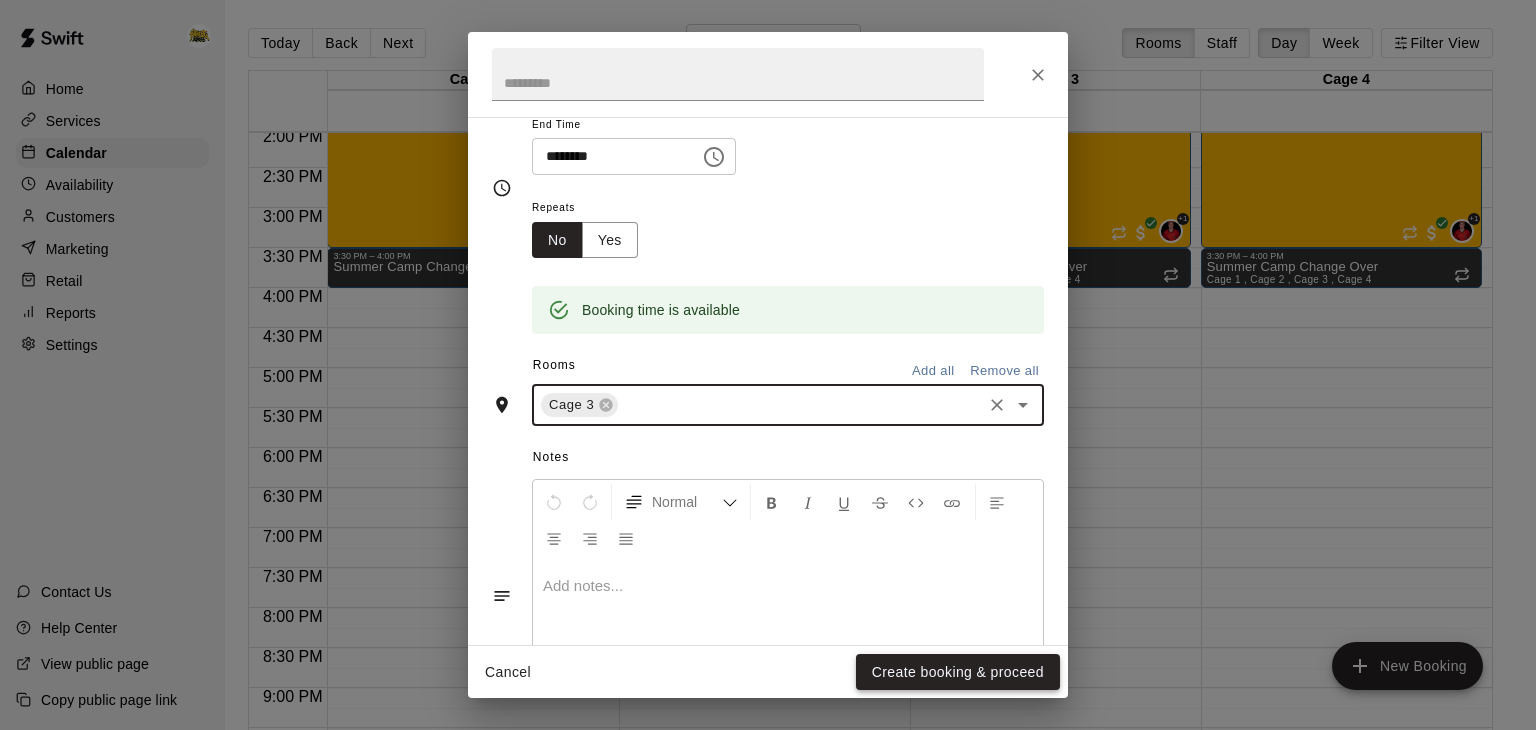 click on "Create booking & proceed" at bounding box center (958, 672) 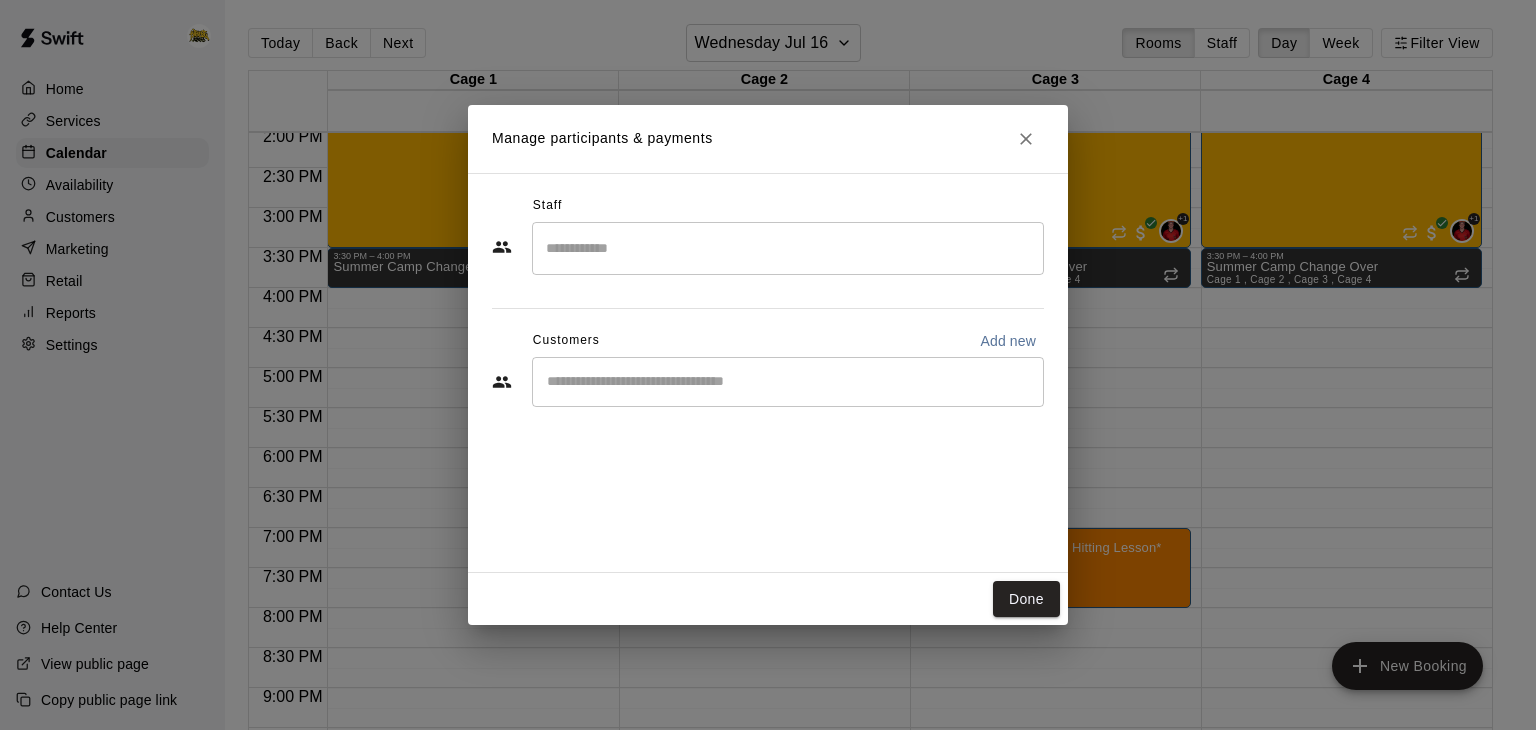 click on "​" at bounding box center (788, 382) 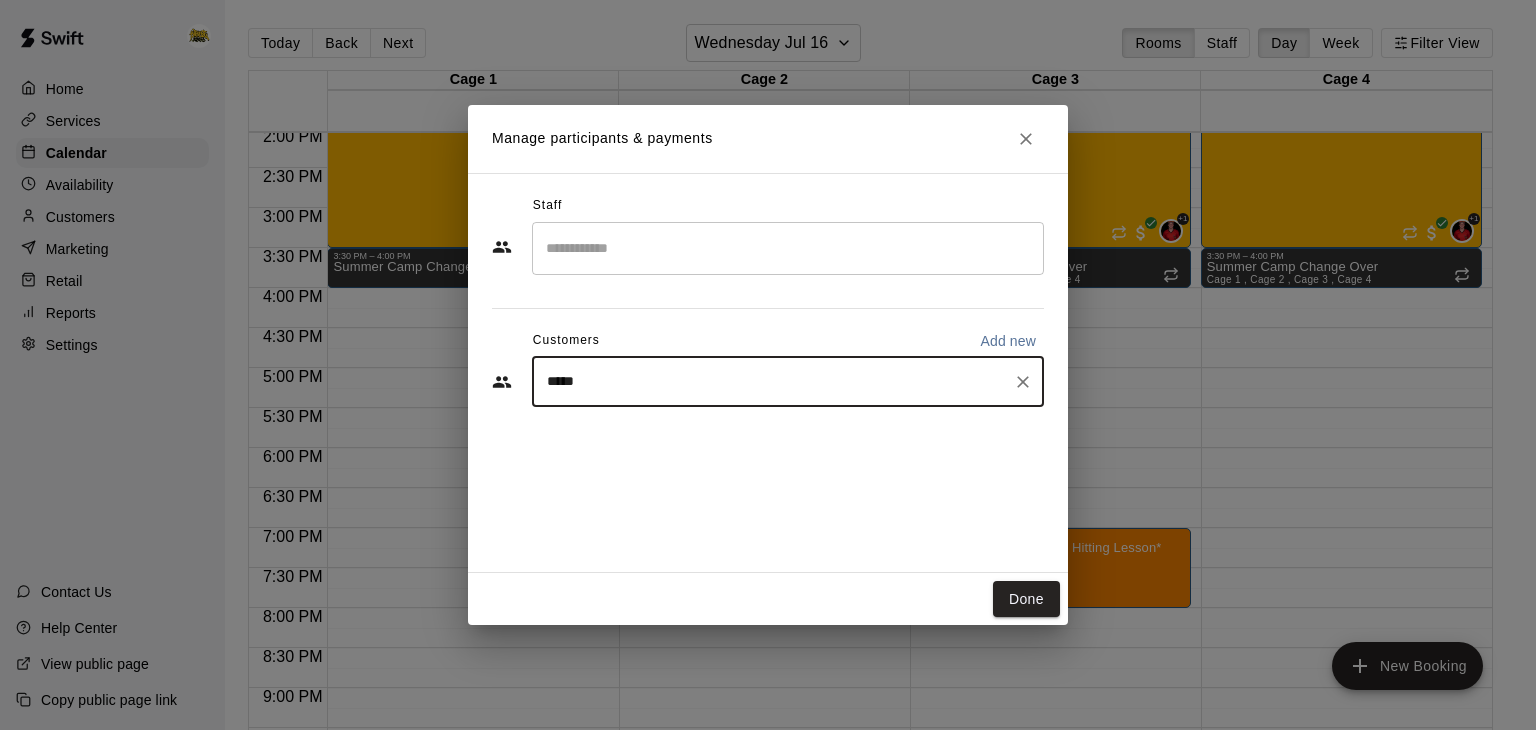 type on "******" 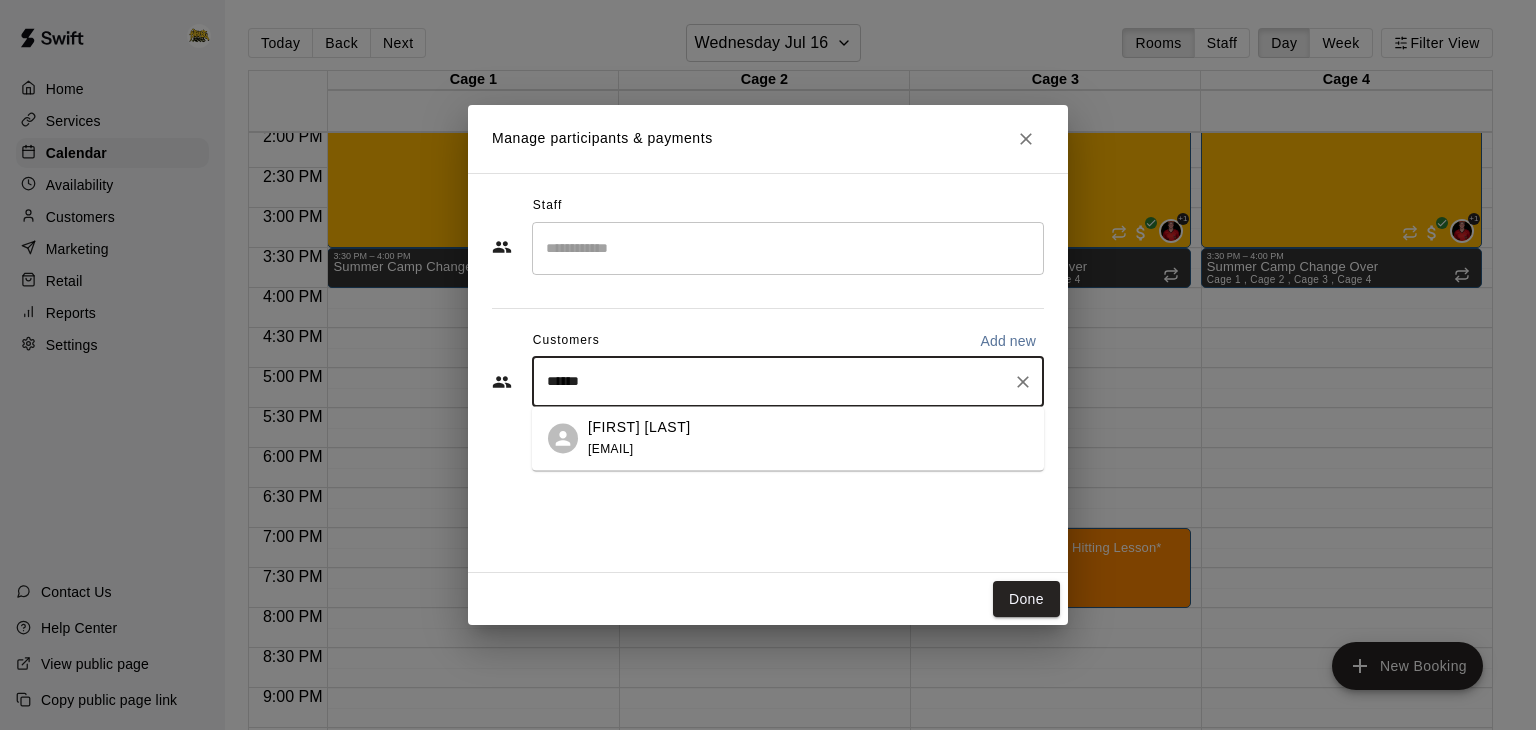 click on "[FIRST] [LAST]" at bounding box center [639, 427] 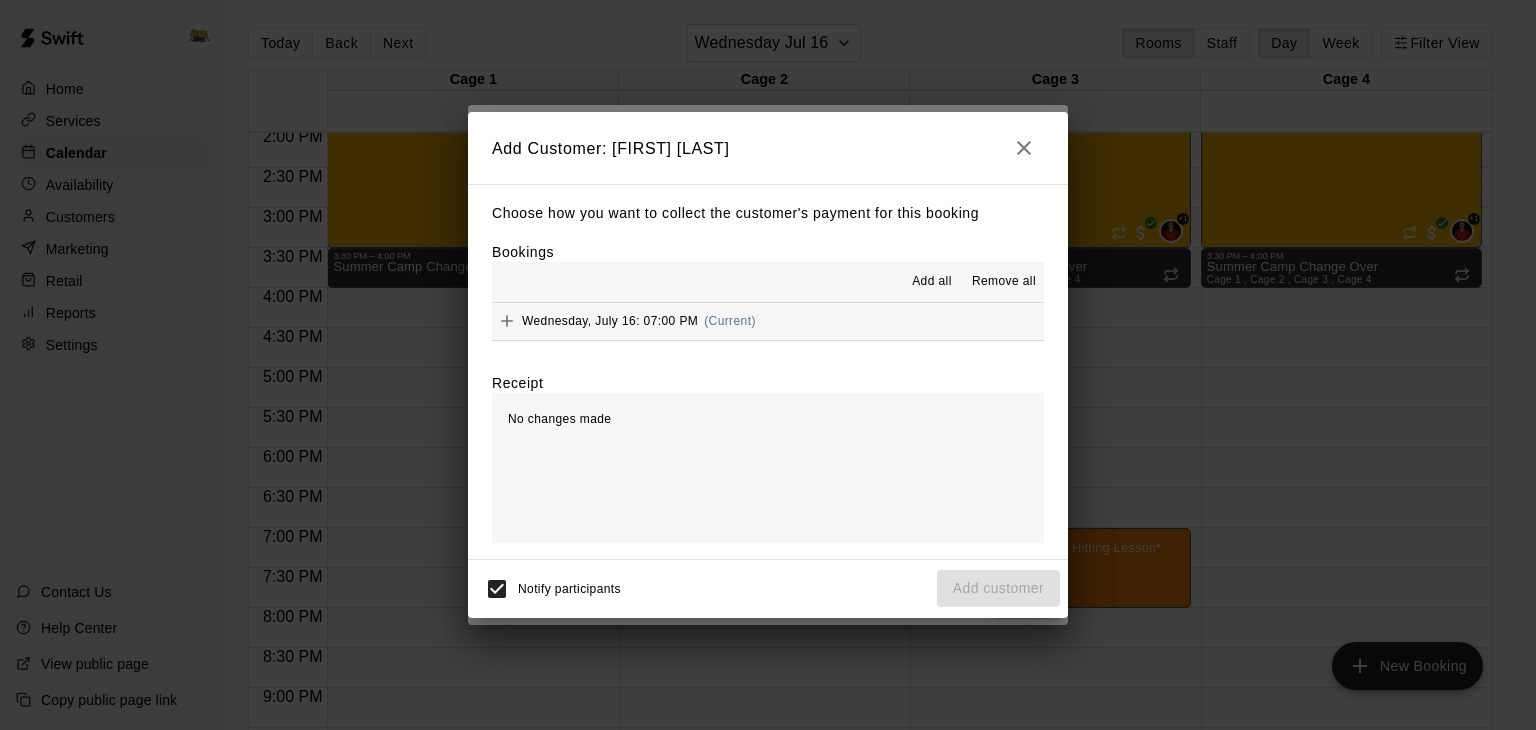 click on "Choose how you want to collect the customer's payment for this booking Bookings Add all Remove all Wednesday, July 16: 07:00 PM (Current) Receipt No changes made Subtotal $0.00" at bounding box center (768, 371) 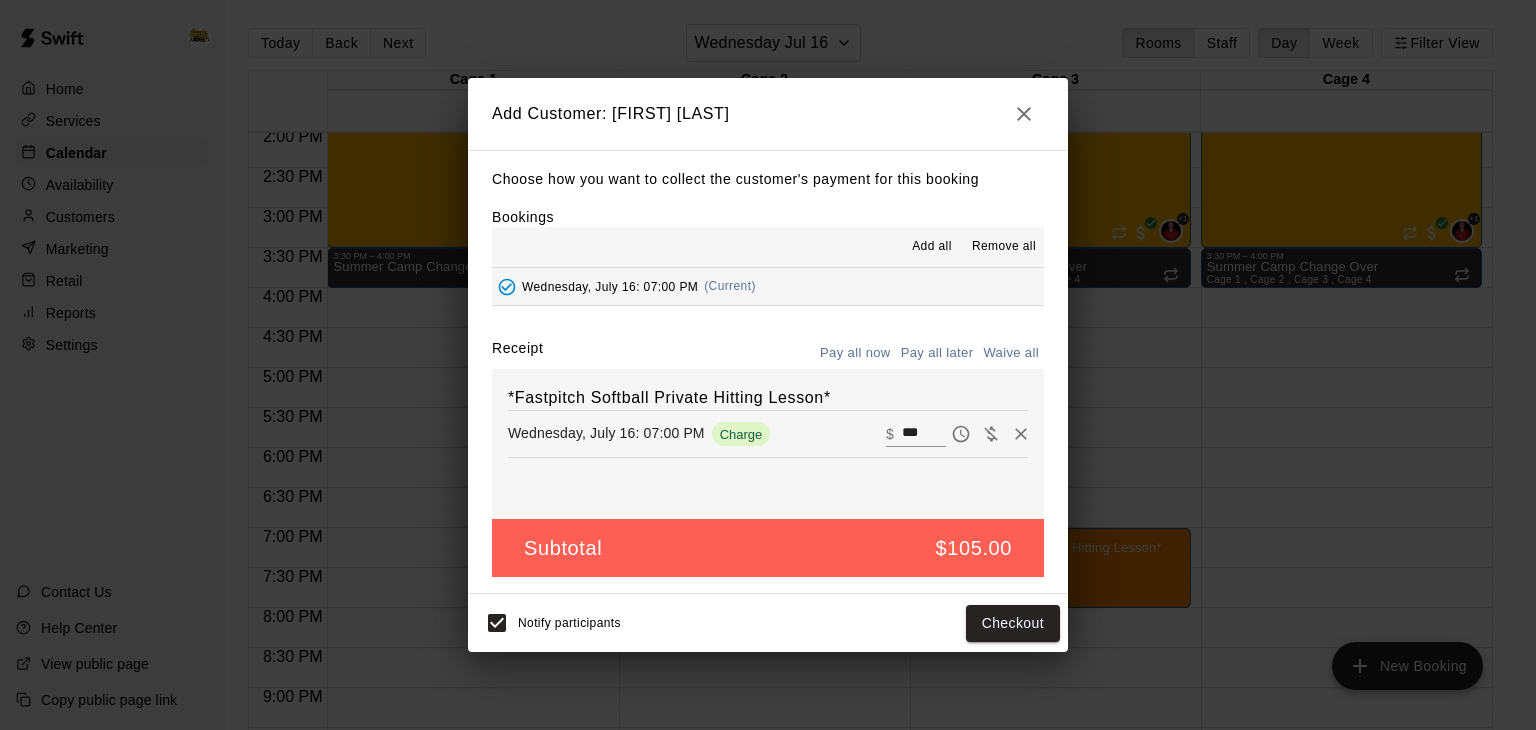 click on "Pay all later" at bounding box center (937, 353) 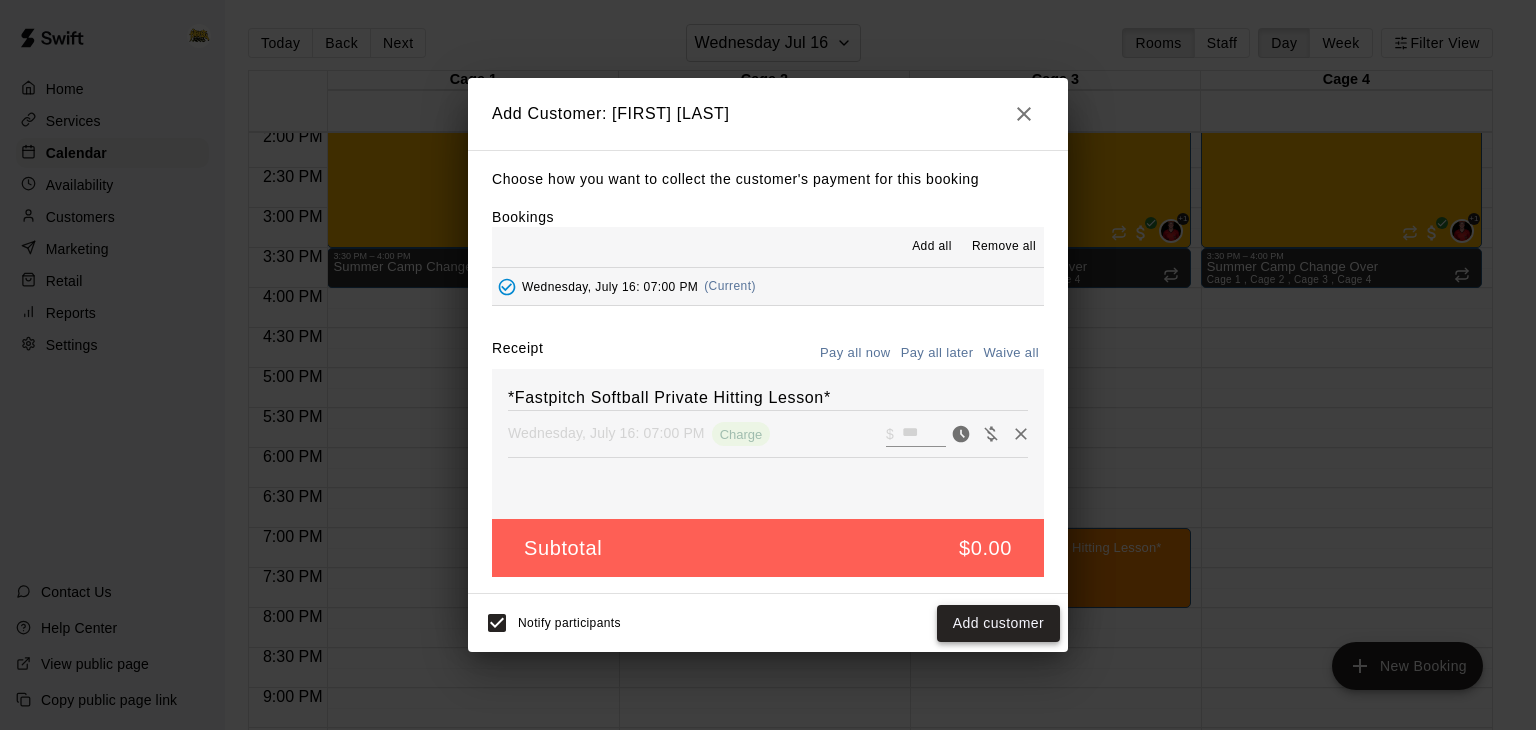 click on "Add customer" at bounding box center [998, 623] 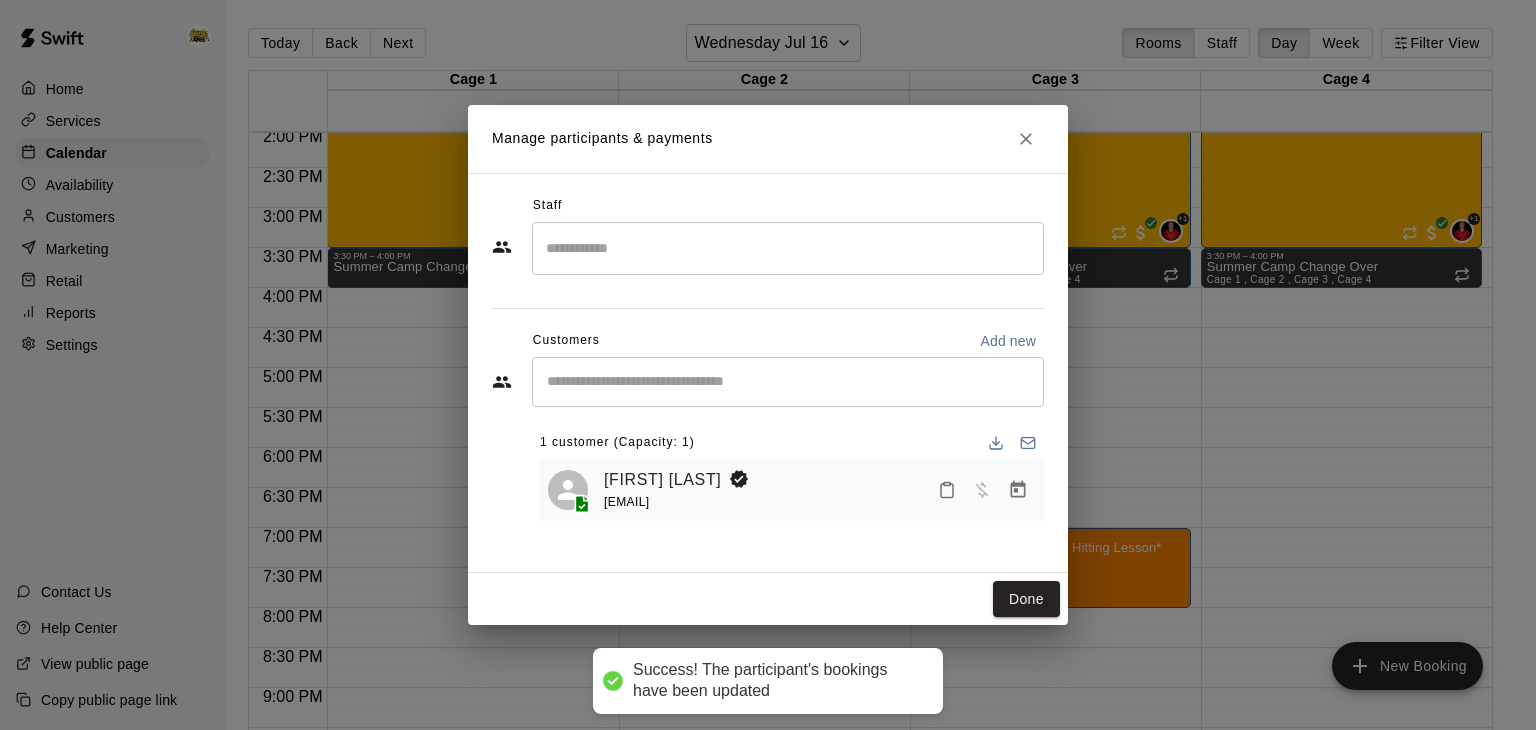 click on "​" at bounding box center [788, 248] 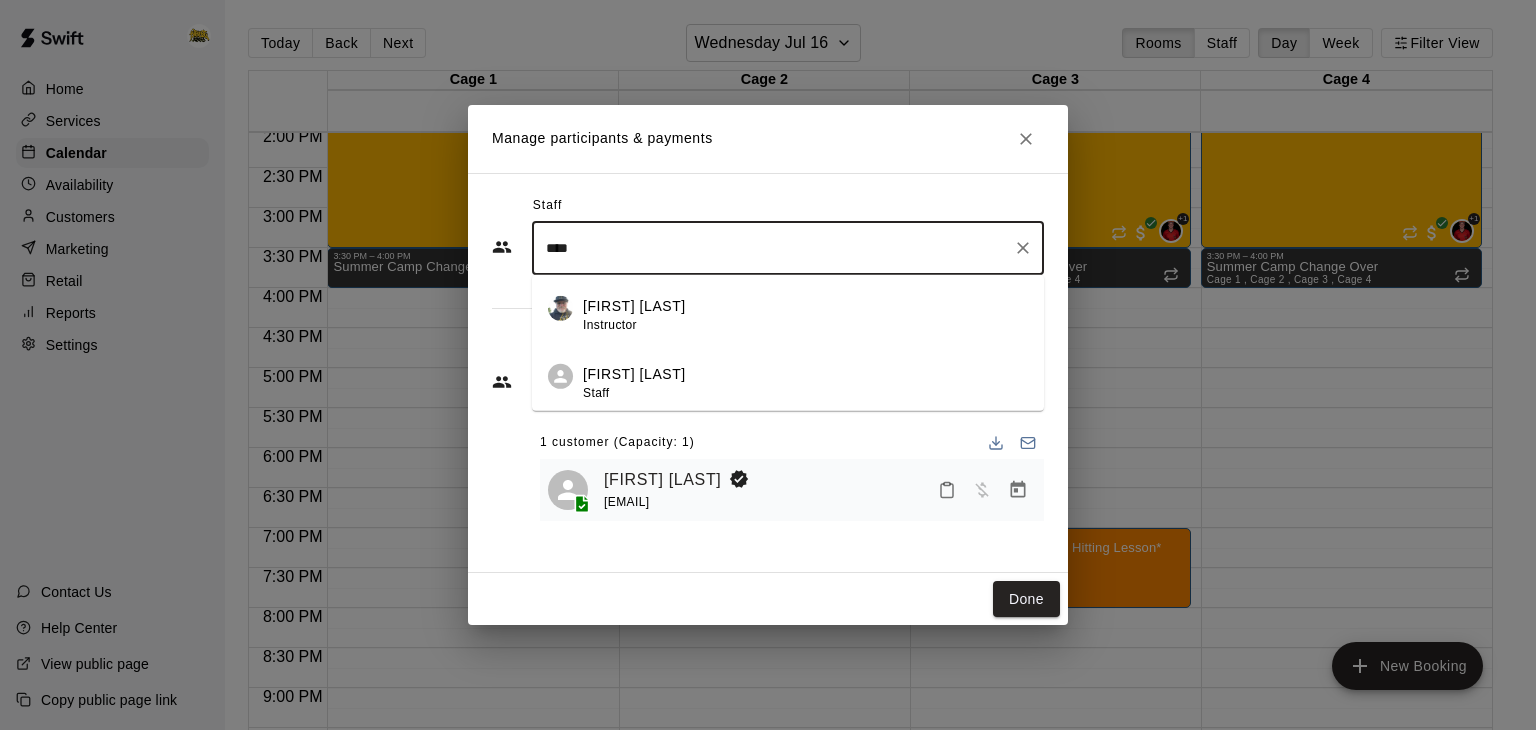 click on "[FIRST] [LAST]" at bounding box center (634, 306) 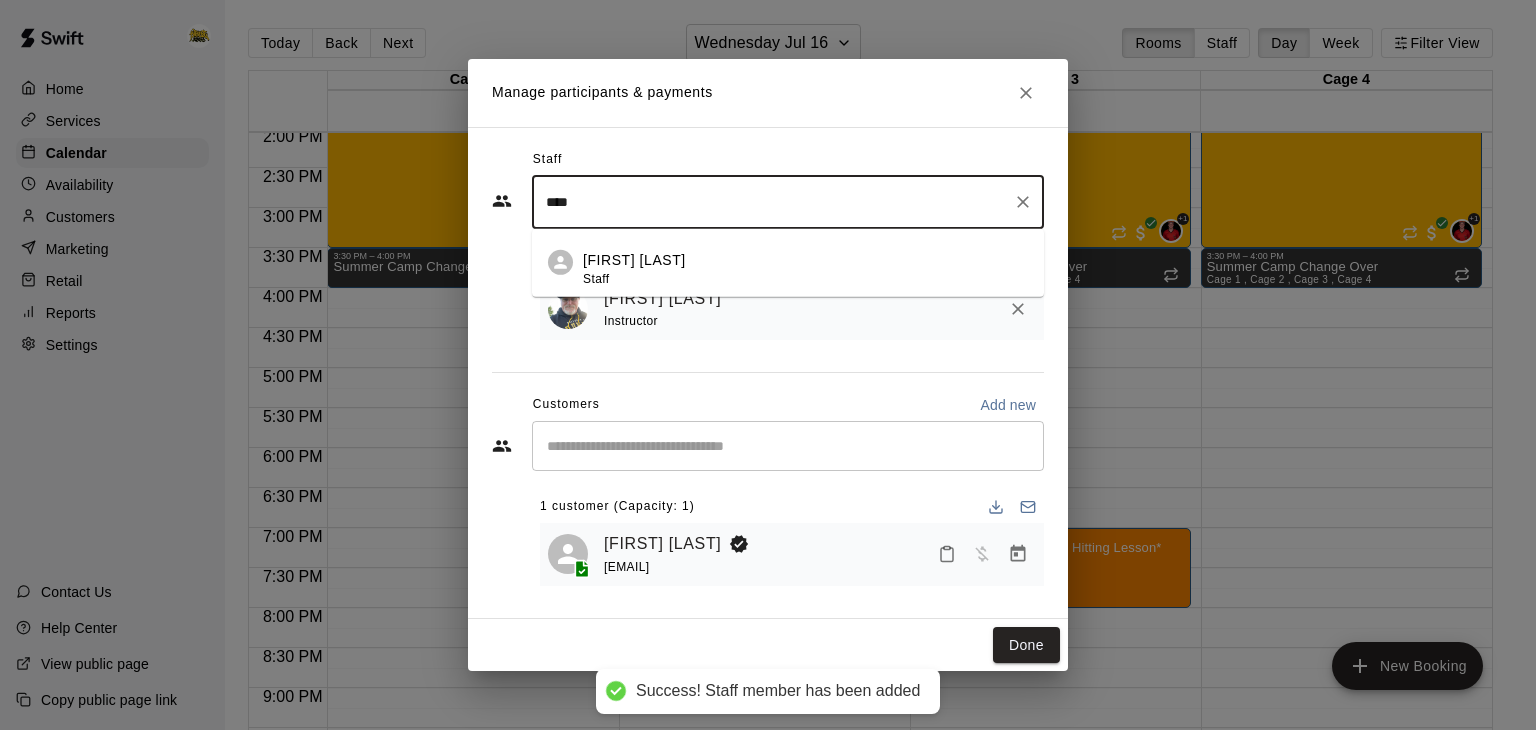 type on "***" 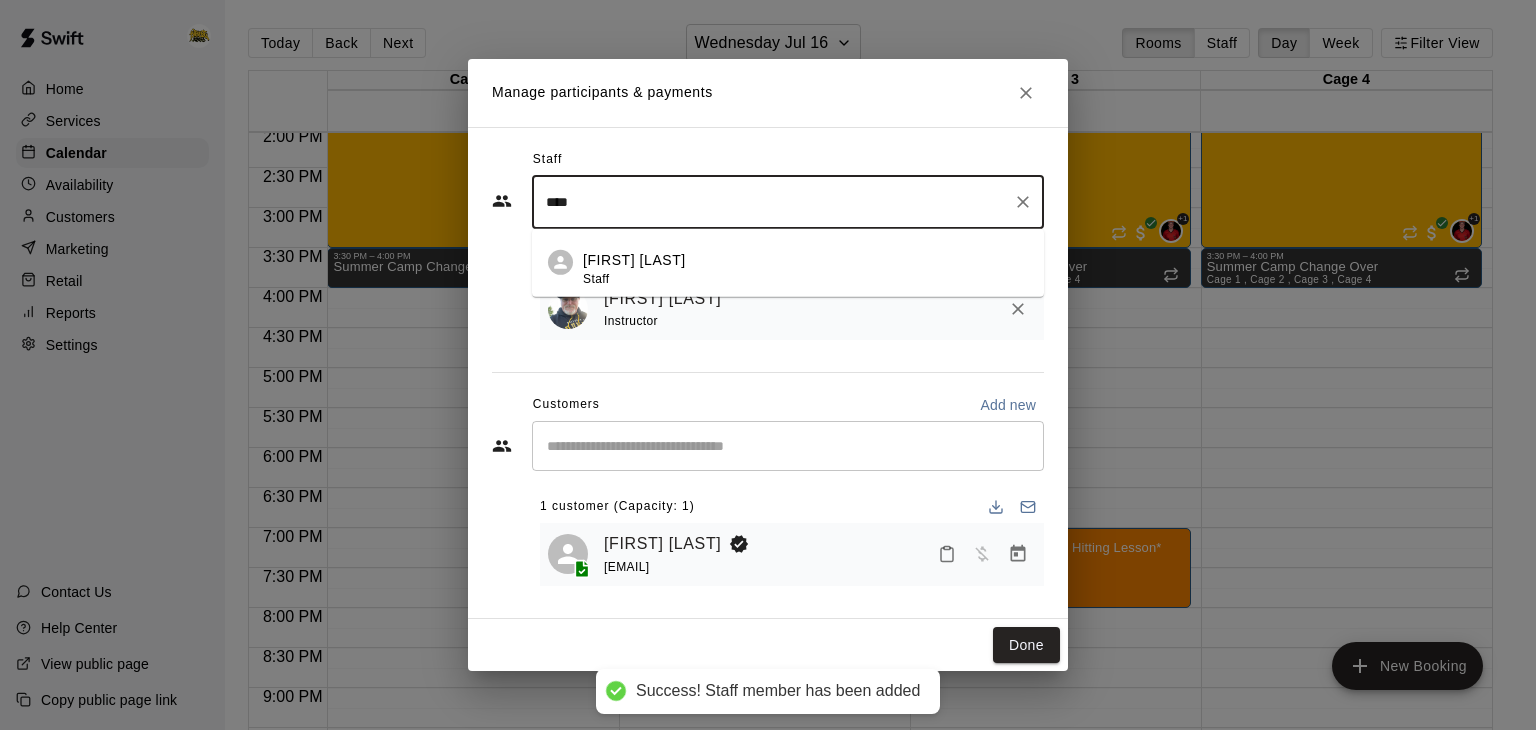 click on "[FIRST] [LAST] Instructor" at bounding box center (820, 309) 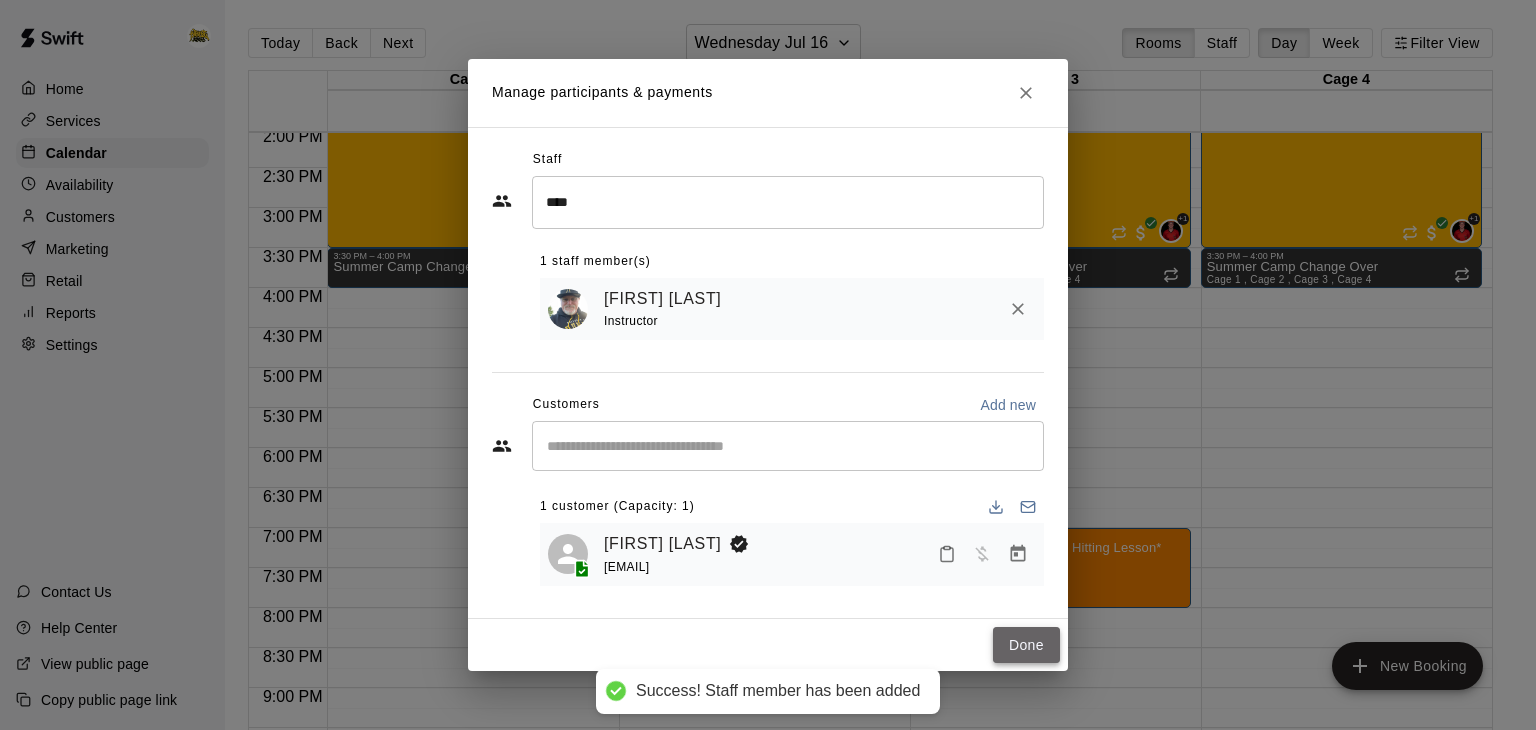 click on "Done" at bounding box center [1026, 645] 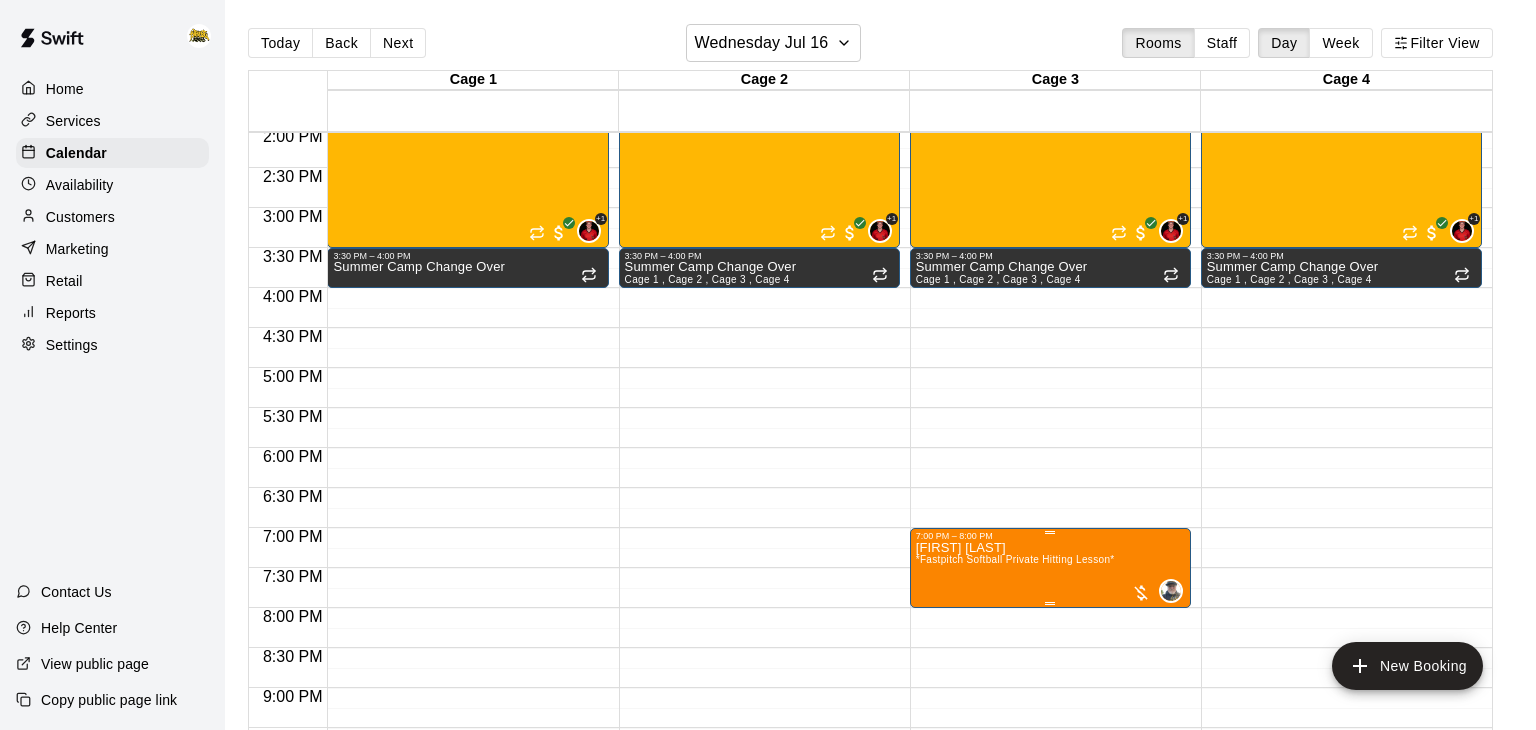 click on "*Fastpitch Softball Private Hitting Lesson*" at bounding box center (1015, 559) 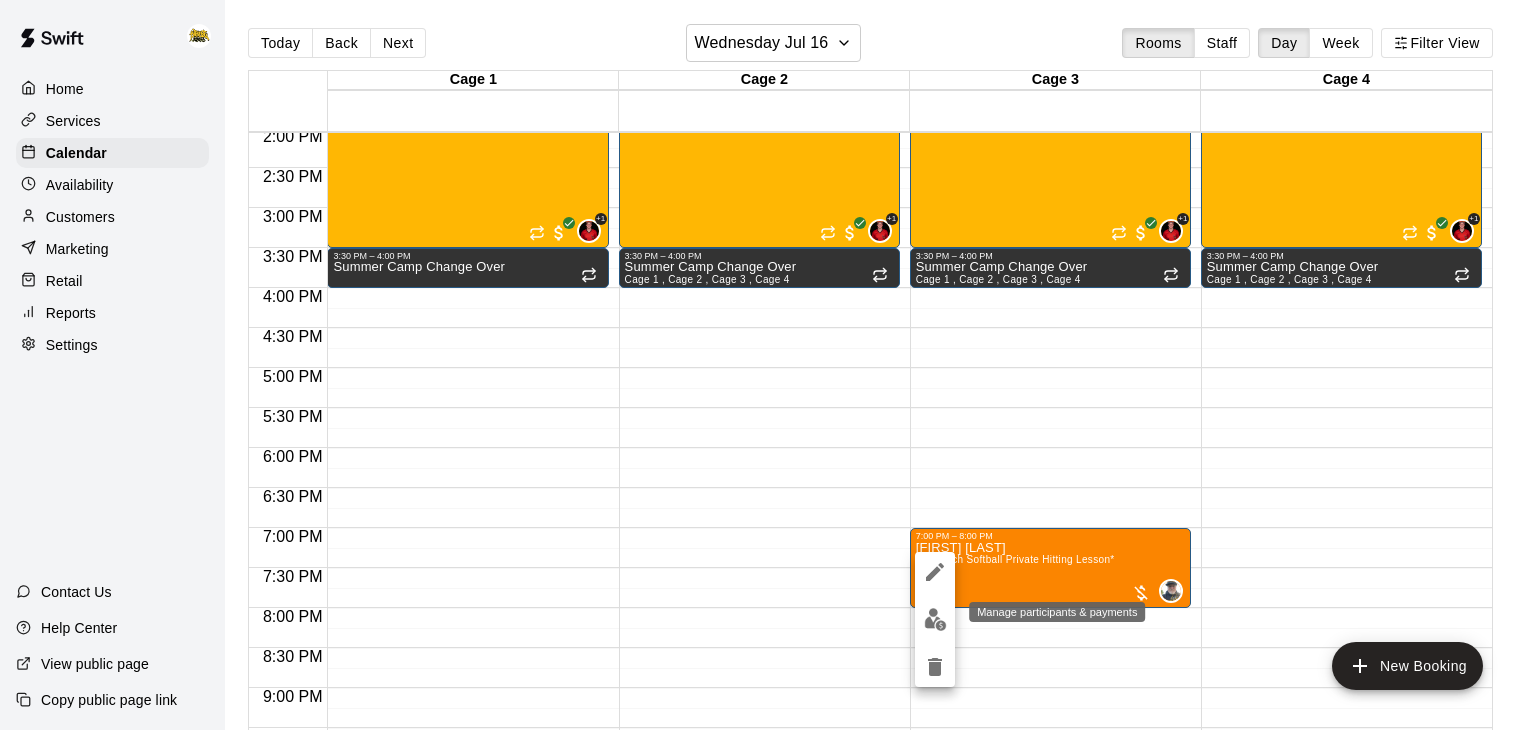 click at bounding box center [935, 619] 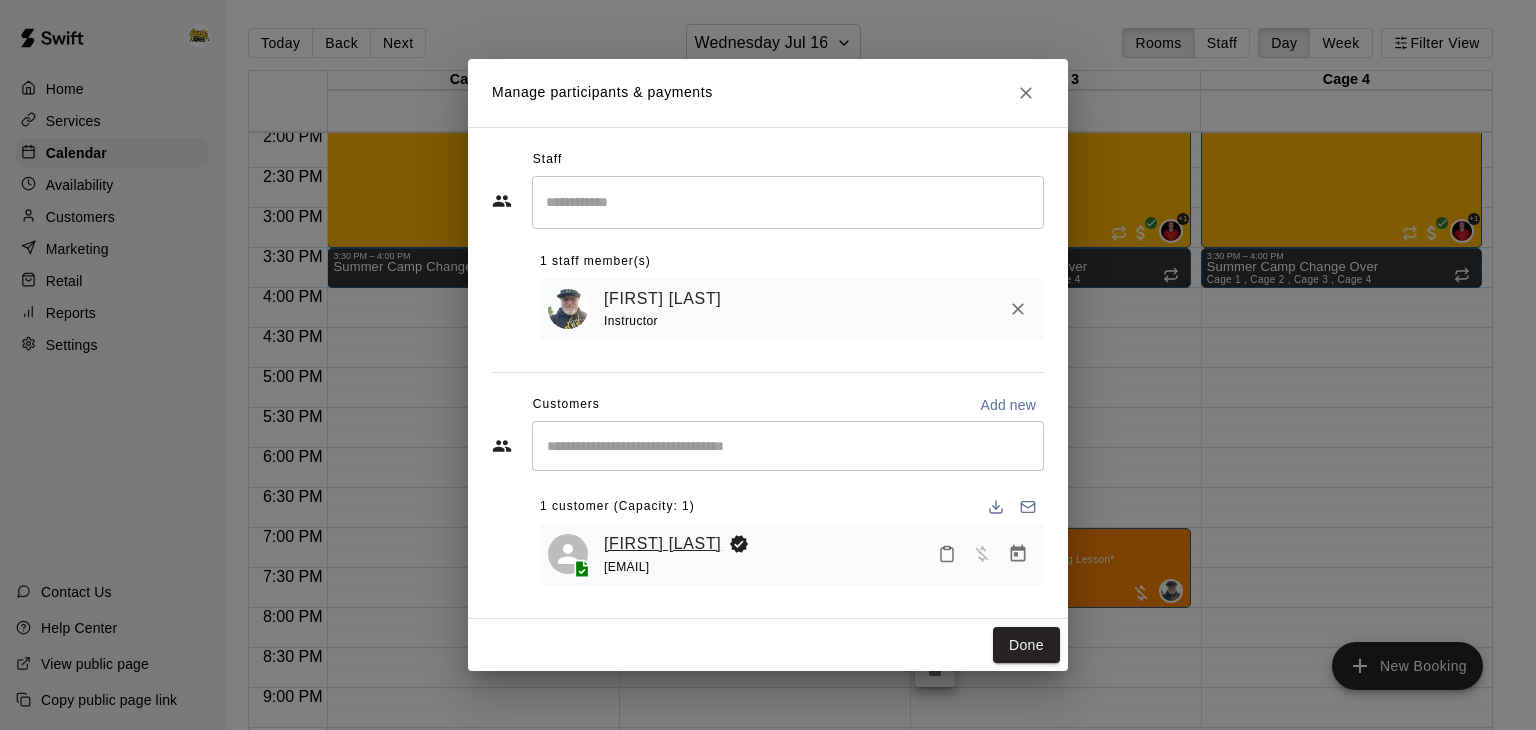 click on "[FIRST] [LAST]" at bounding box center [662, 544] 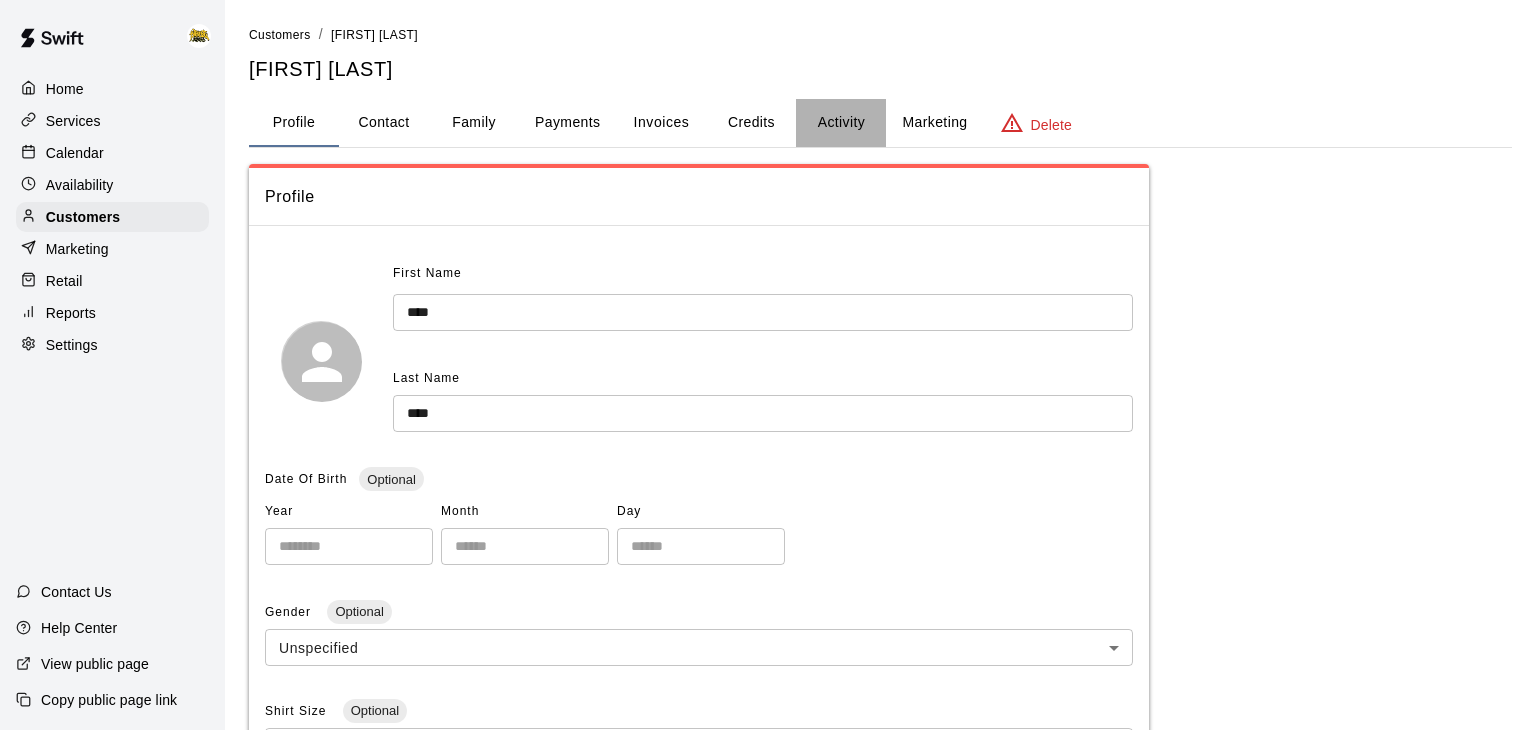 click on "Activity" at bounding box center (841, 123) 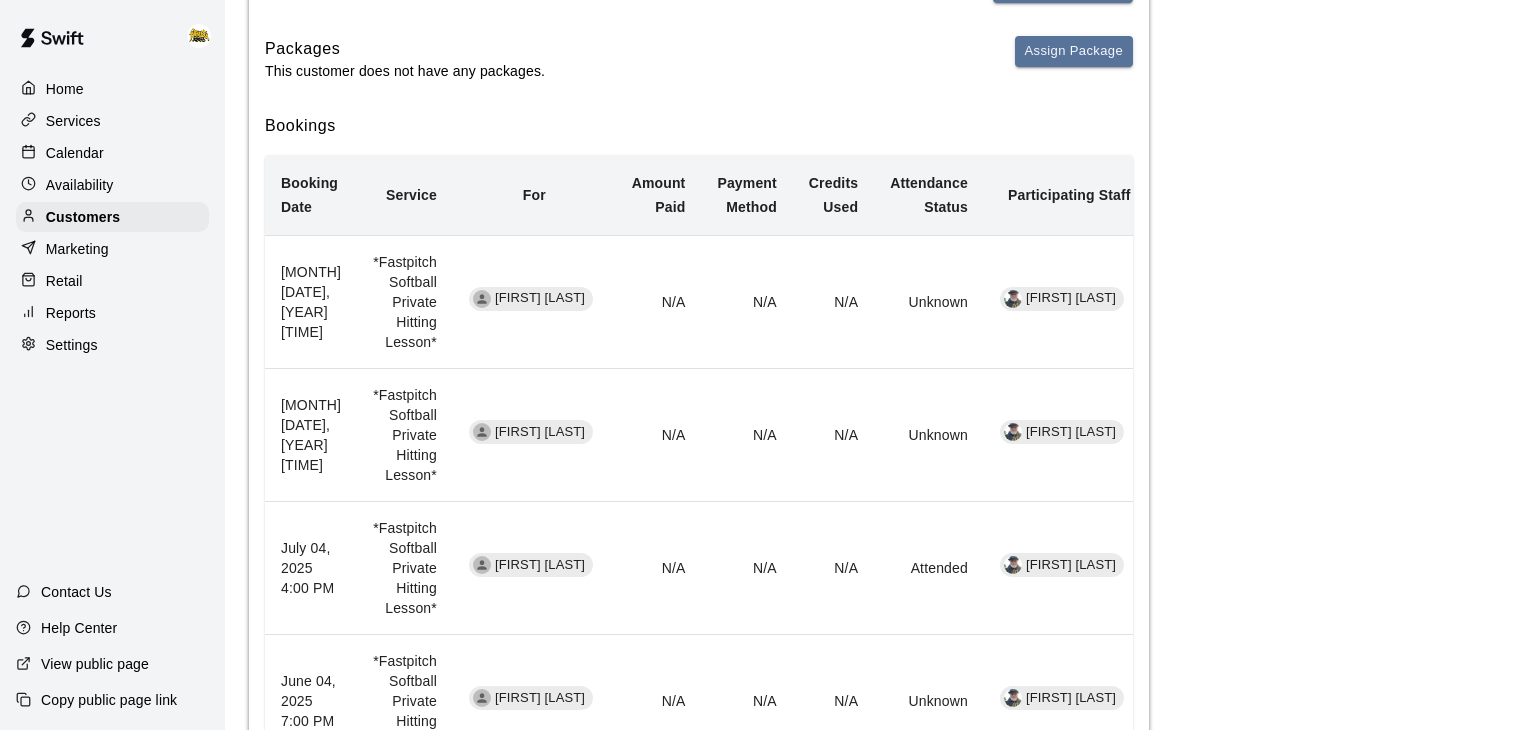 scroll, scrollTop: 935, scrollLeft: 0, axis: vertical 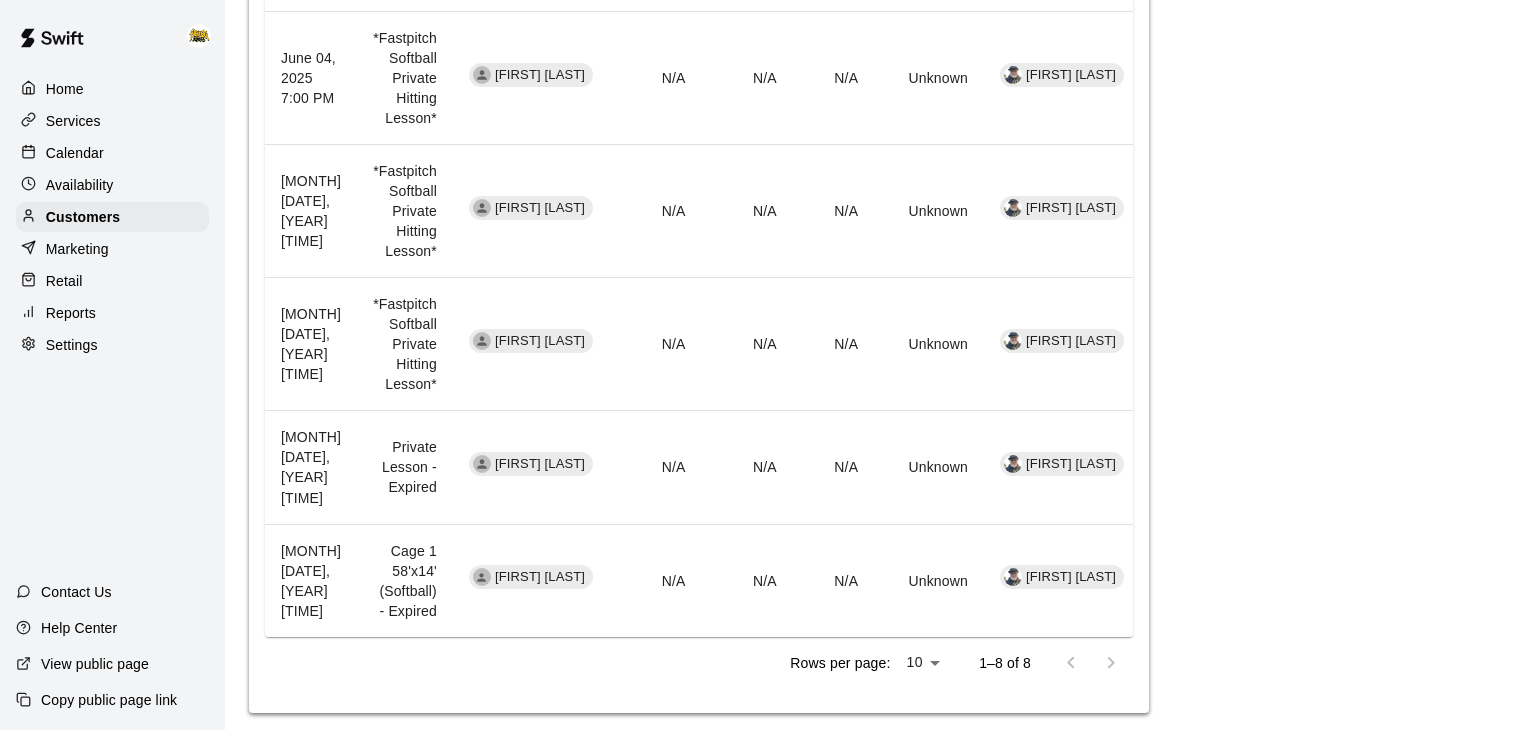 click on "N/A" at bounding box center (746, 344) 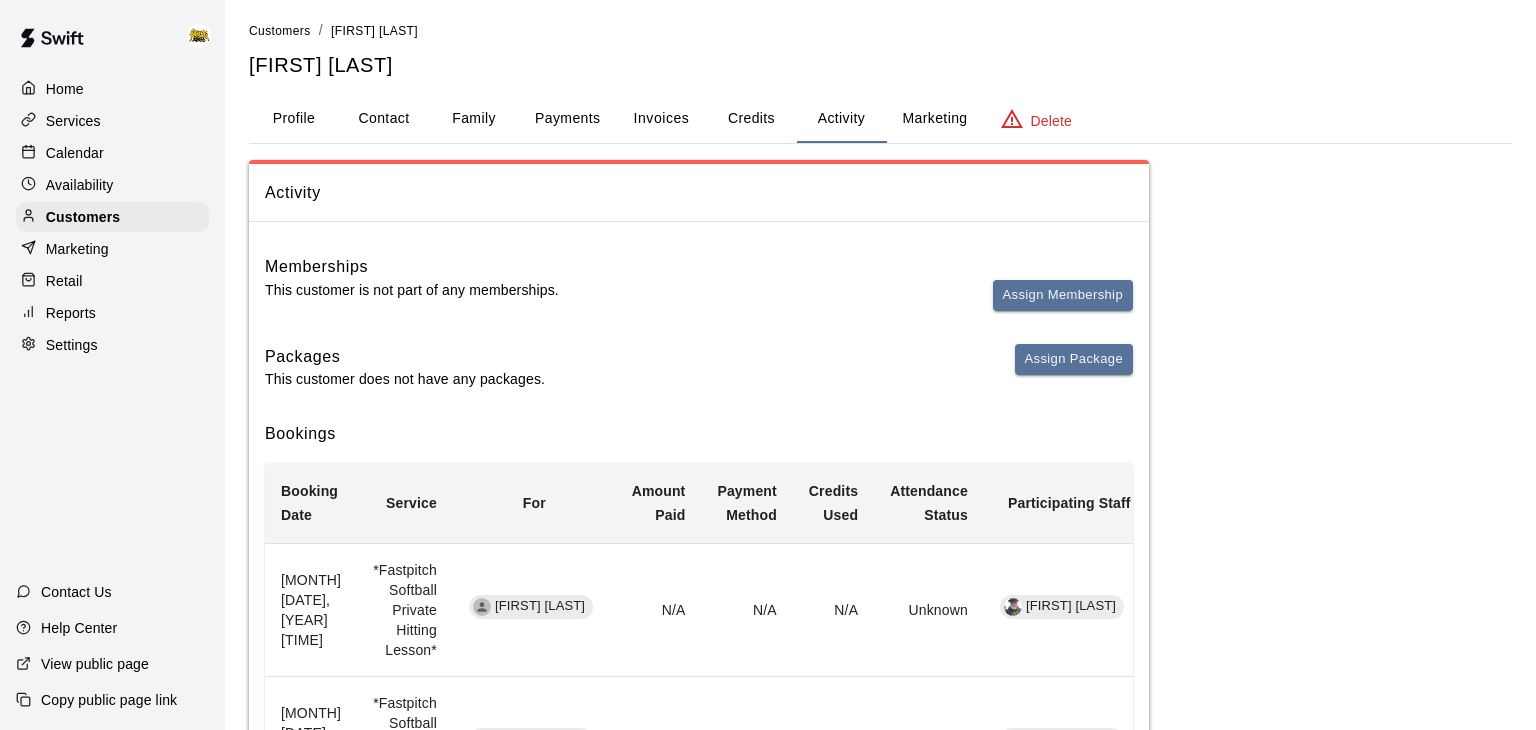scroll, scrollTop: 0, scrollLeft: 0, axis: both 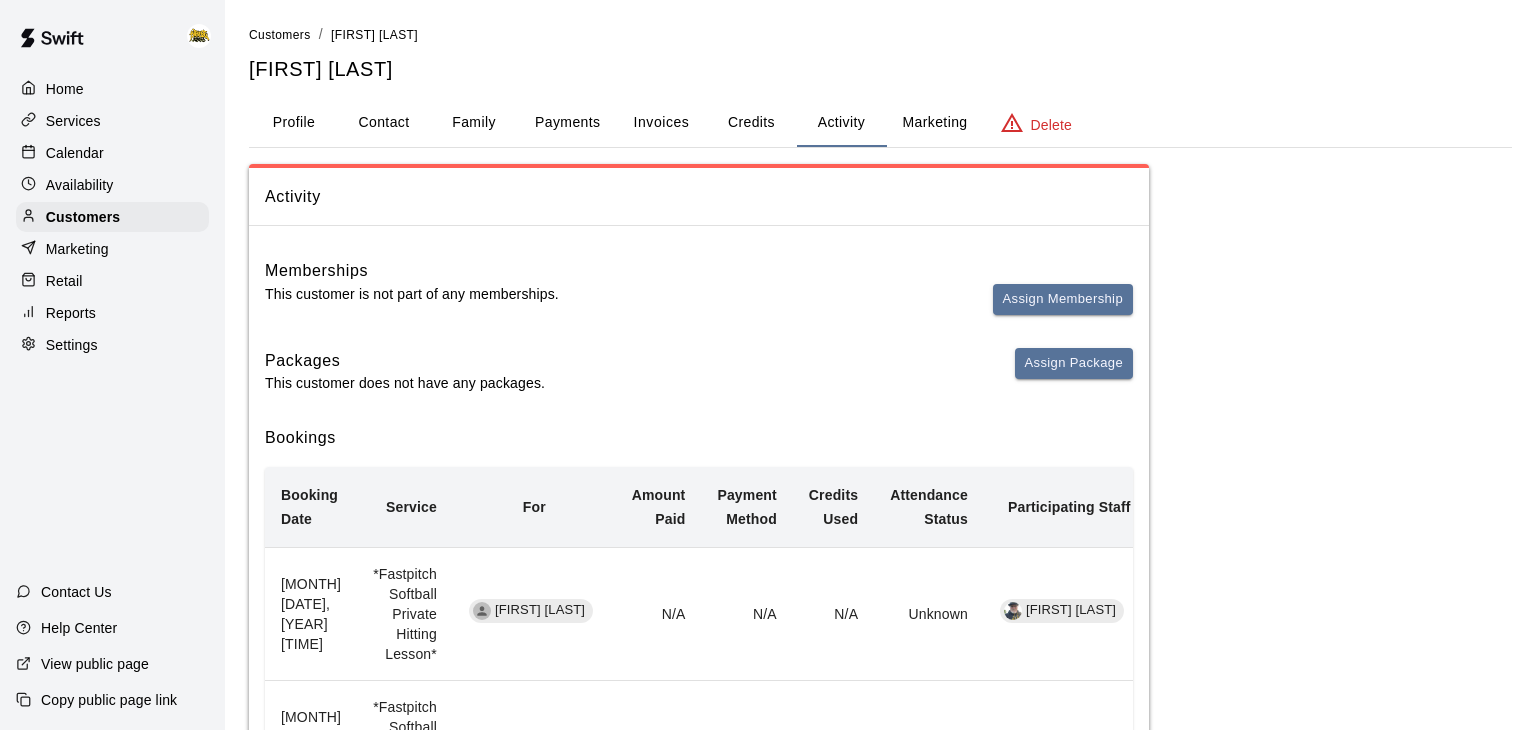 click on "Payments" at bounding box center (567, 123) 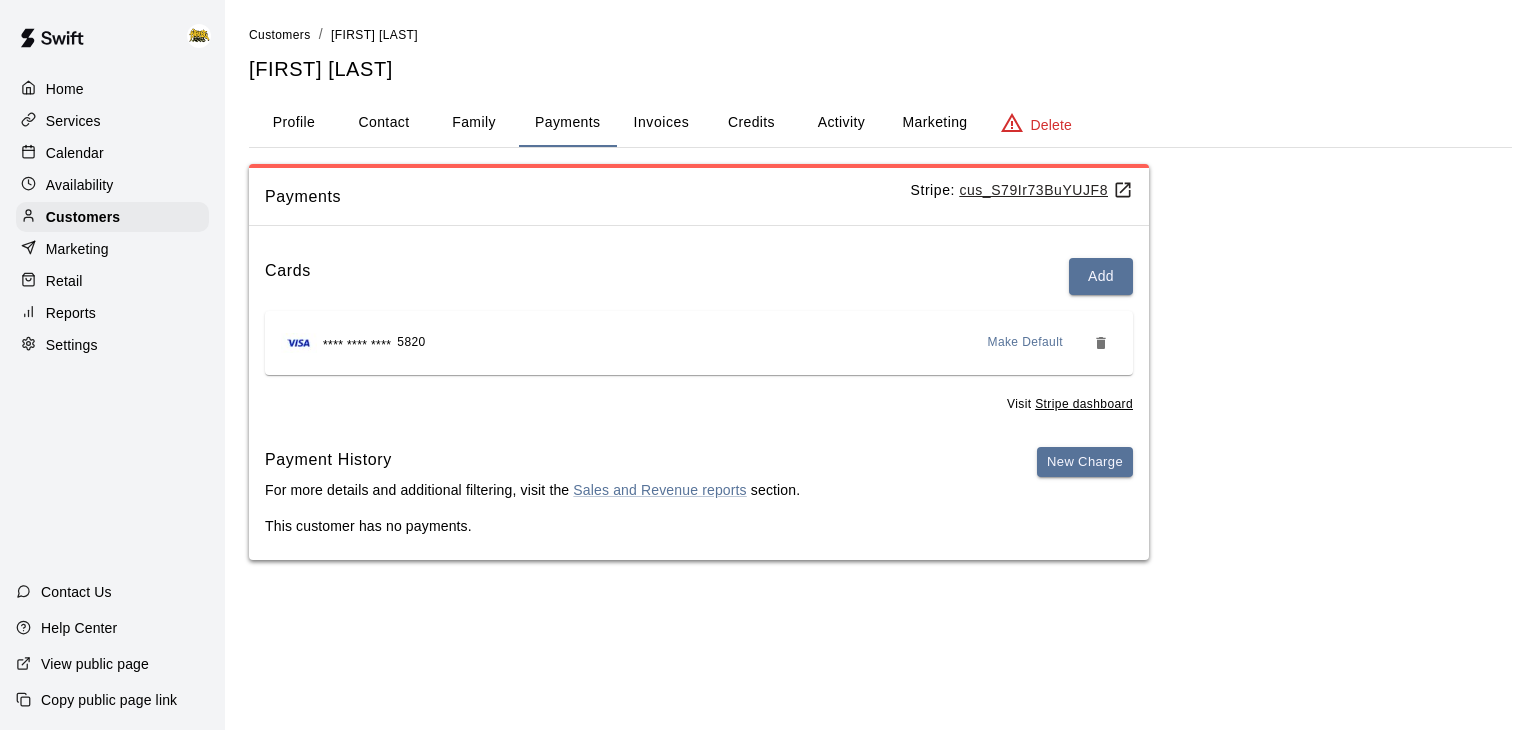 click on "Activity" at bounding box center (841, 123) 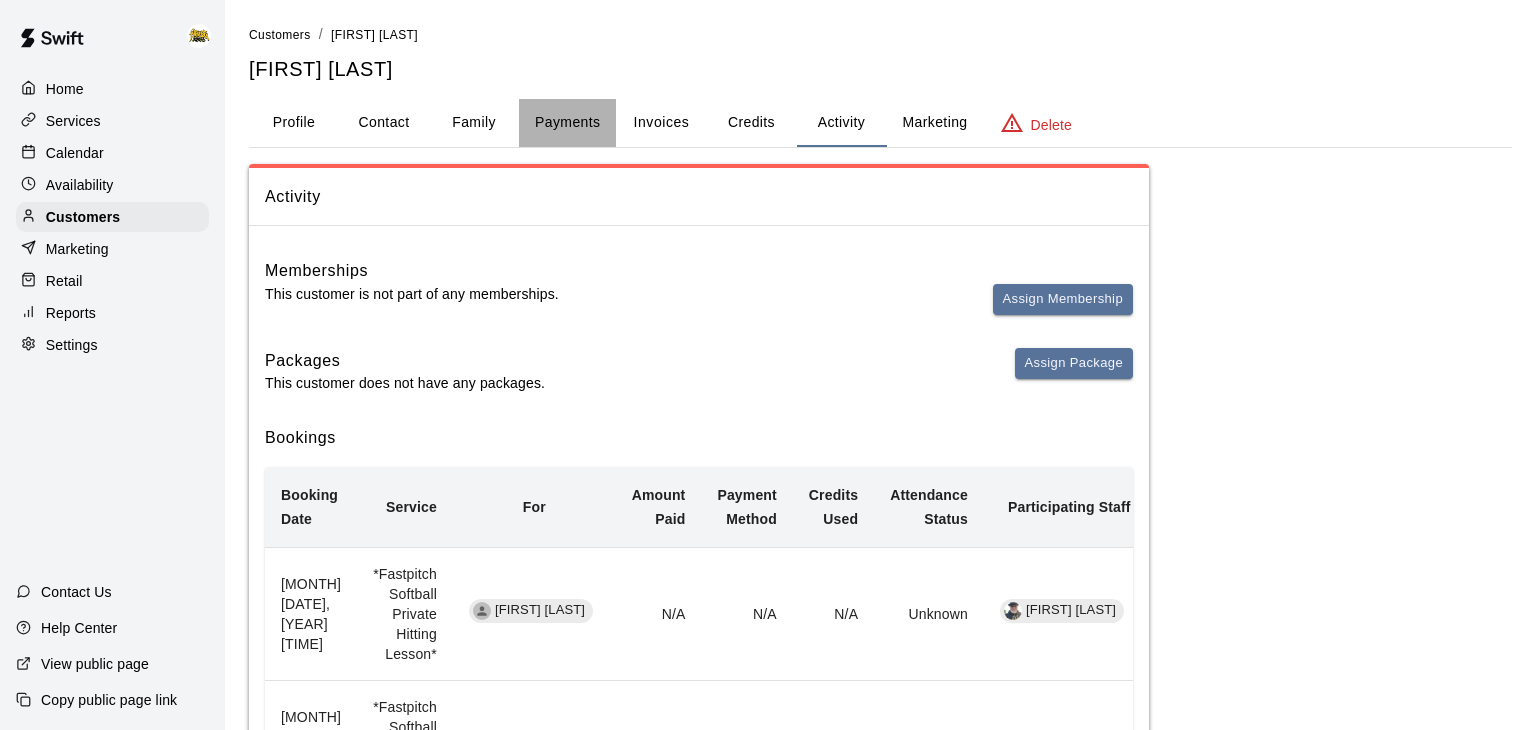 click on "Payments" at bounding box center (567, 123) 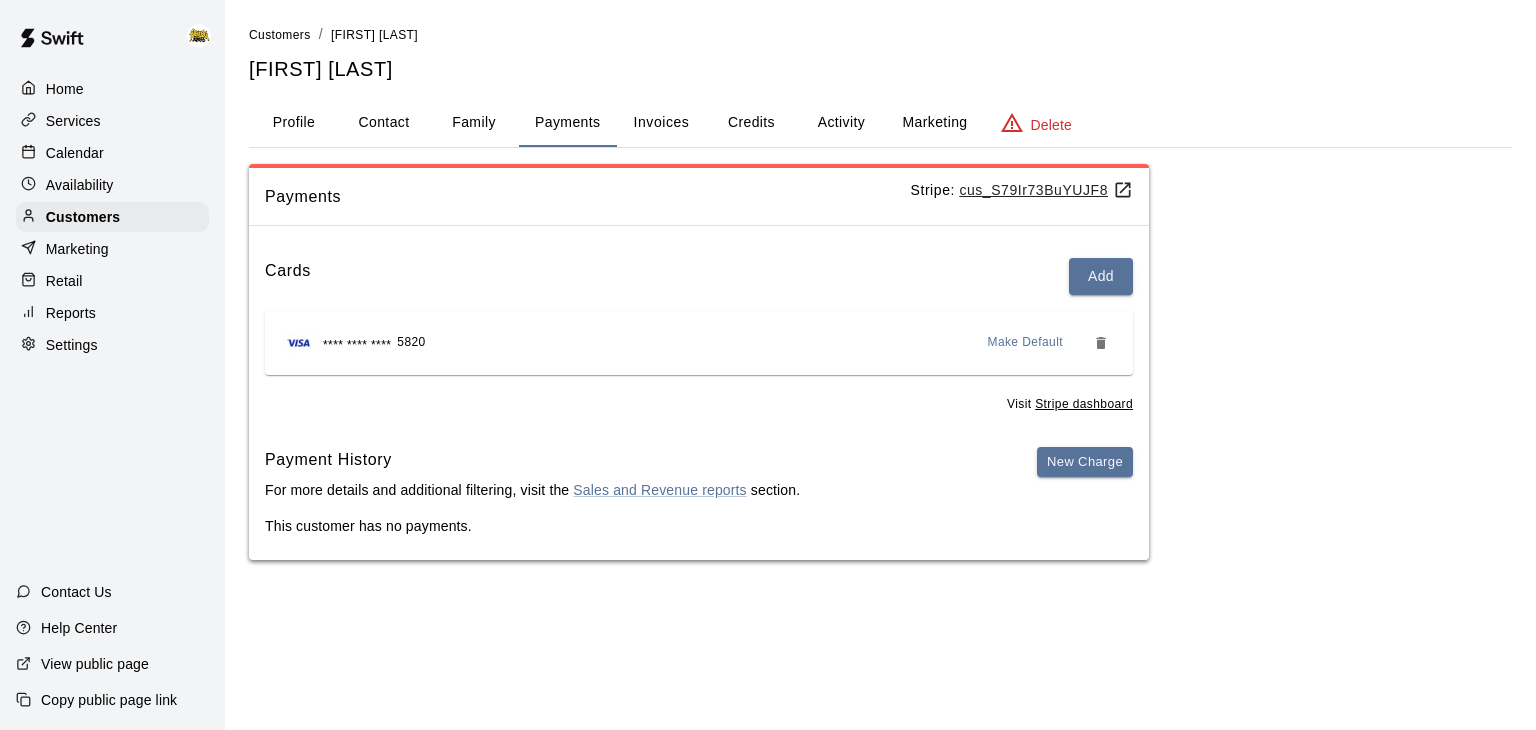click on "Activity" at bounding box center [841, 123] 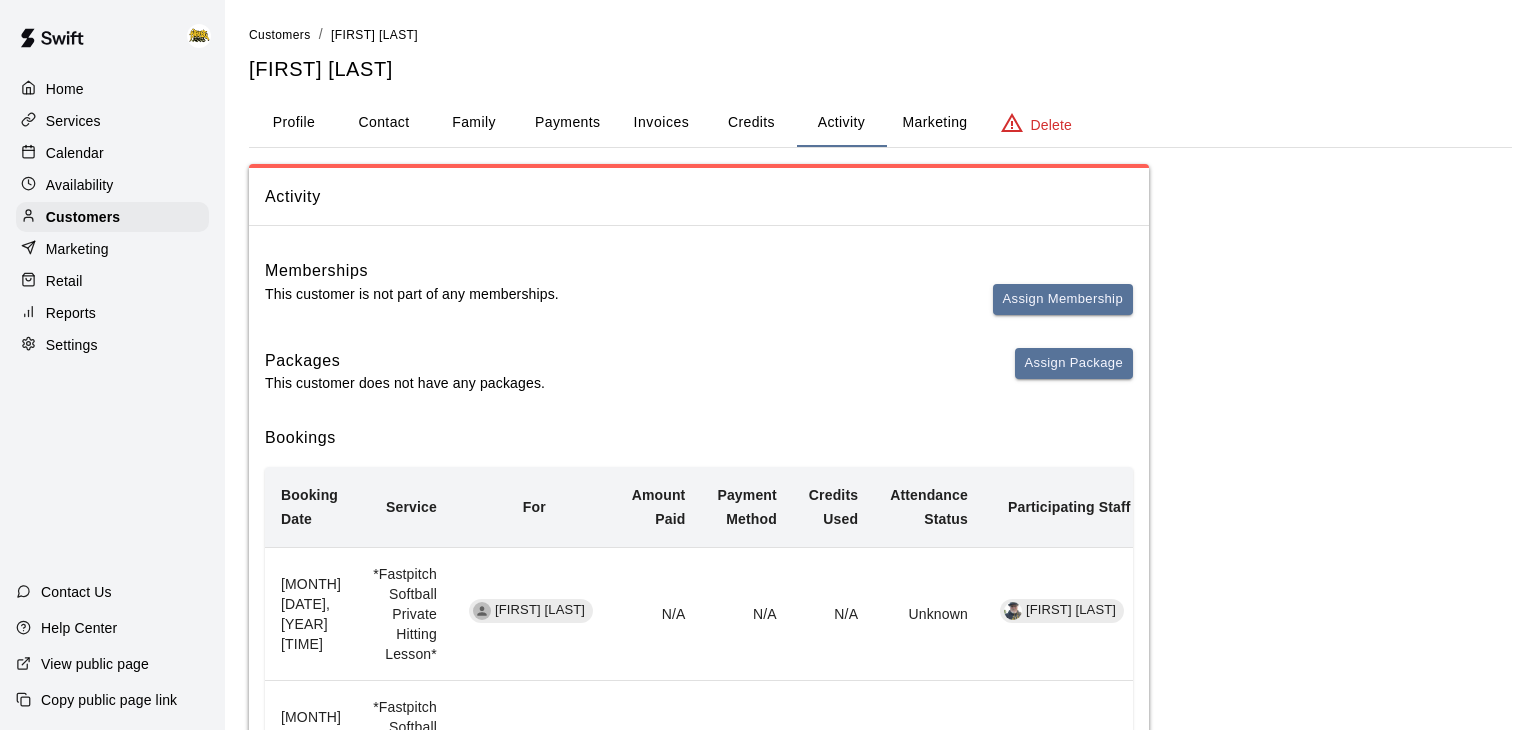 click on "Payments" at bounding box center [567, 123] 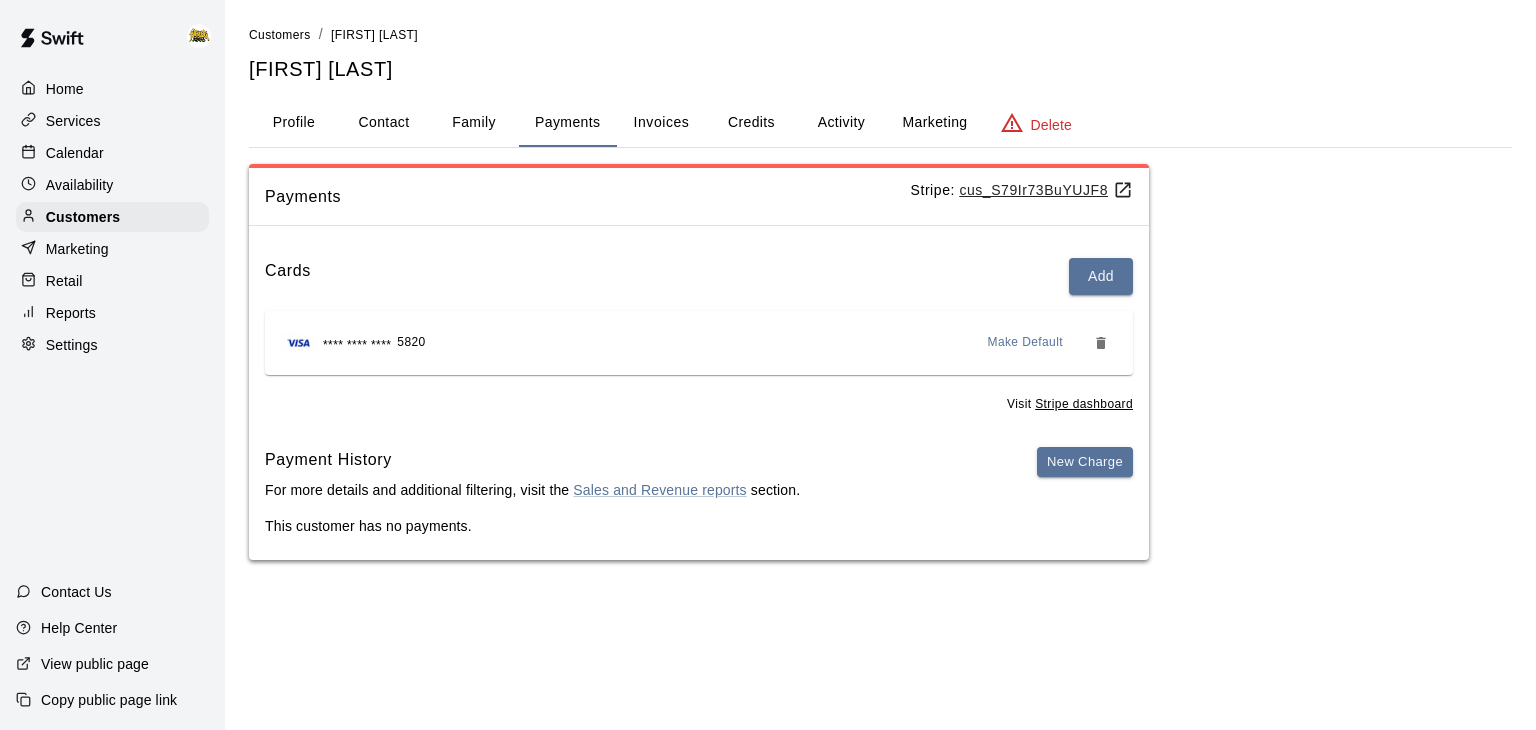 click on "Home" at bounding box center [65, 89] 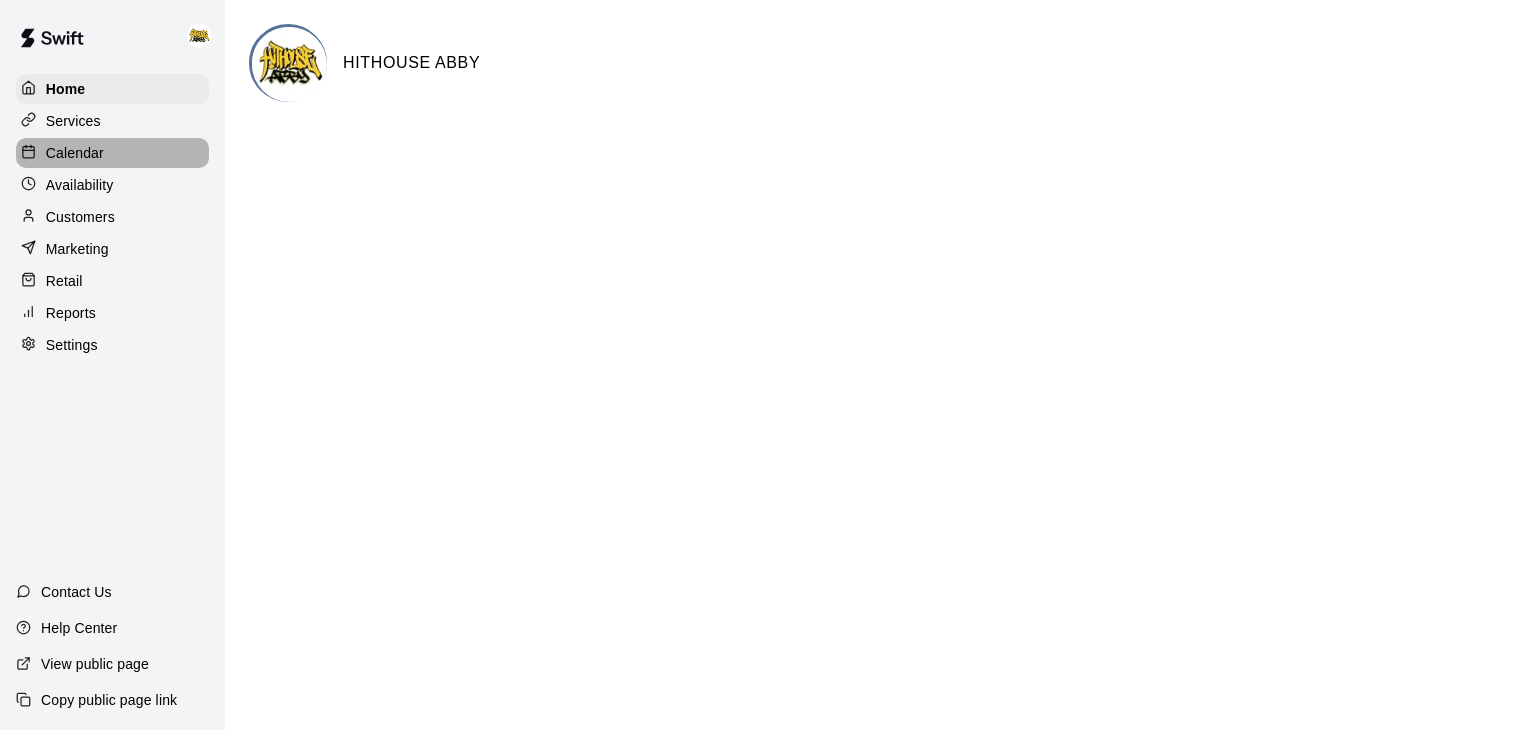 click on "Calendar" at bounding box center (112, 153) 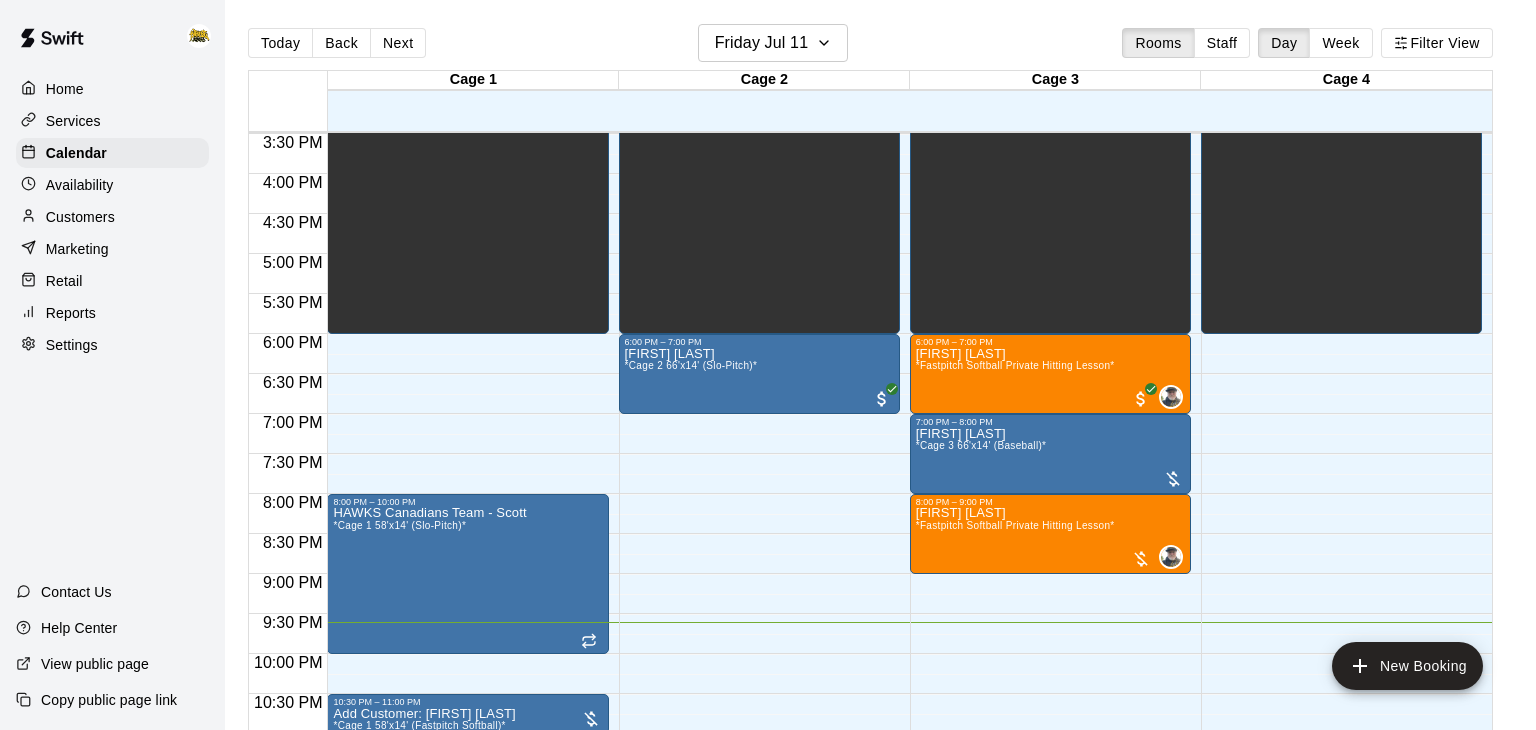 scroll, scrollTop: 1299, scrollLeft: 0, axis: vertical 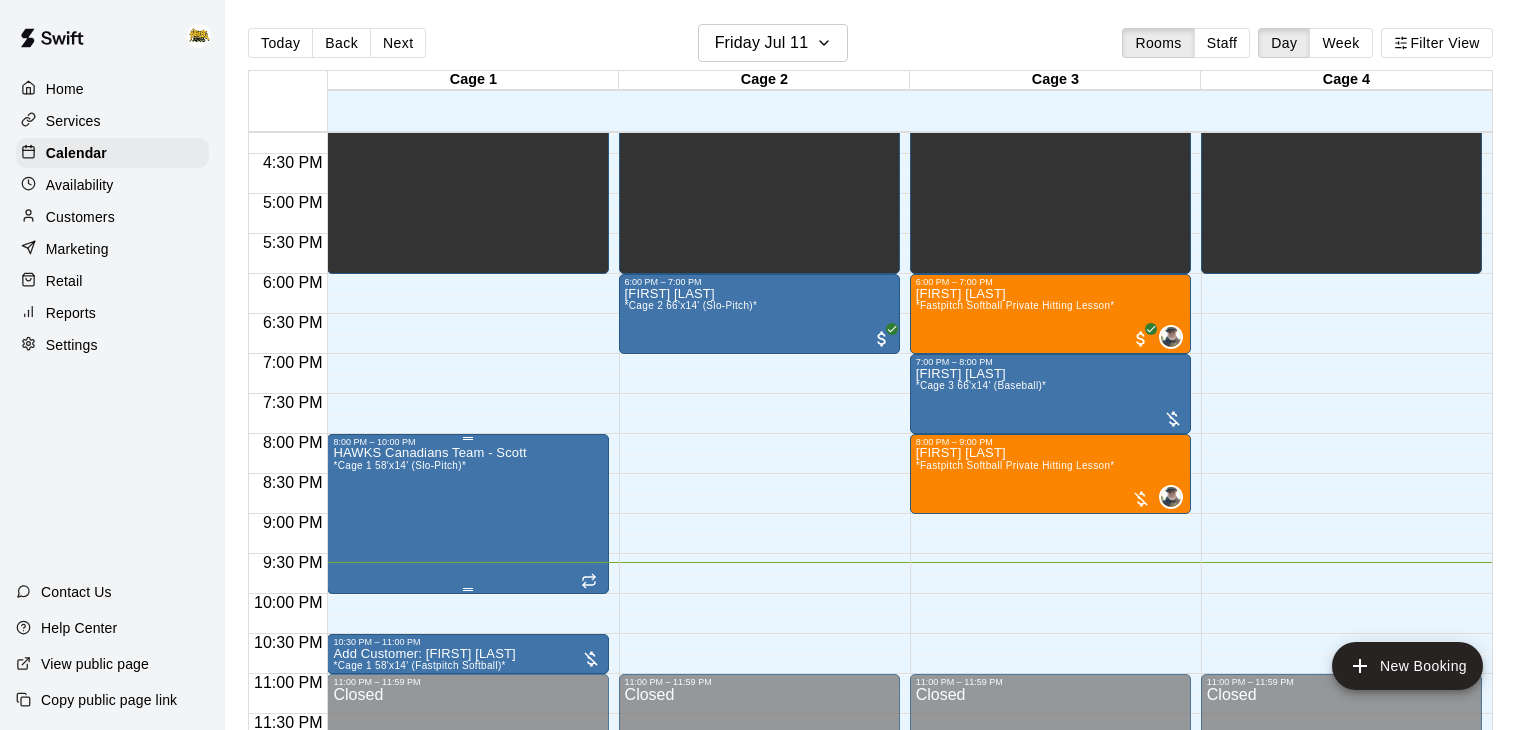 click on "HAWKS Canadians Team - Scott *Cage 1 58'x14' (Slo-Pitch)*" at bounding box center [467, 812] 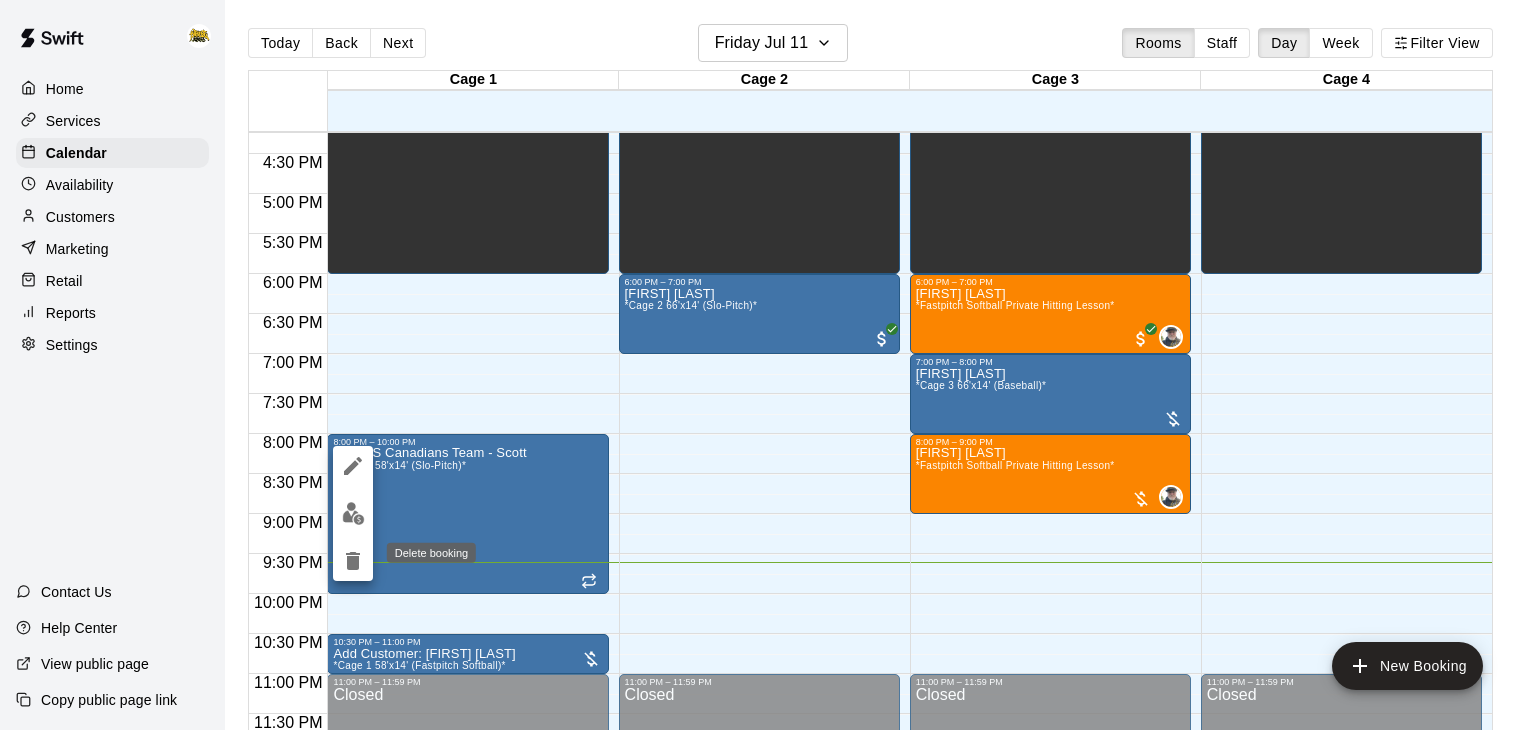 click 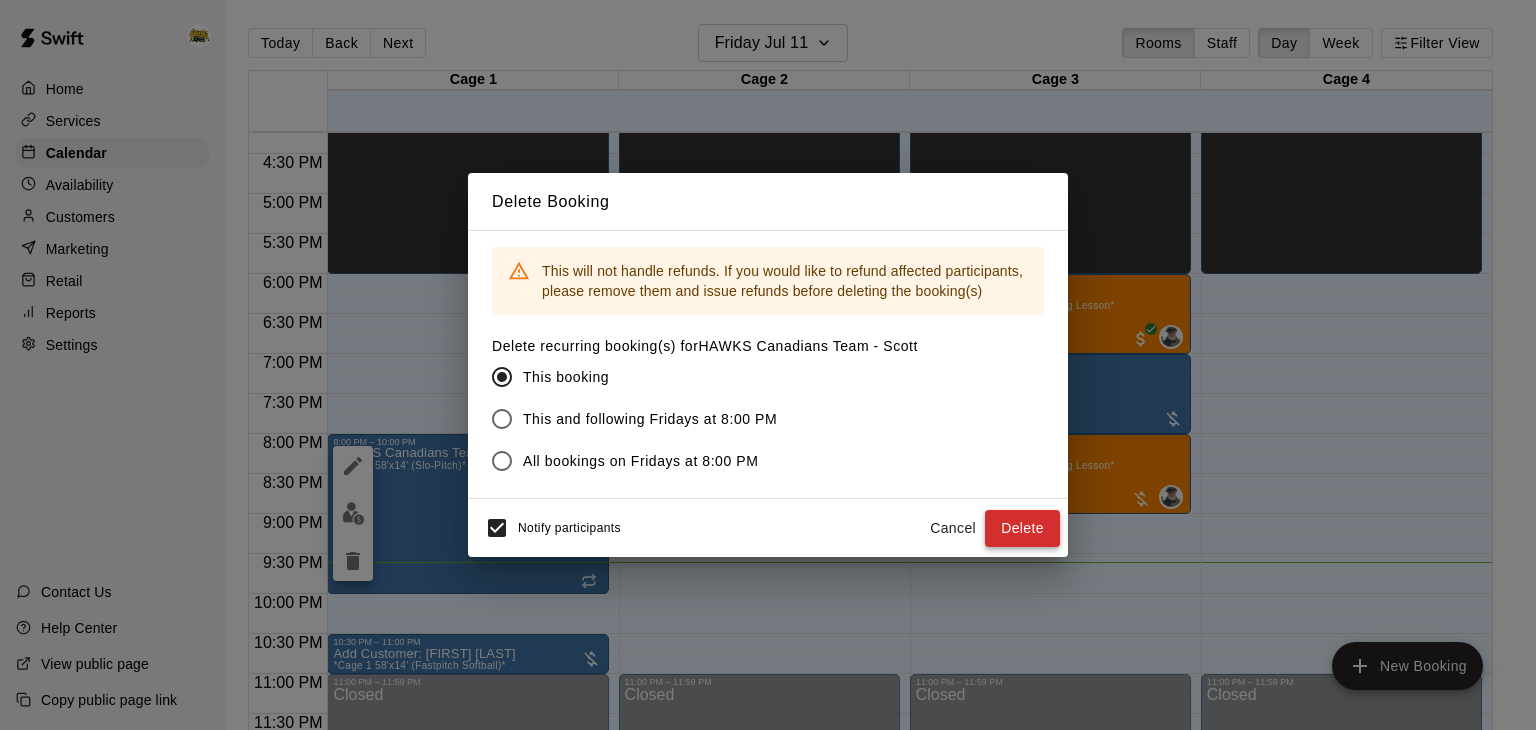 click on "Delete" at bounding box center (1022, 528) 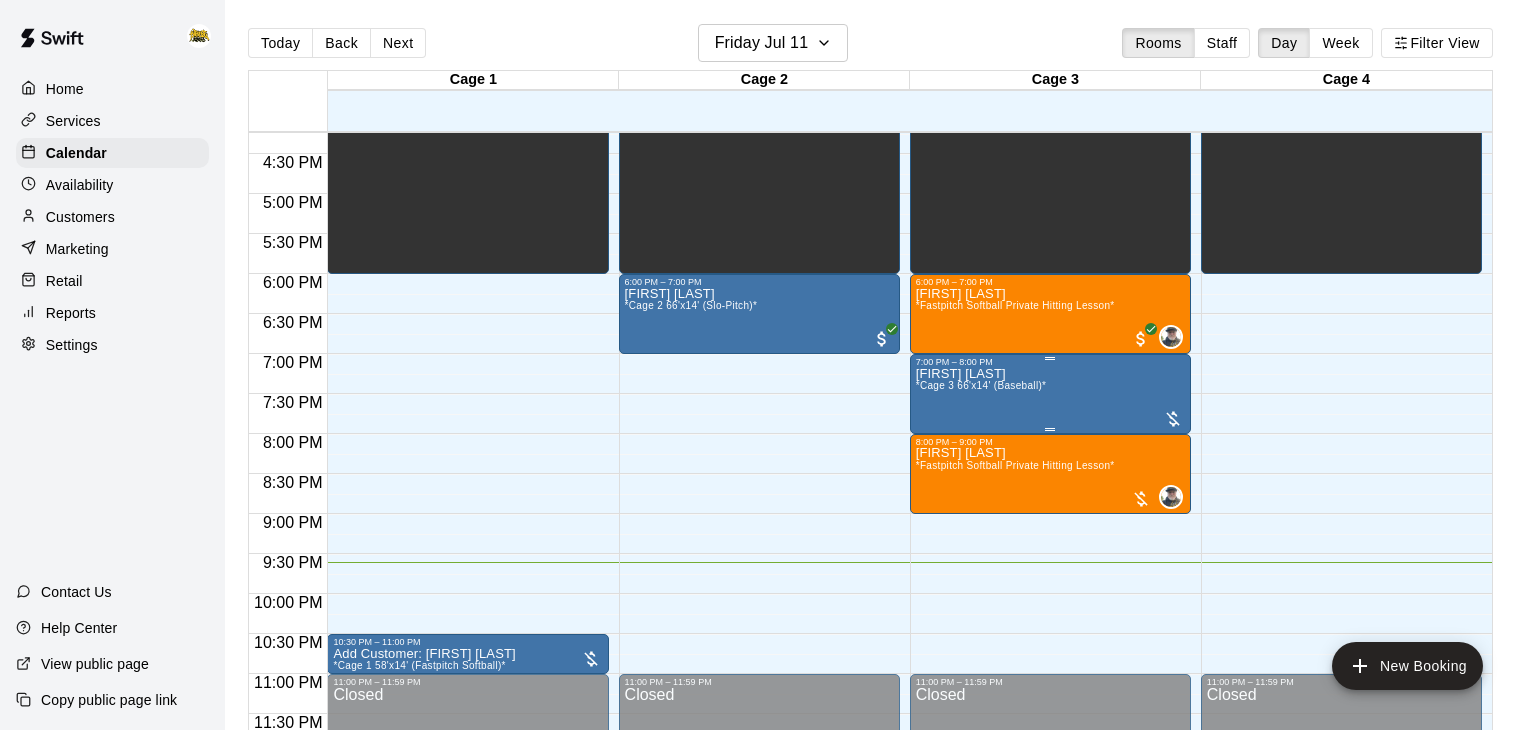click on "[FIRST] [LAST] *Cage 3 66'x14' (Baseball)*" at bounding box center (1050, 732) 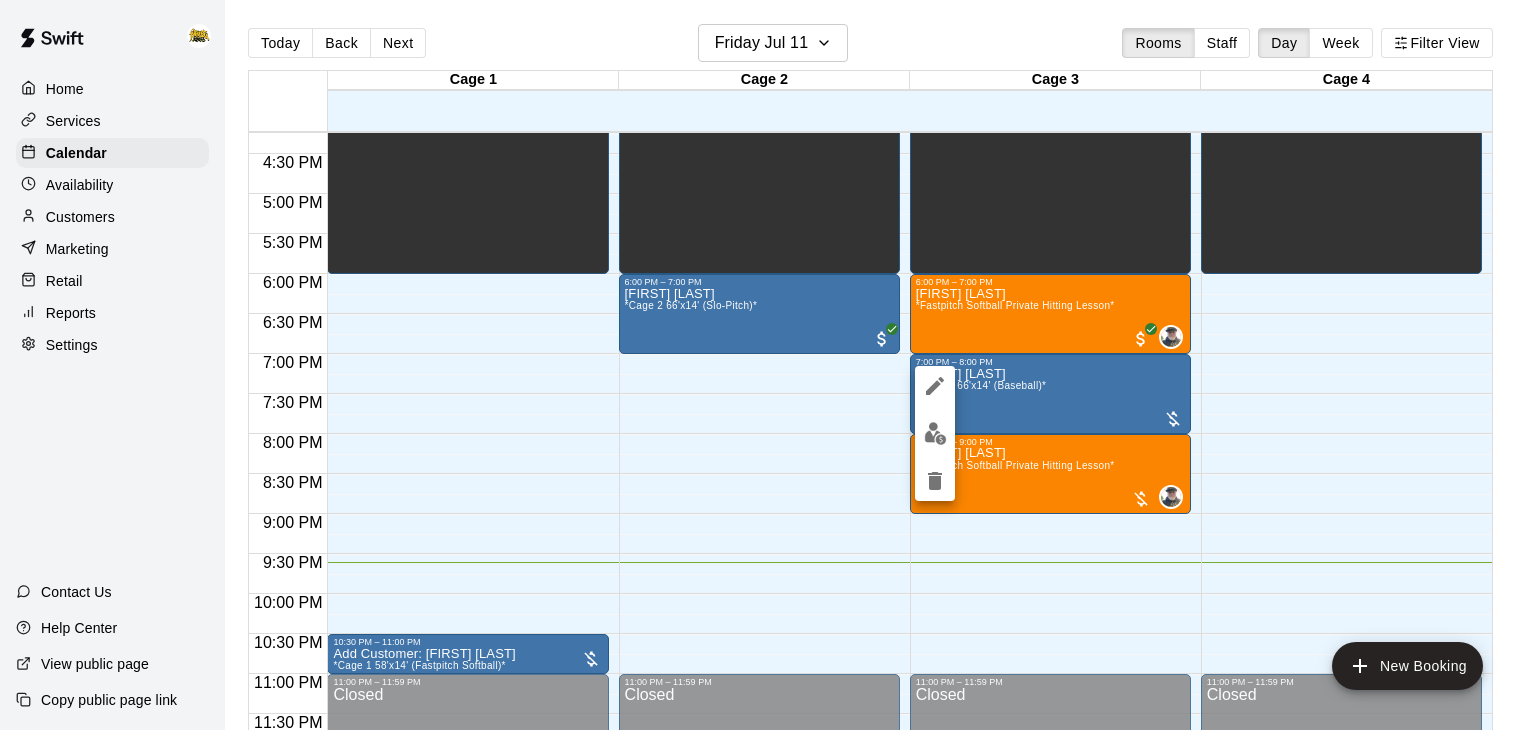 click at bounding box center [935, 433] 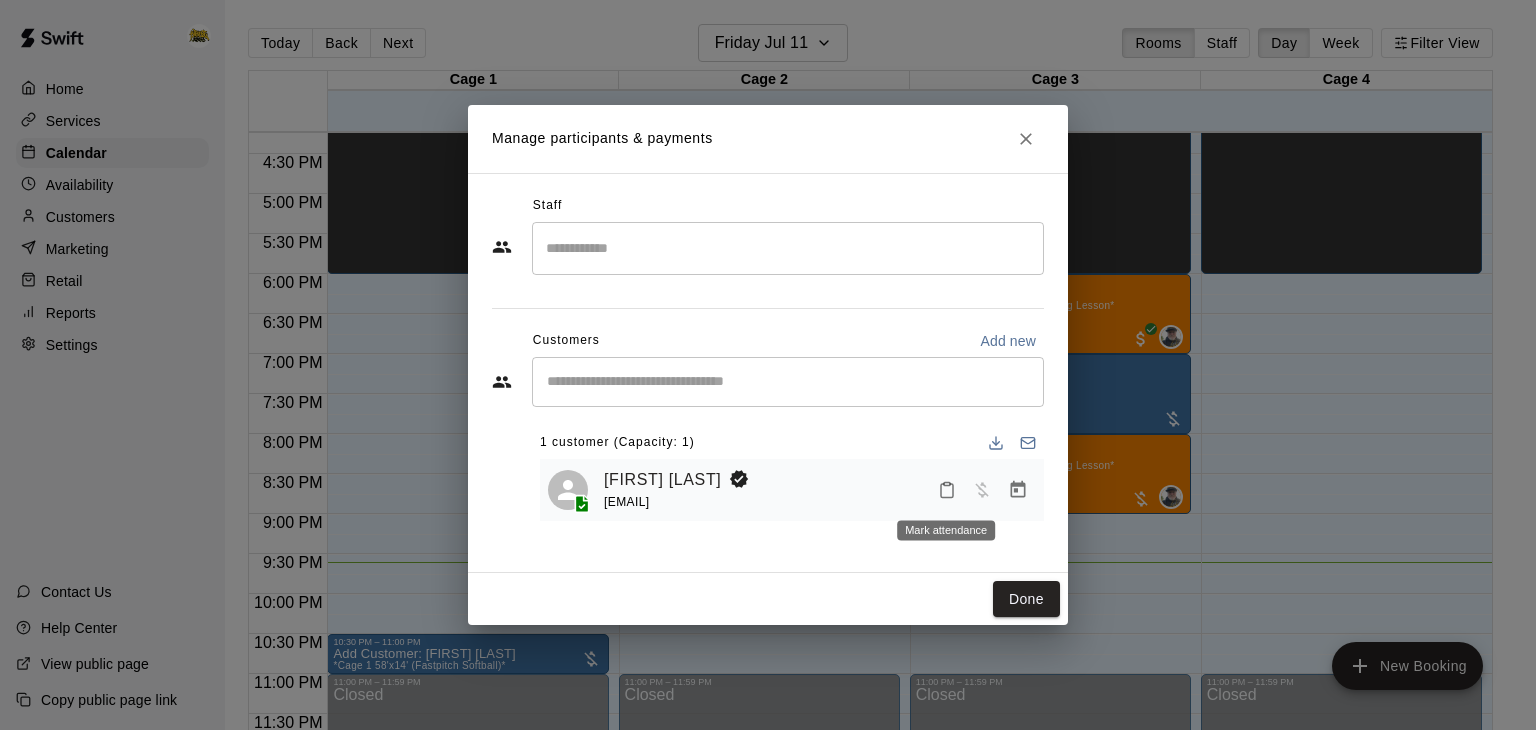 click 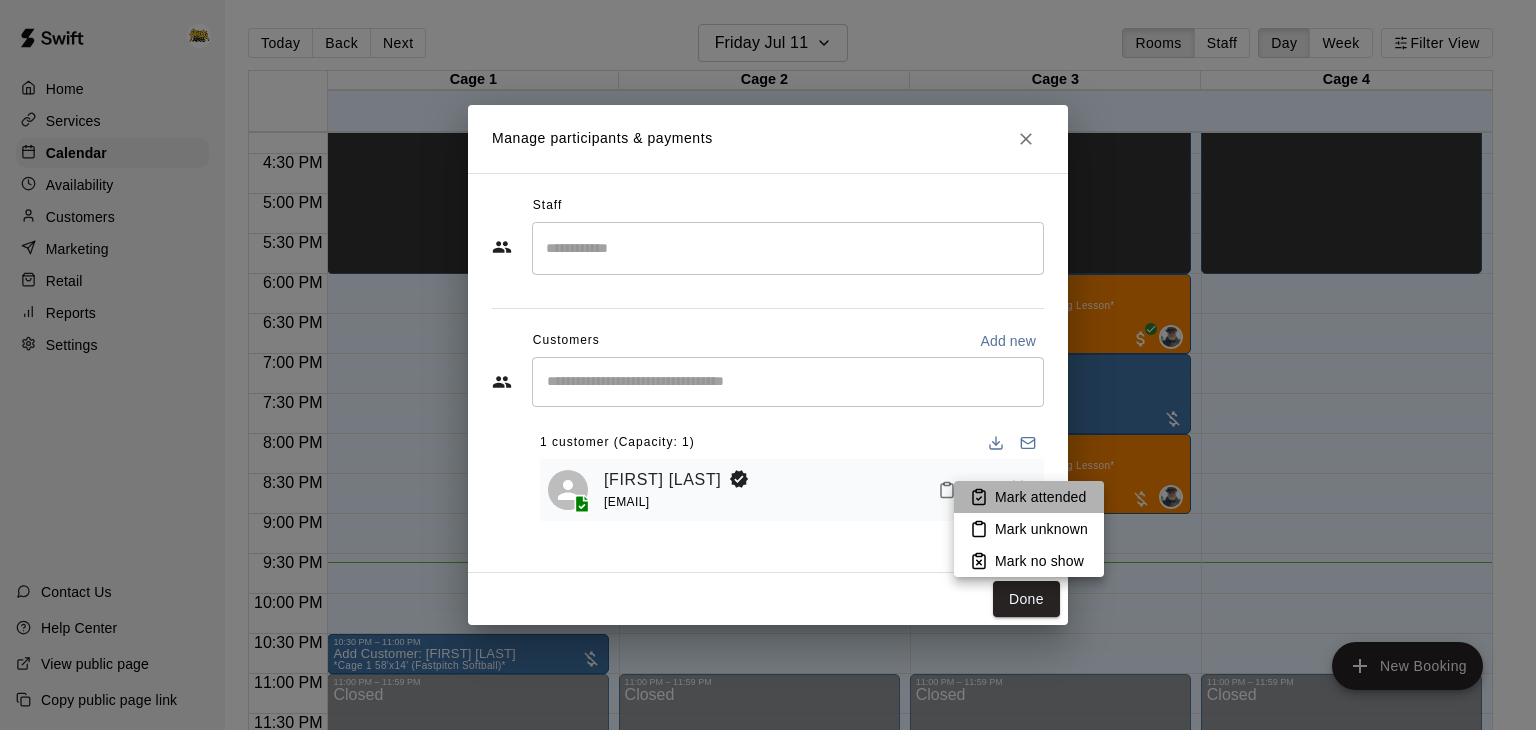 click on "Mark attended" at bounding box center (1029, 497) 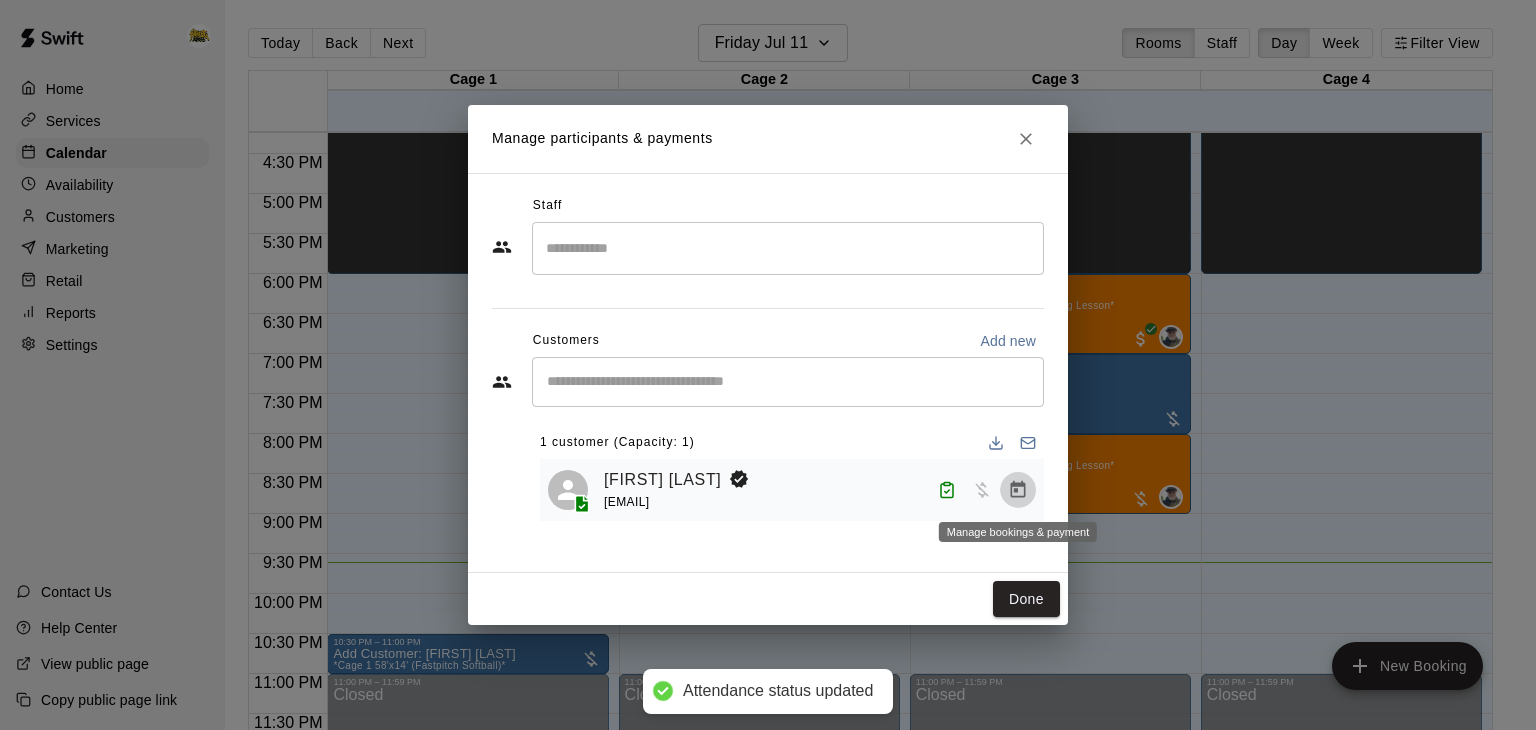 click 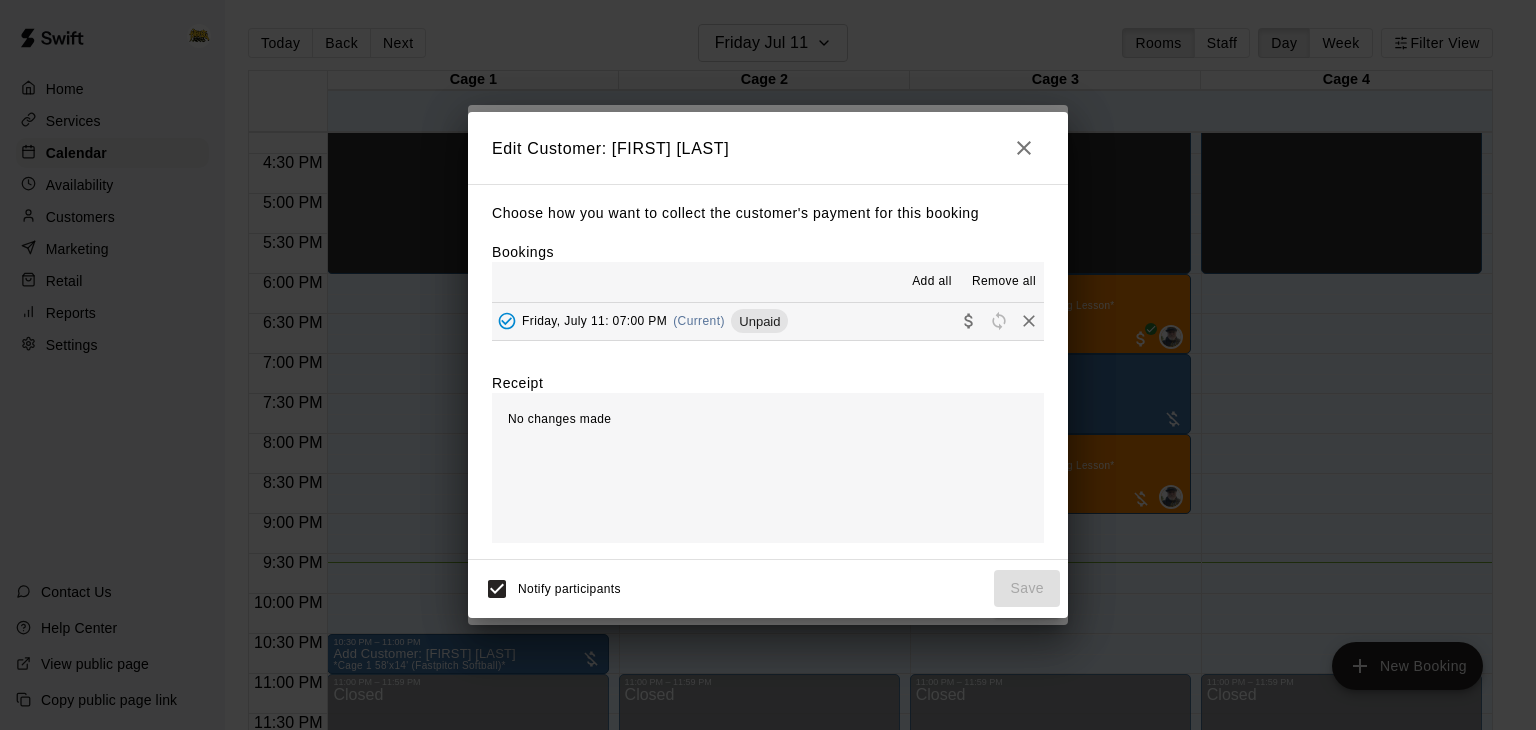 click on "[DAY], [MONTH] [DATE]: [TIME] (Current) Unpaid" at bounding box center [768, 321] 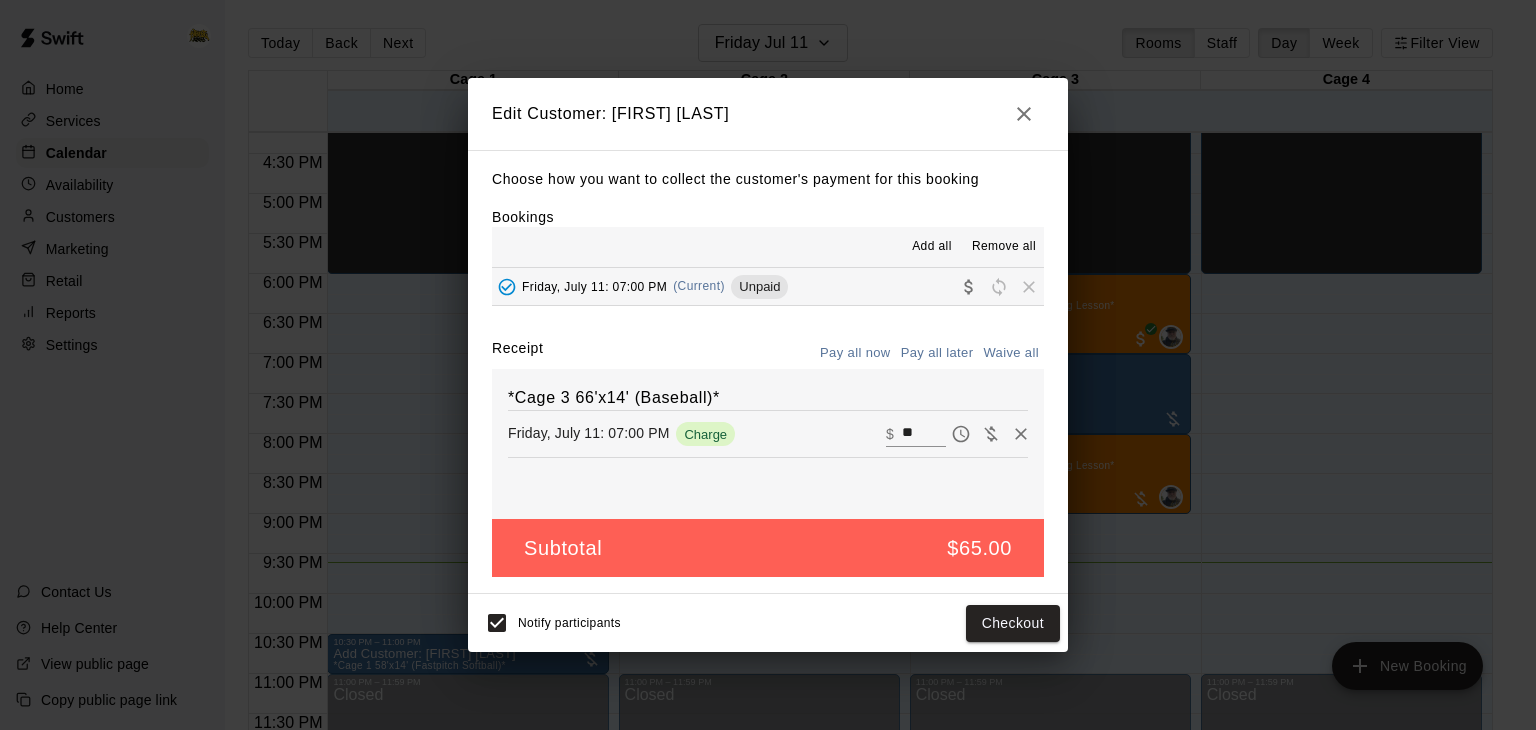 click on "**" at bounding box center (924, 434) 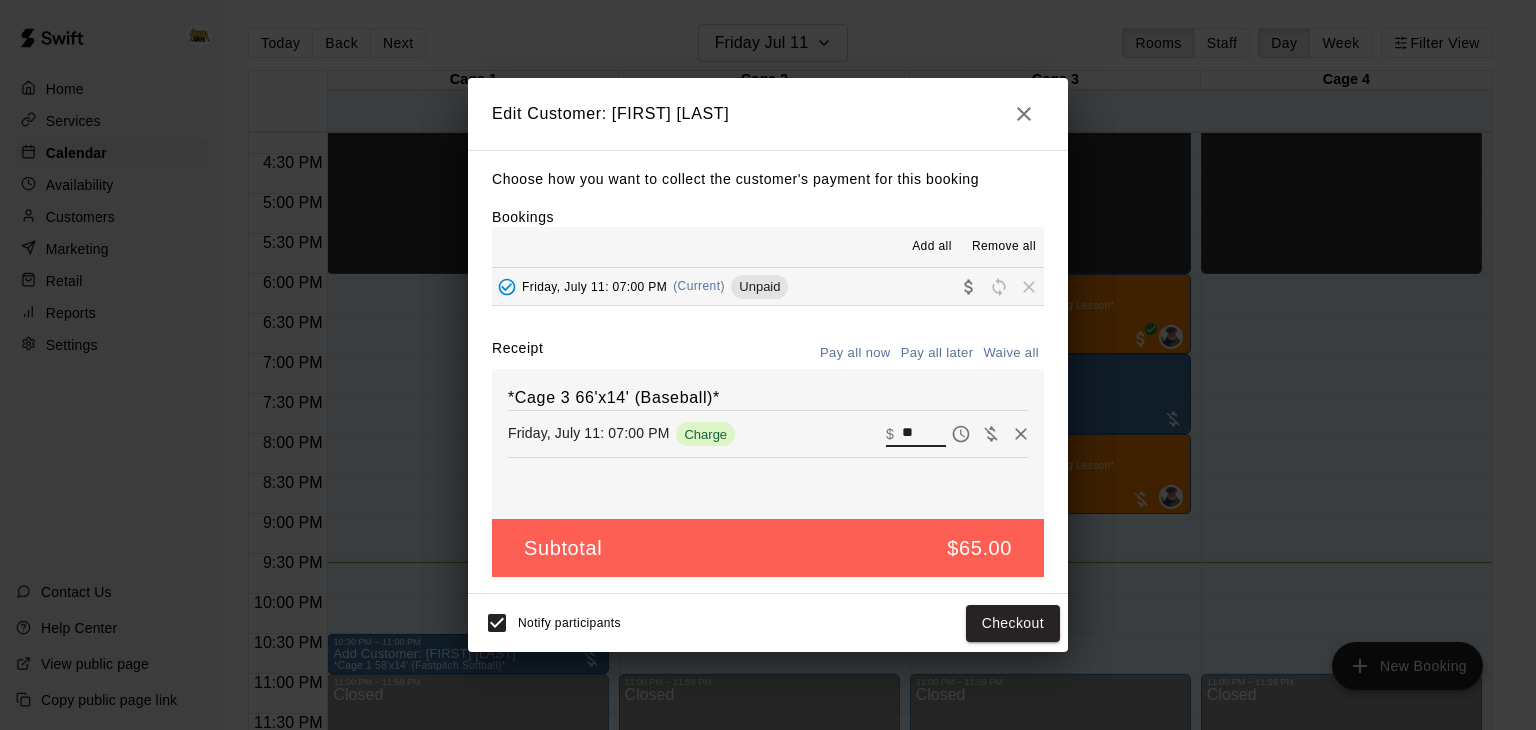 type on "*" 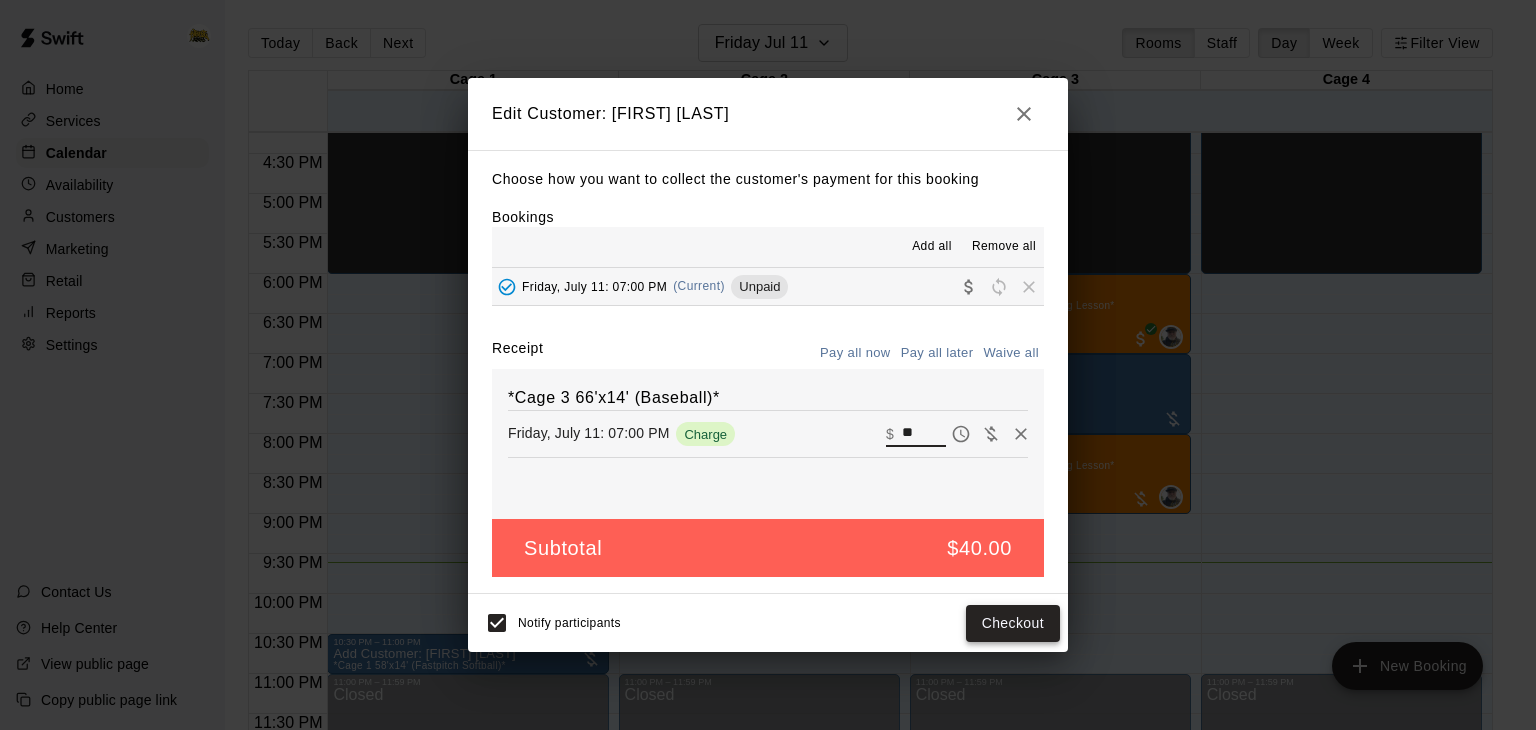 type on "**" 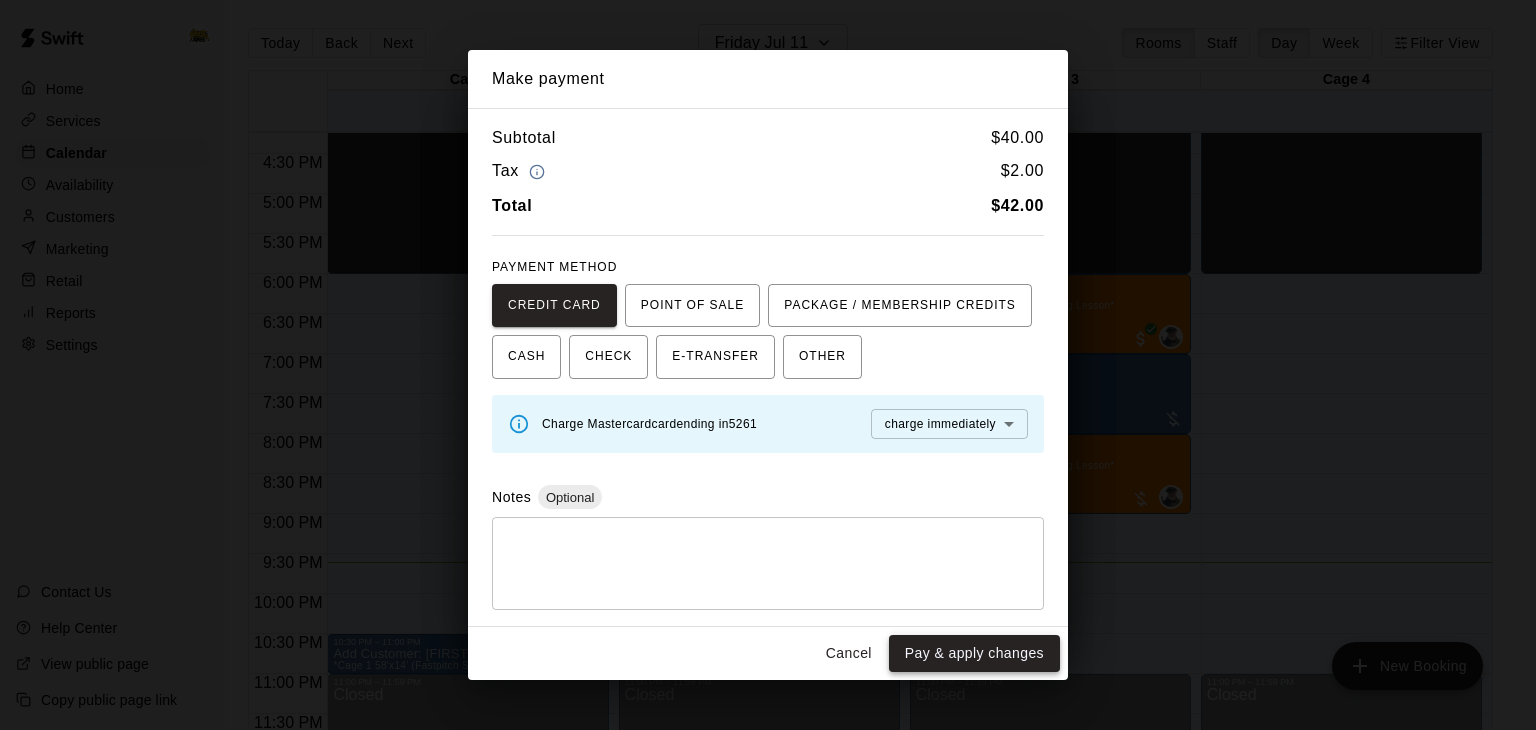 click on "Pay & apply changes" at bounding box center [974, 653] 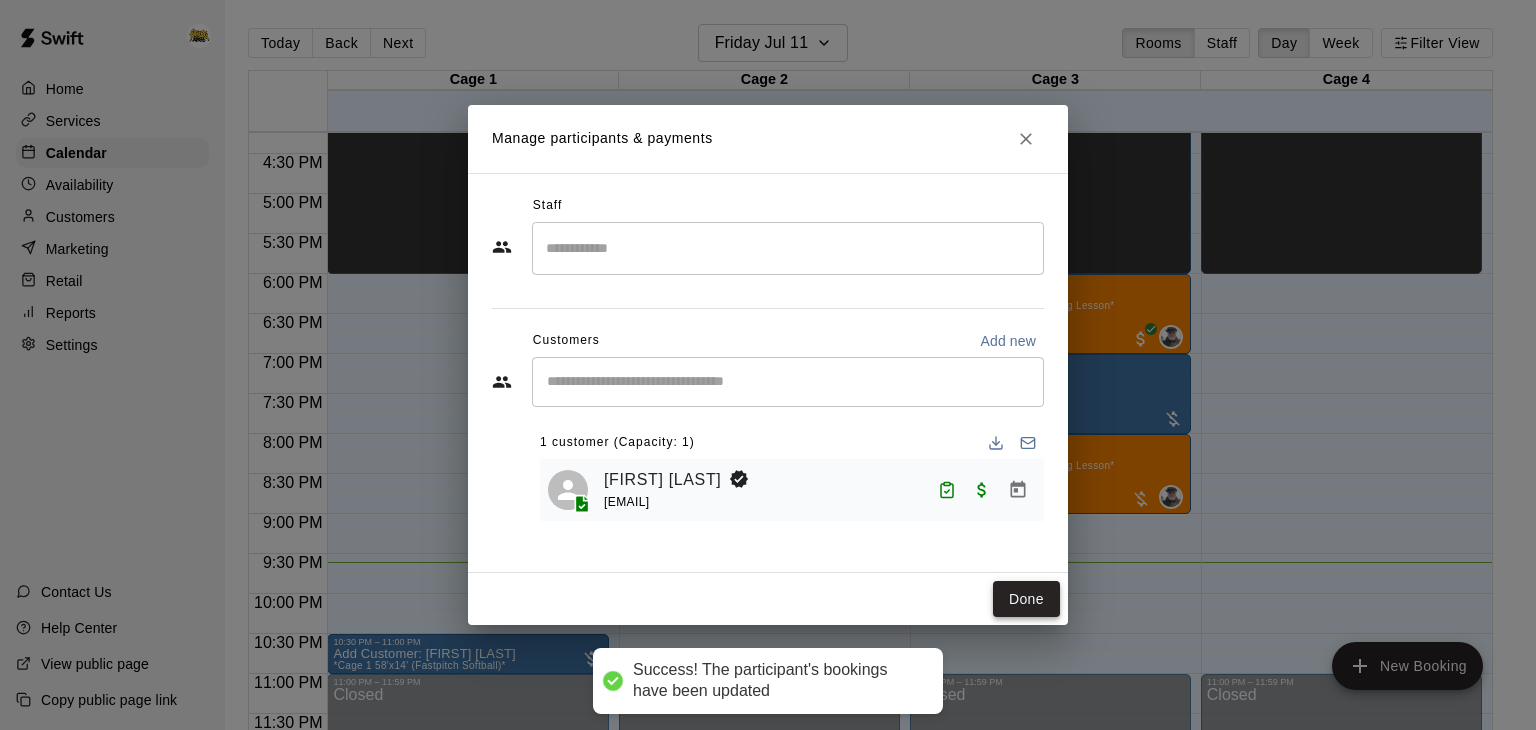 click on "Done" at bounding box center (1026, 599) 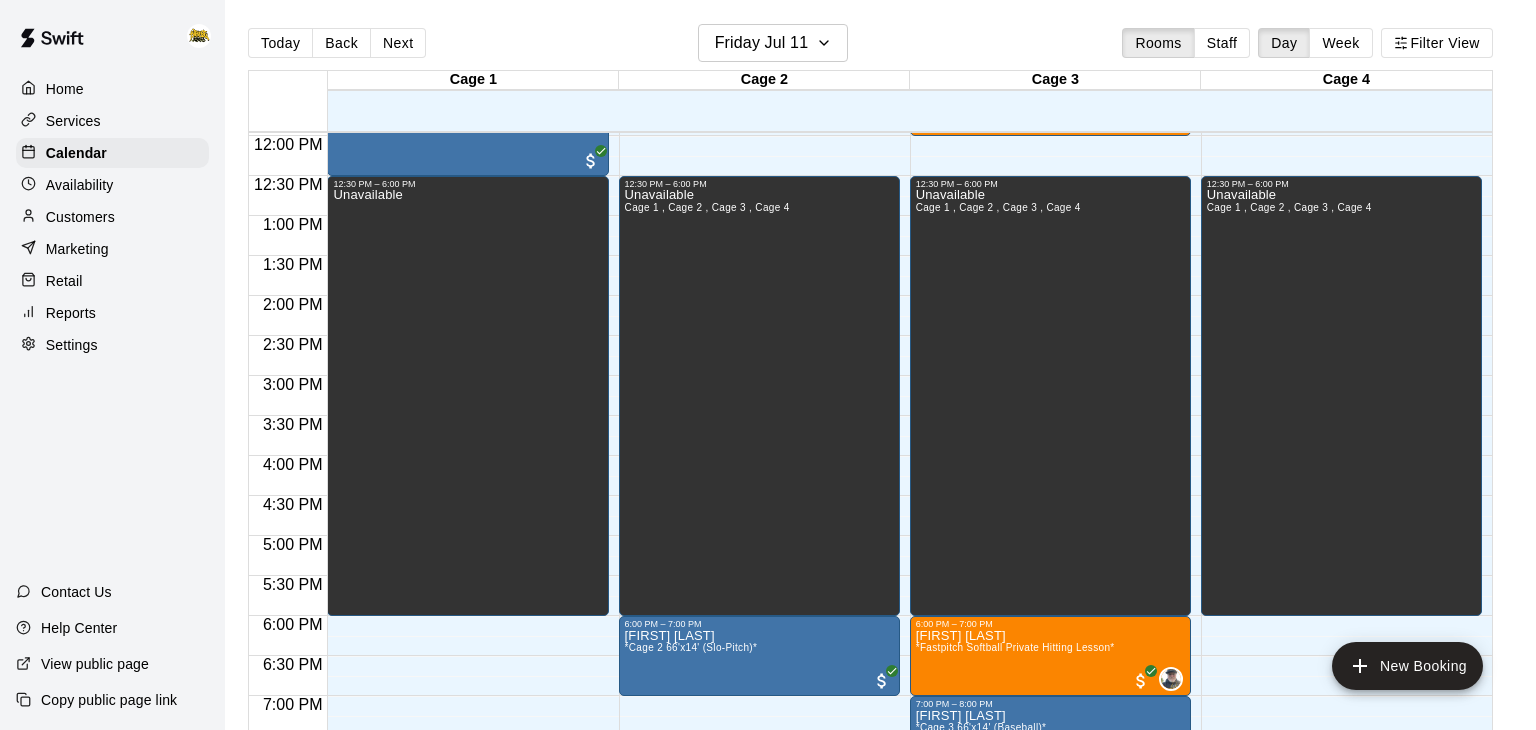 scroll, scrollTop: 1048, scrollLeft: 0, axis: vertical 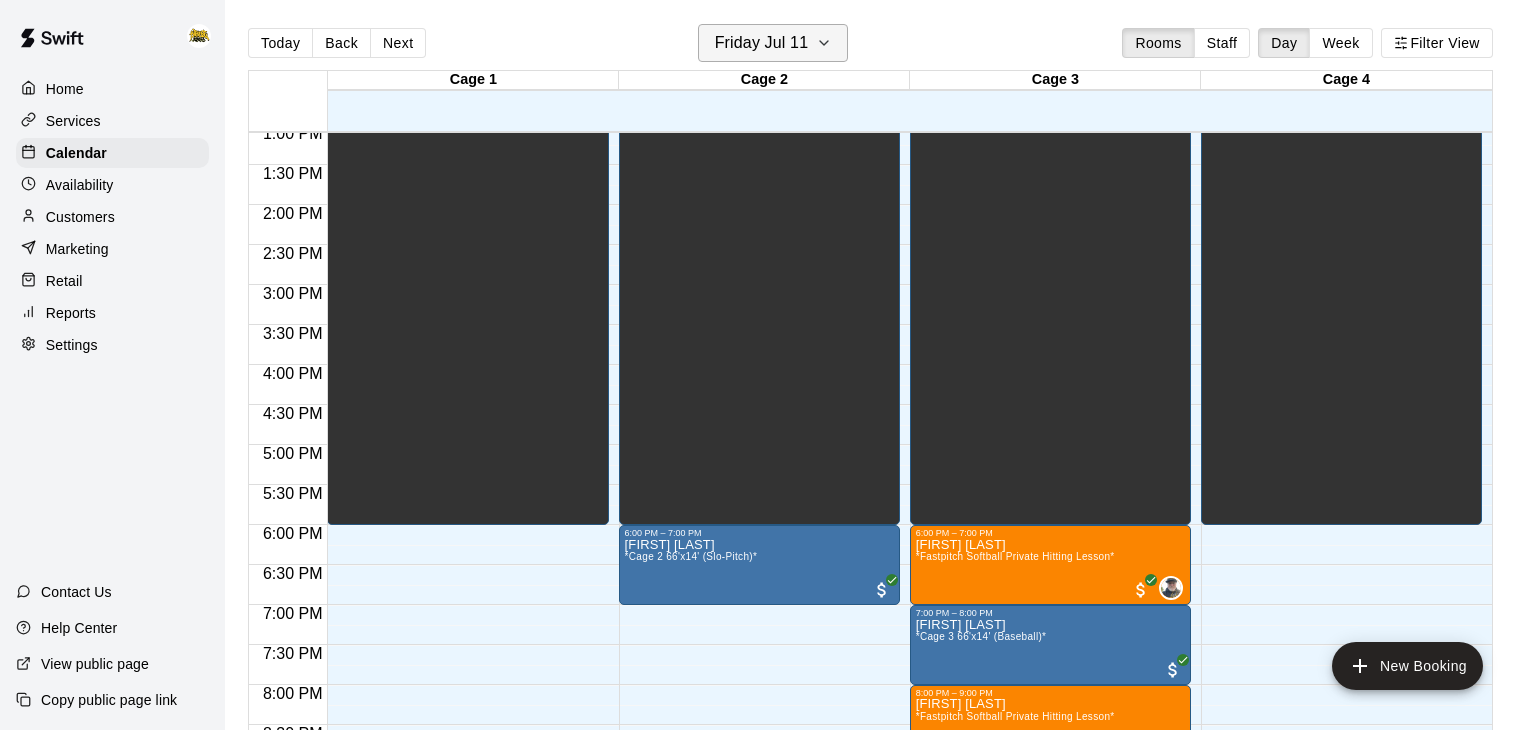 click on "Friday Jul 11" at bounding box center (762, 43) 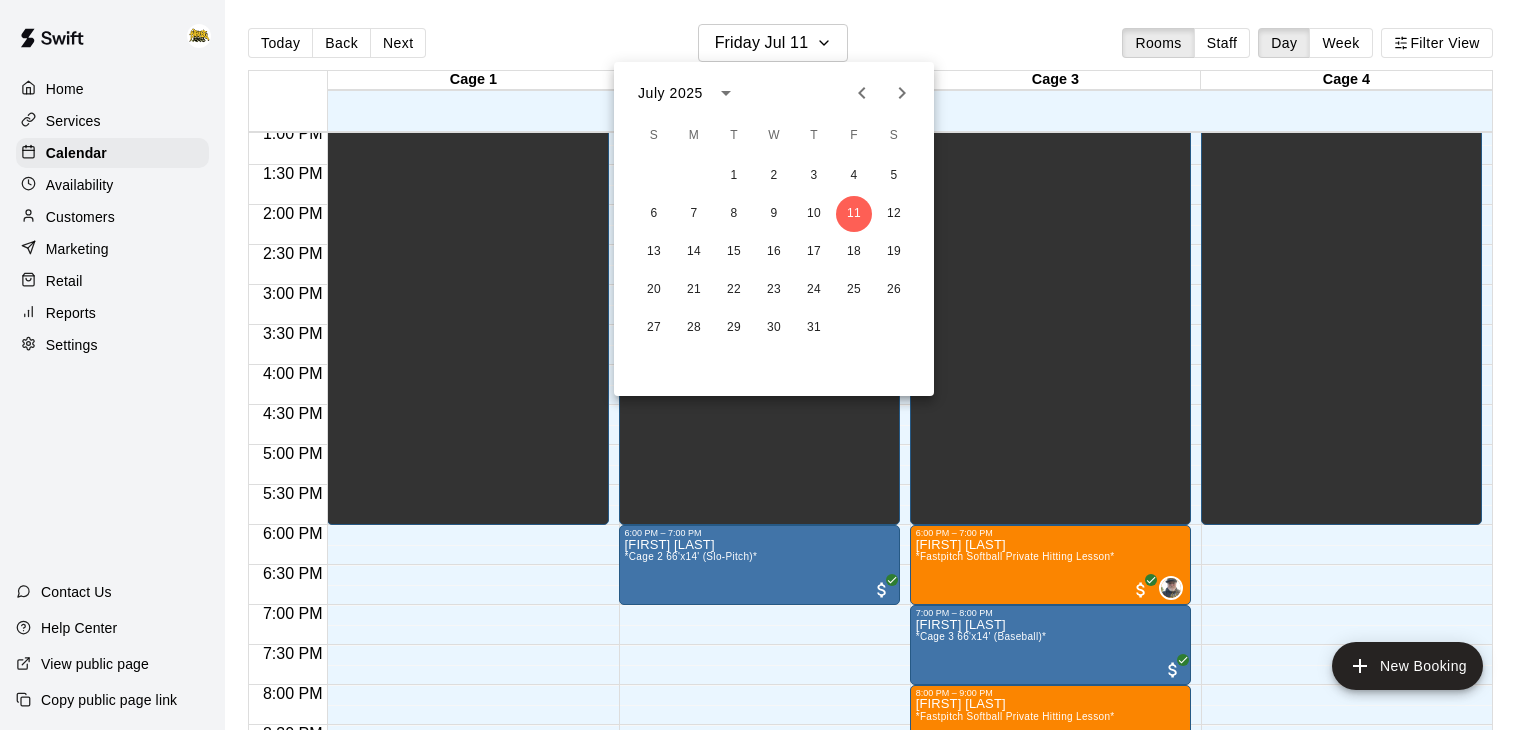 click 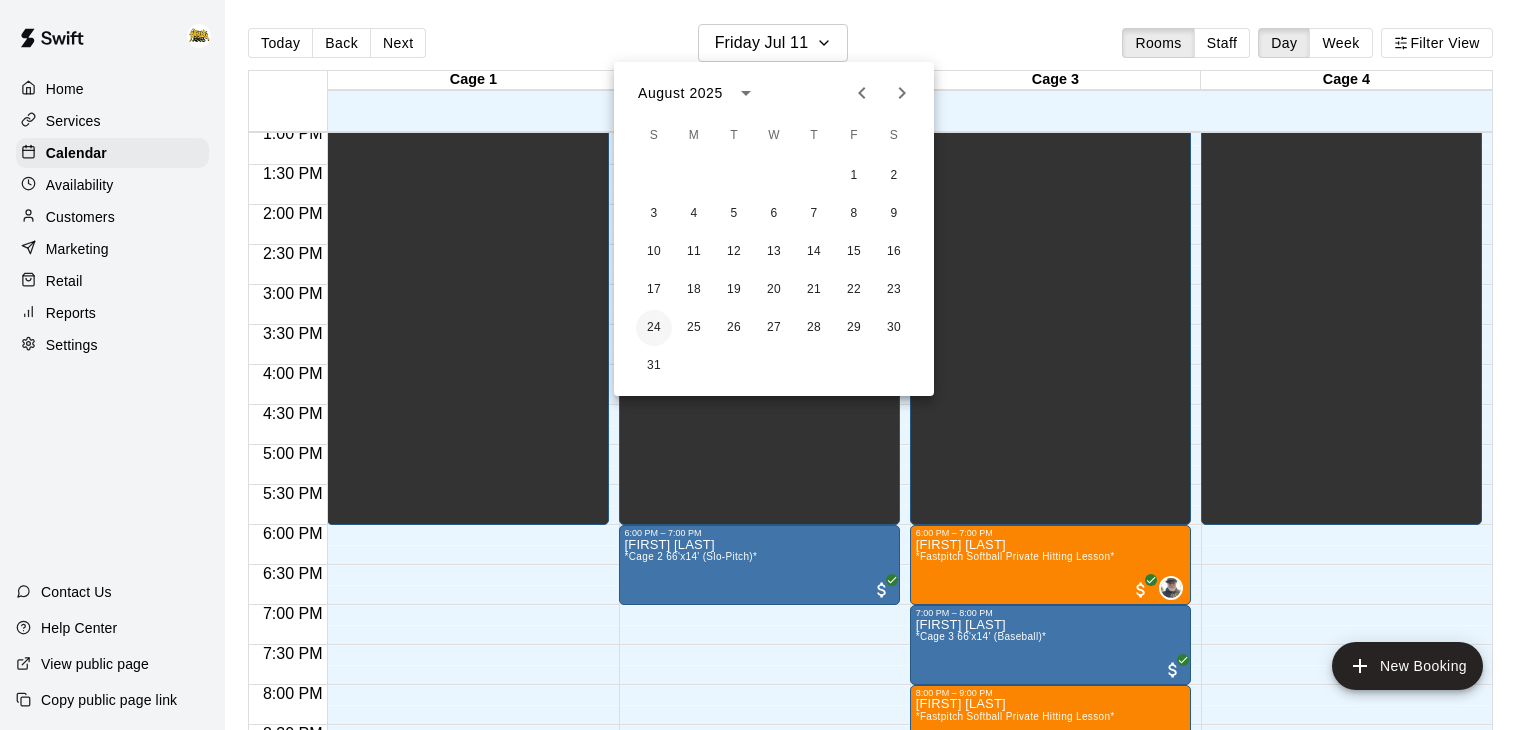 click on "24" at bounding box center (654, 328) 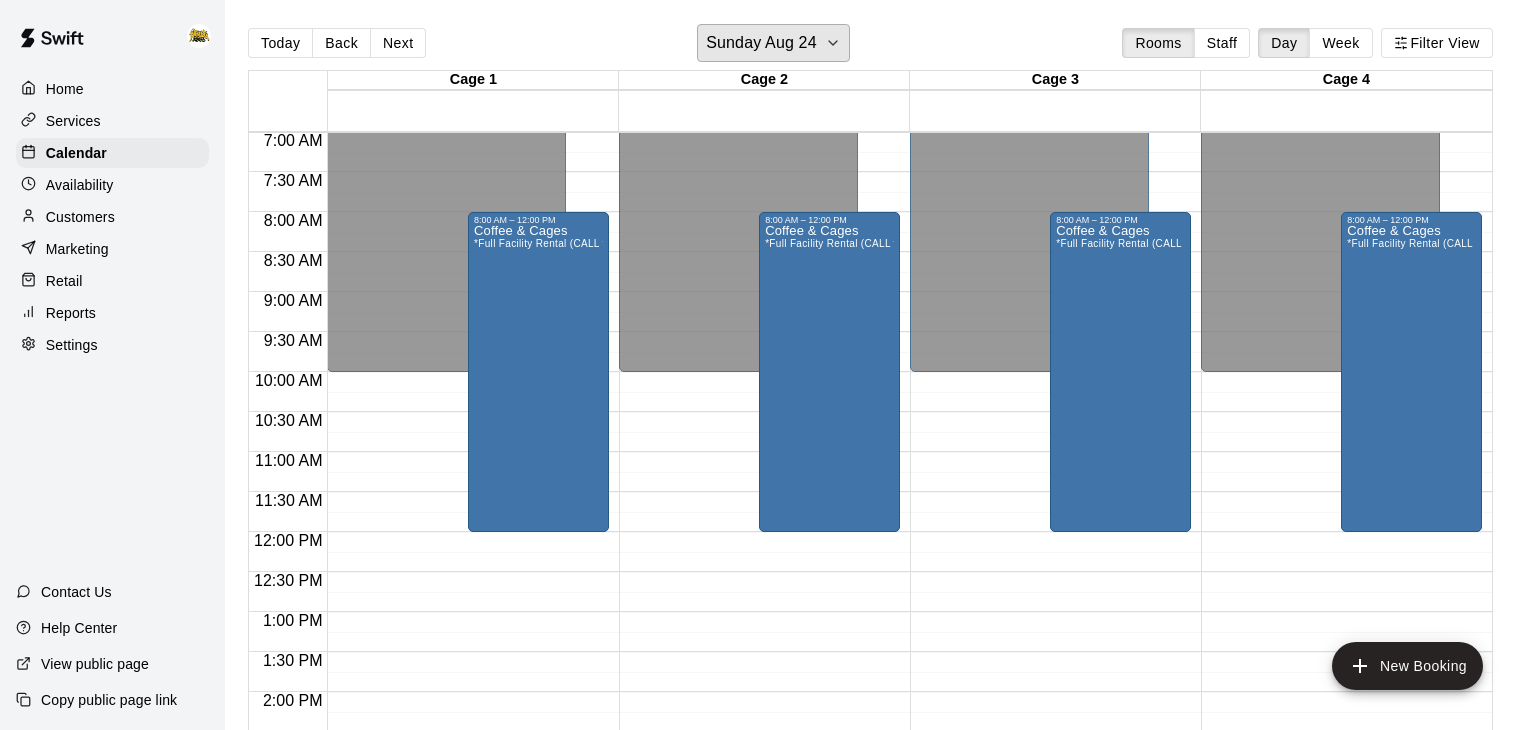 scroll, scrollTop: 562, scrollLeft: 0, axis: vertical 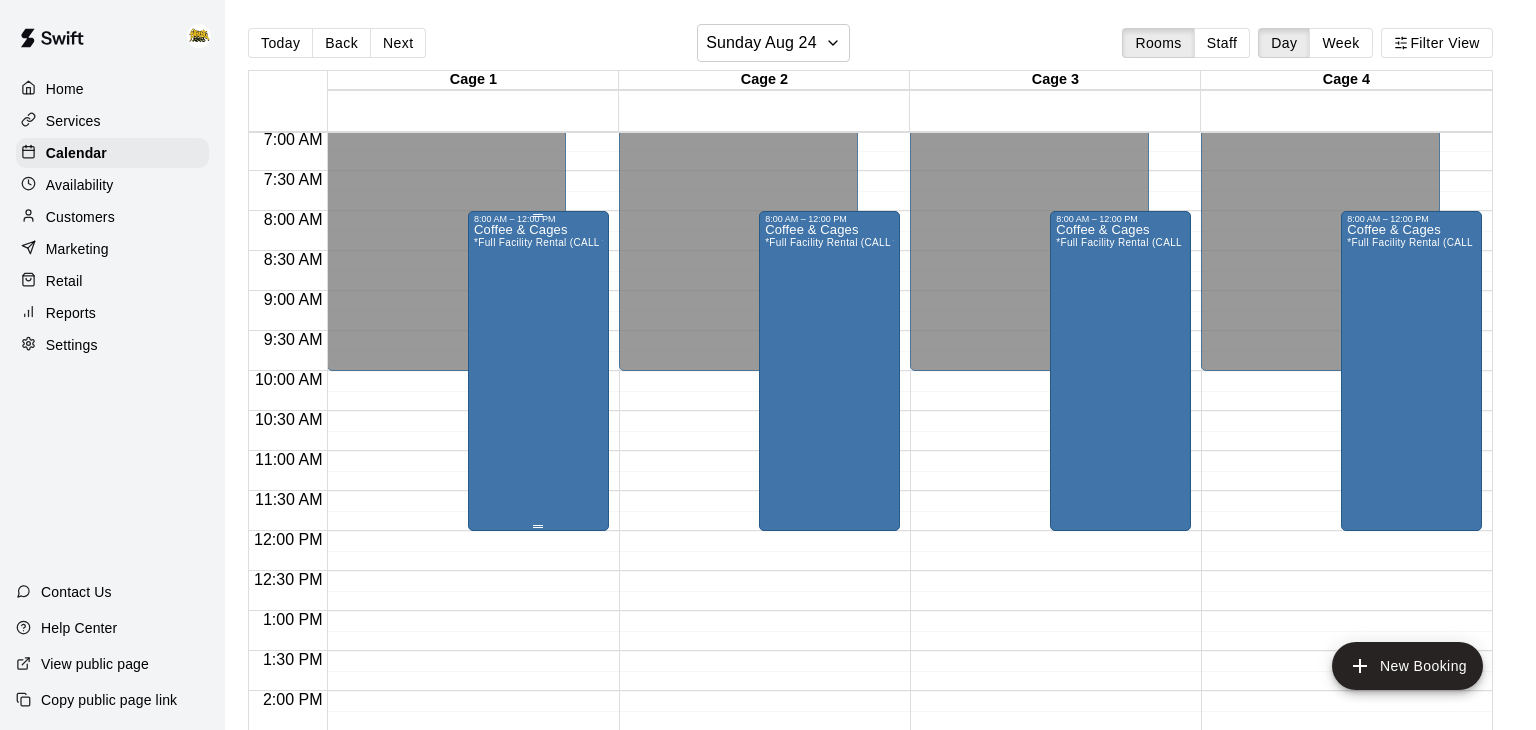 click on "Coffee & Cages  *Full Facility Rental (CALL to BOOK)*" at bounding box center (538, 589) 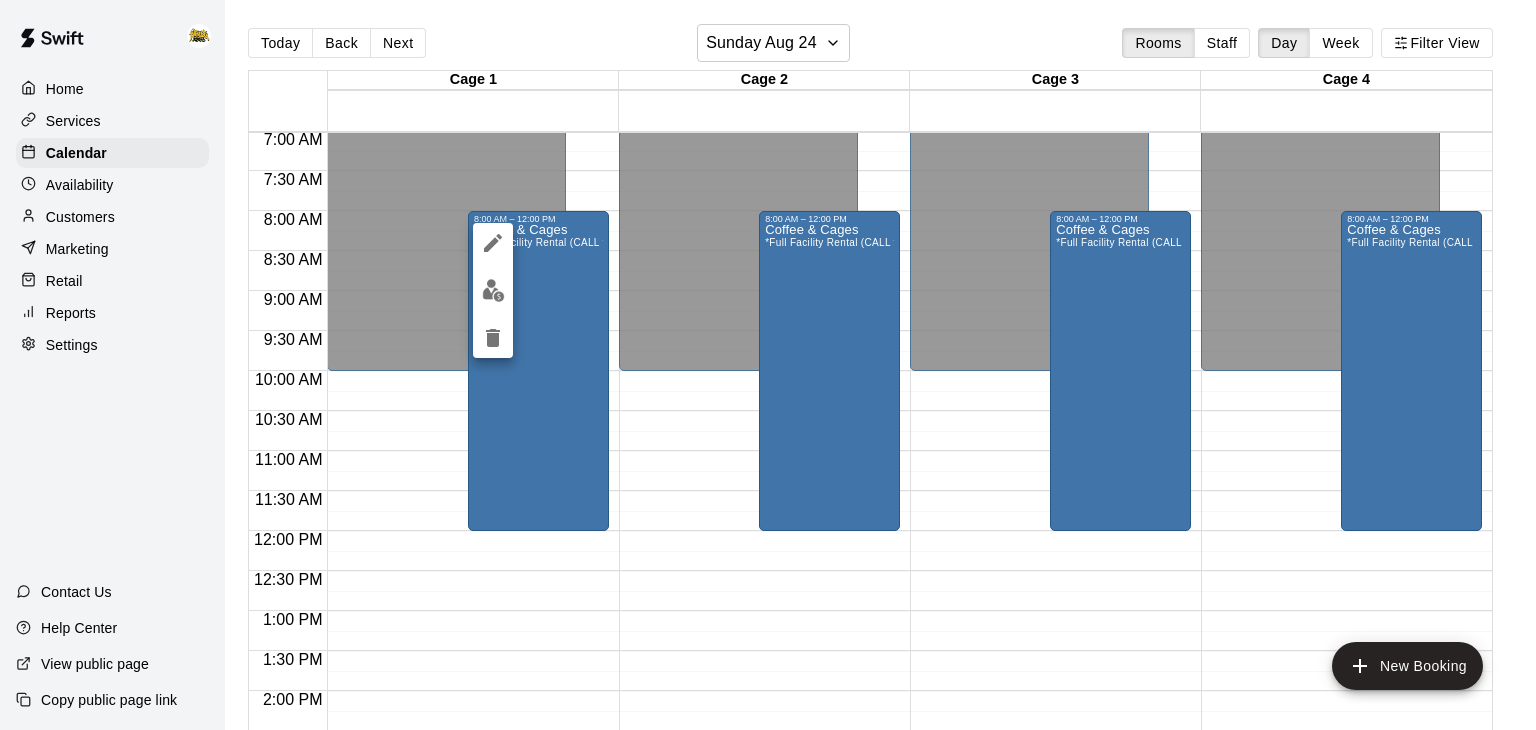 click at bounding box center (493, 290) 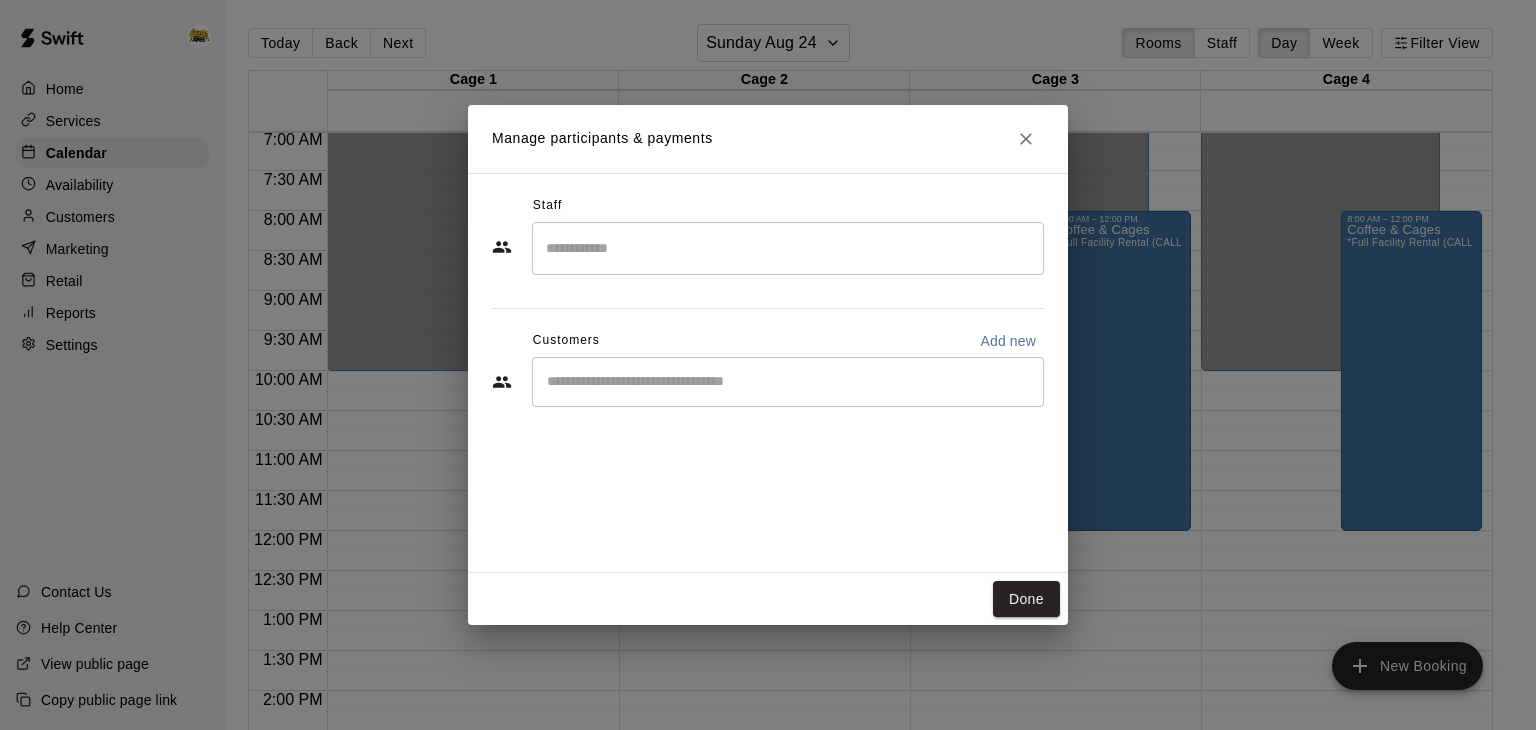 click at bounding box center (788, 248) 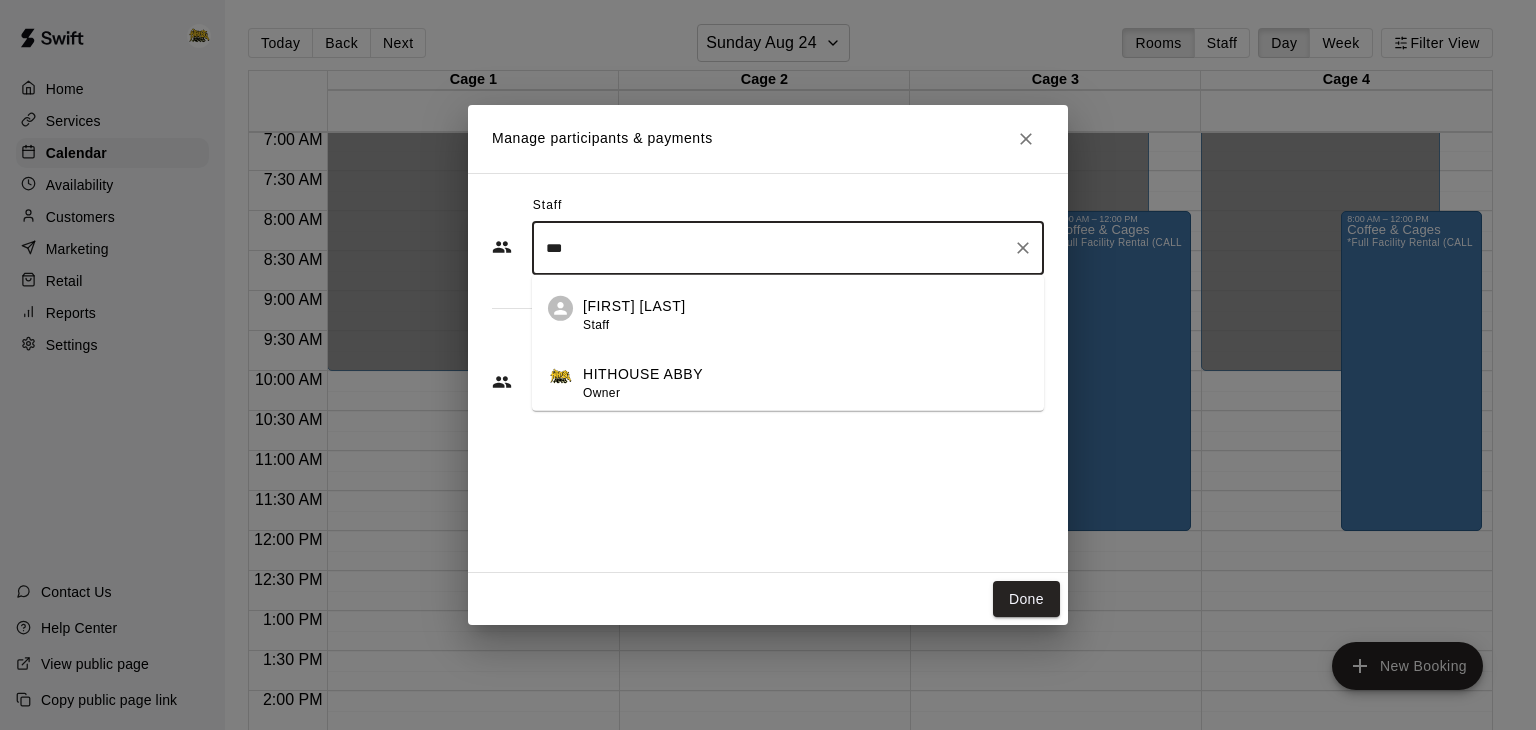 click on "[FIRST] [LAST] Staff" at bounding box center [805, 315] 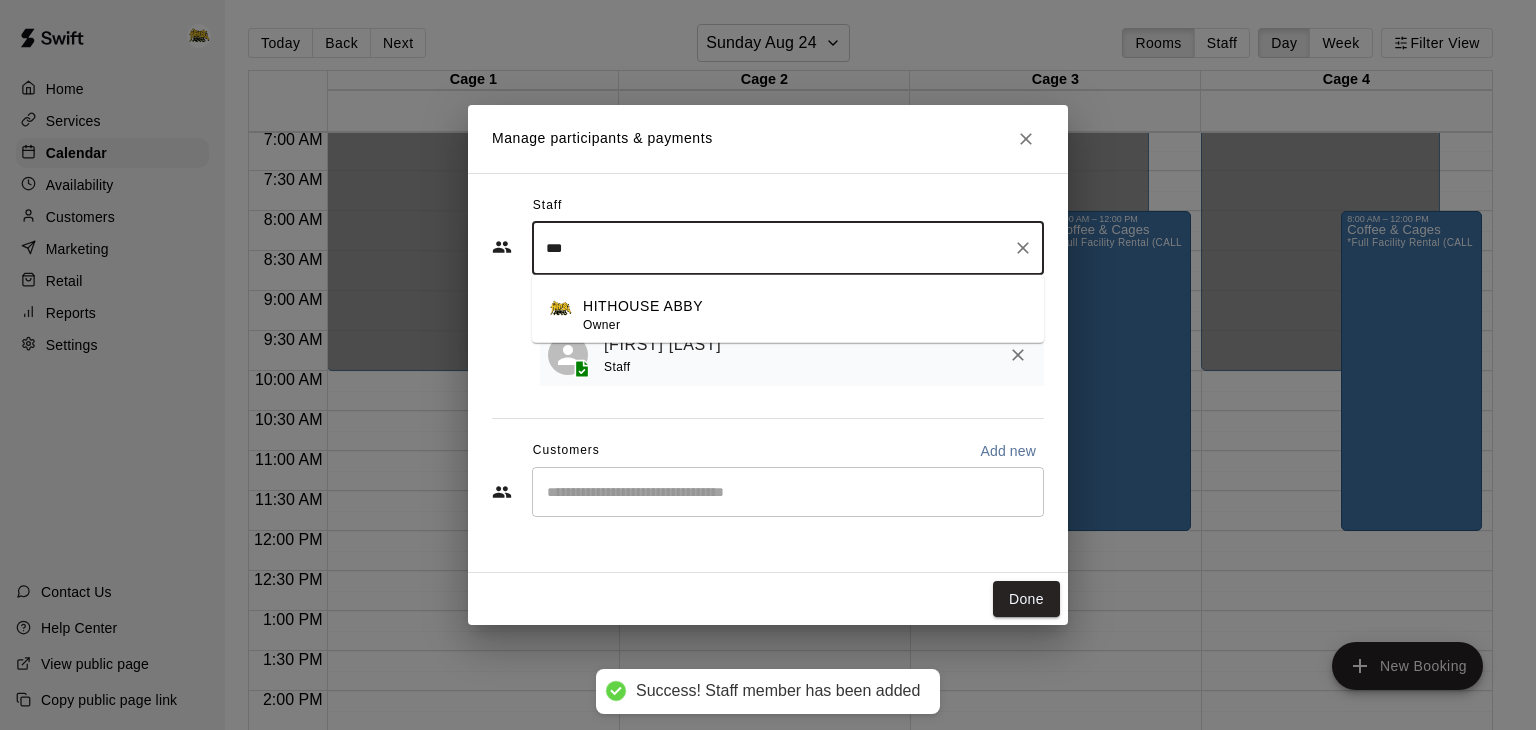 click on "*** ​" at bounding box center [788, 248] 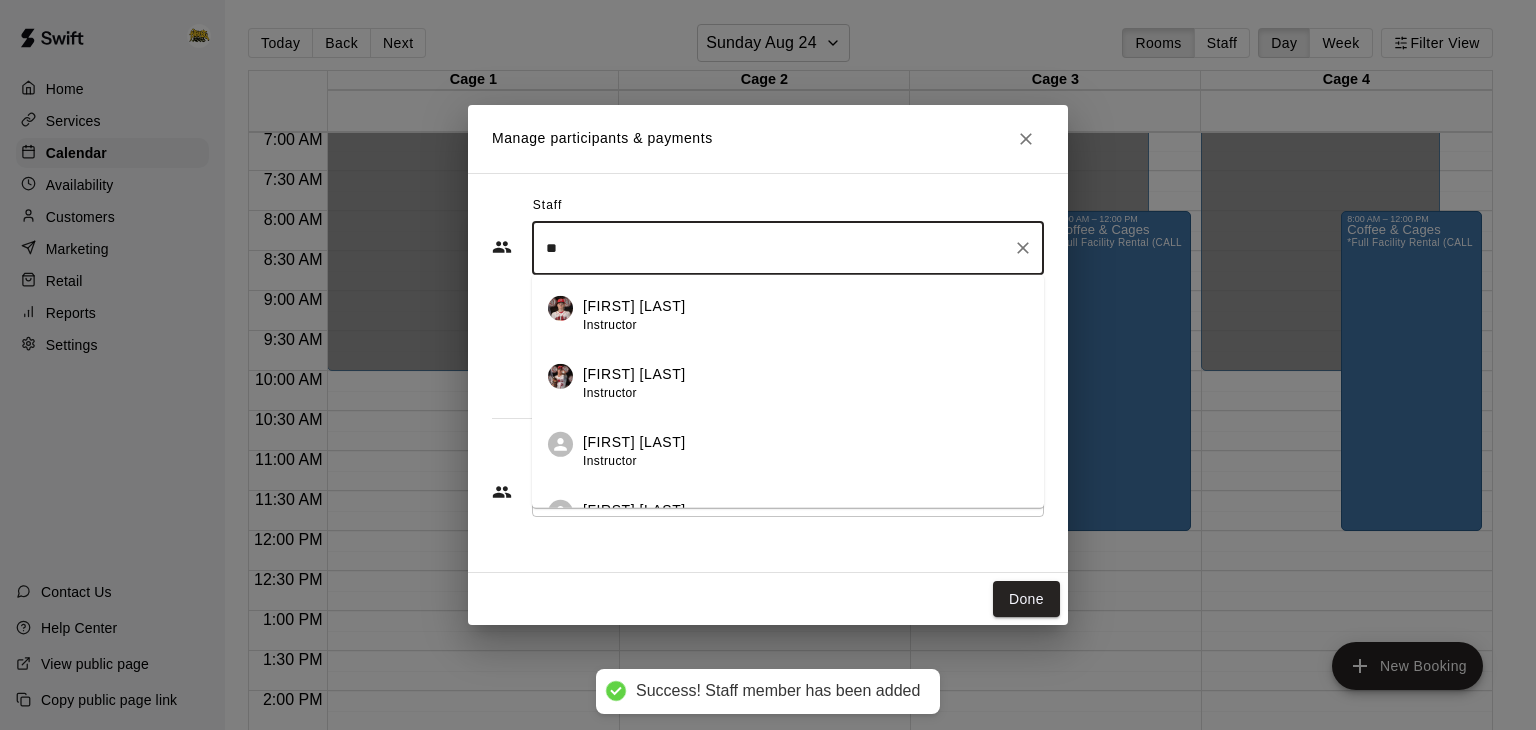 type on "*" 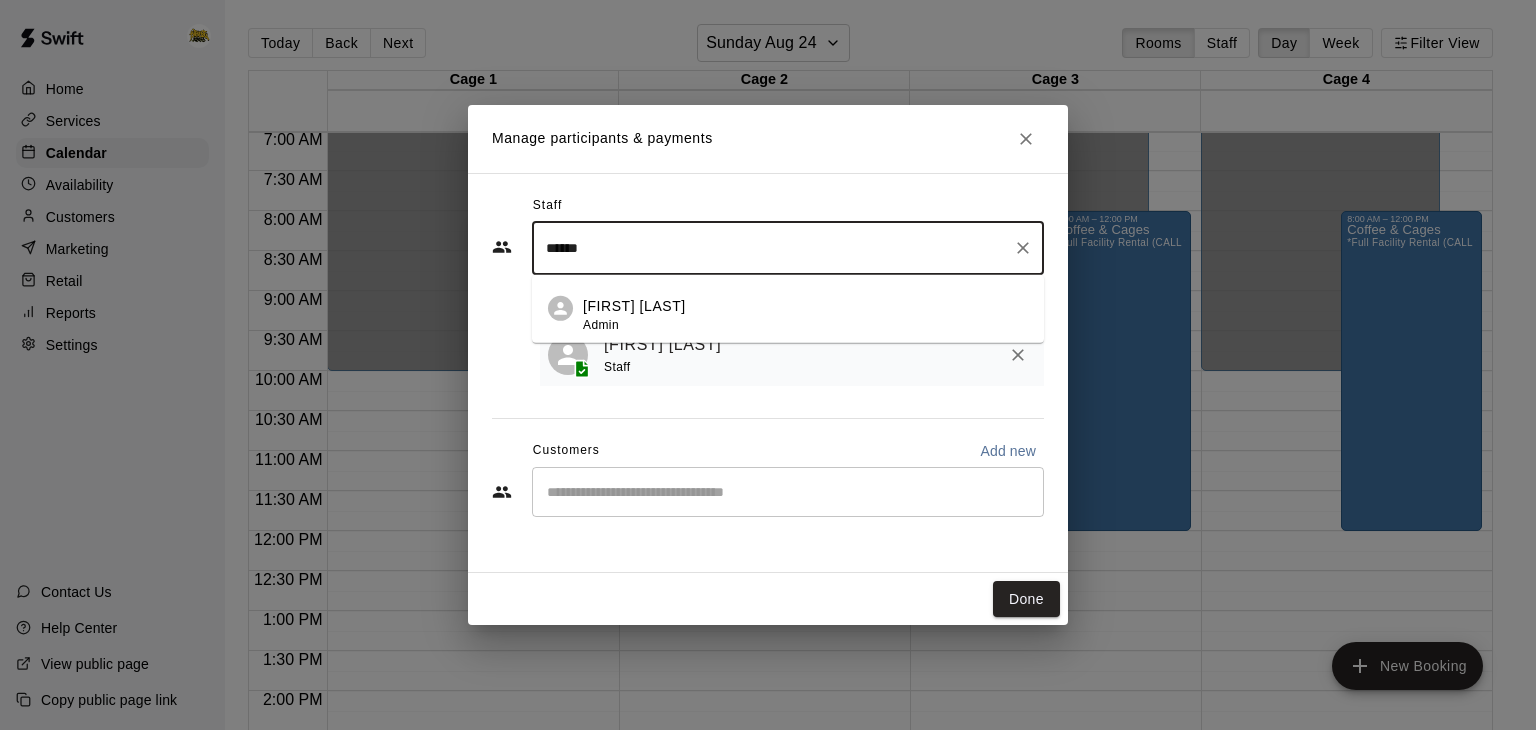 click on "[FIRST] [LAST] Admin" at bounding box center (634, 315) 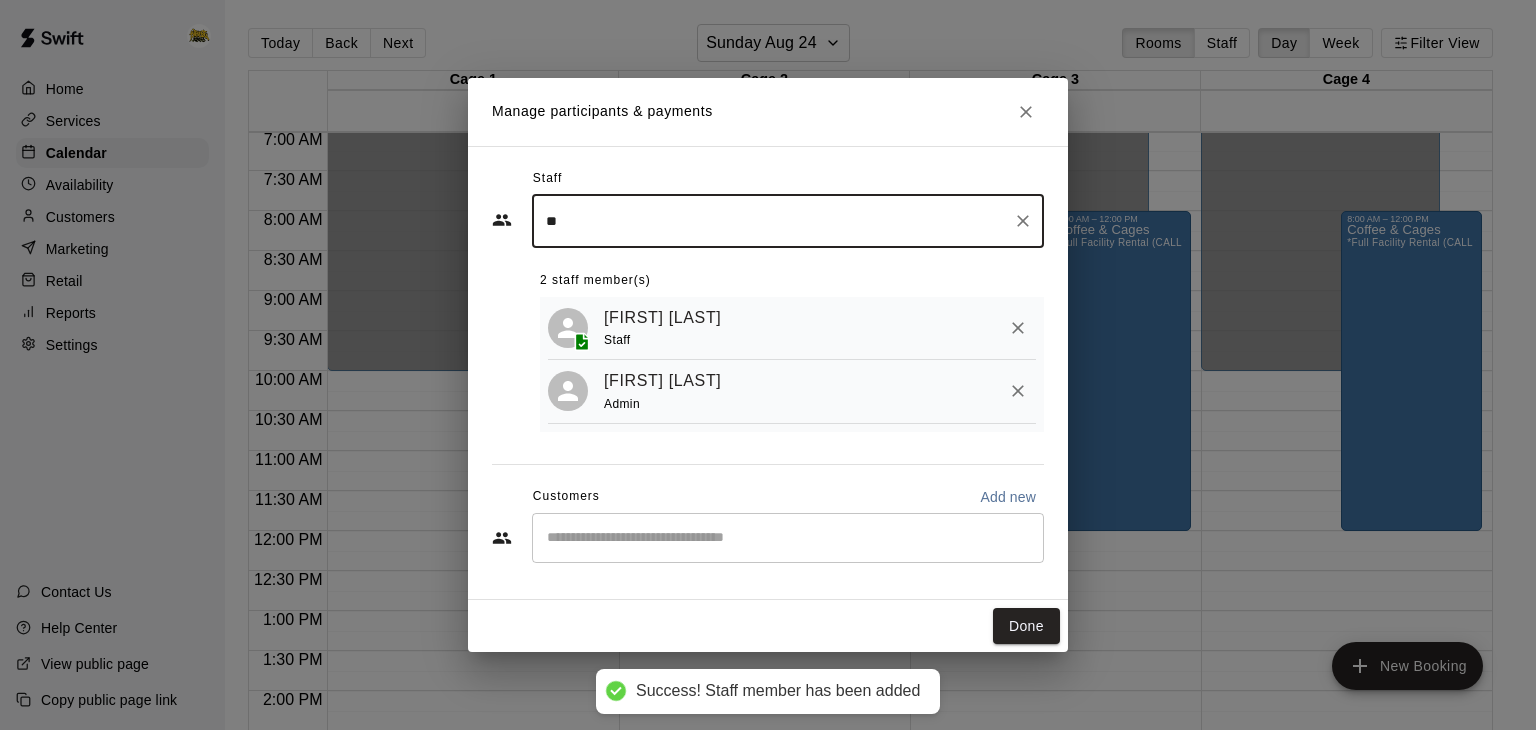 type on "*" 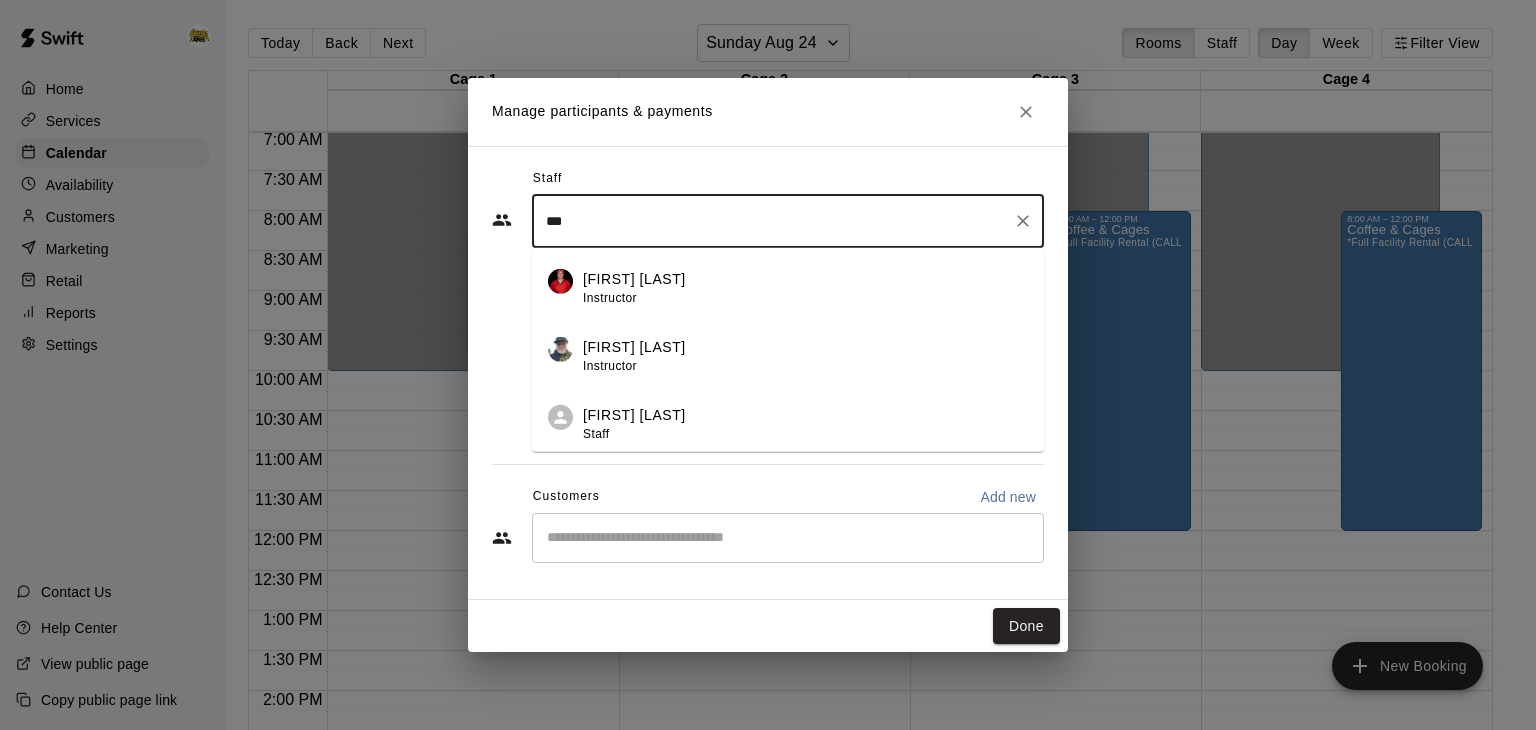 click on "[FIRST] [LAST] Instructor" at bounding box center [805, 356] 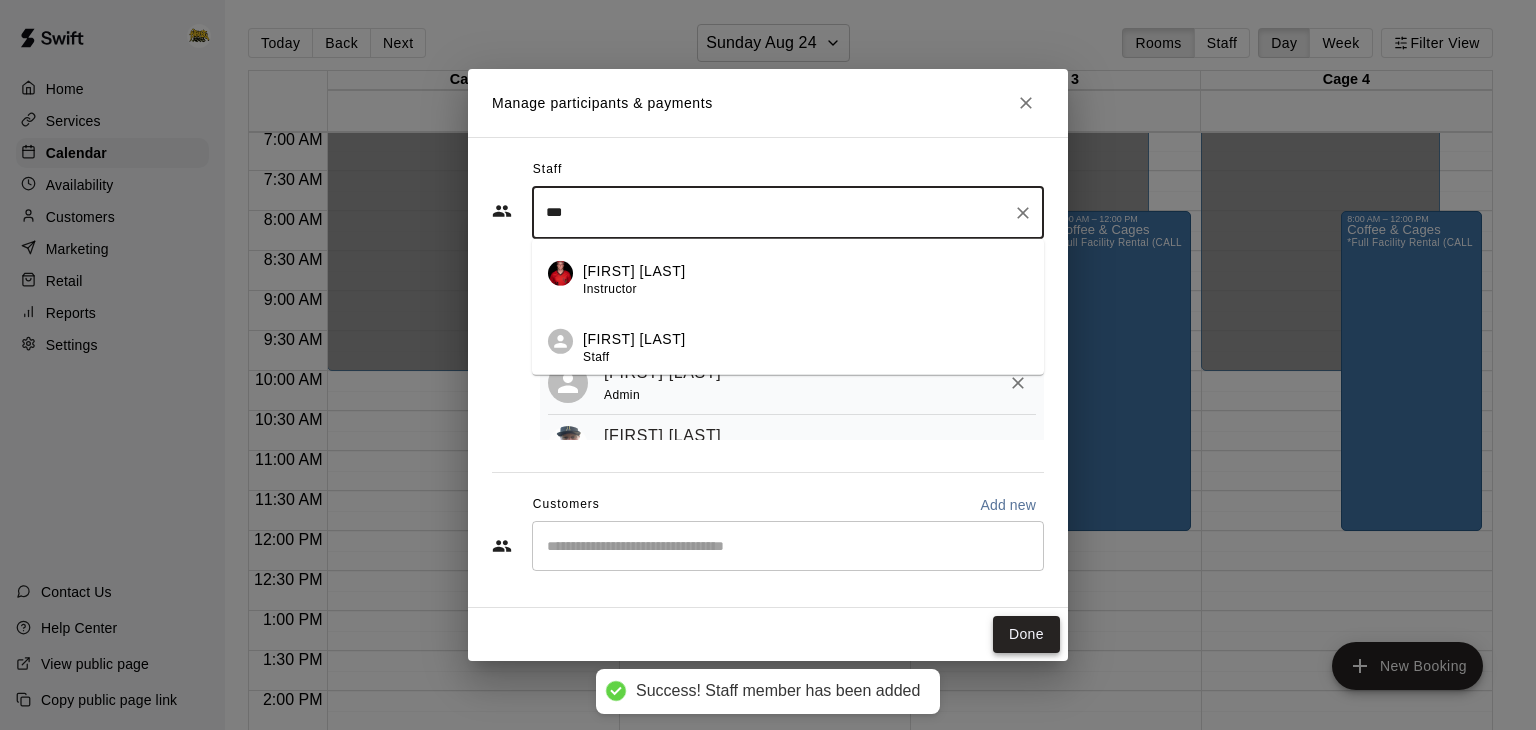 type on "***" 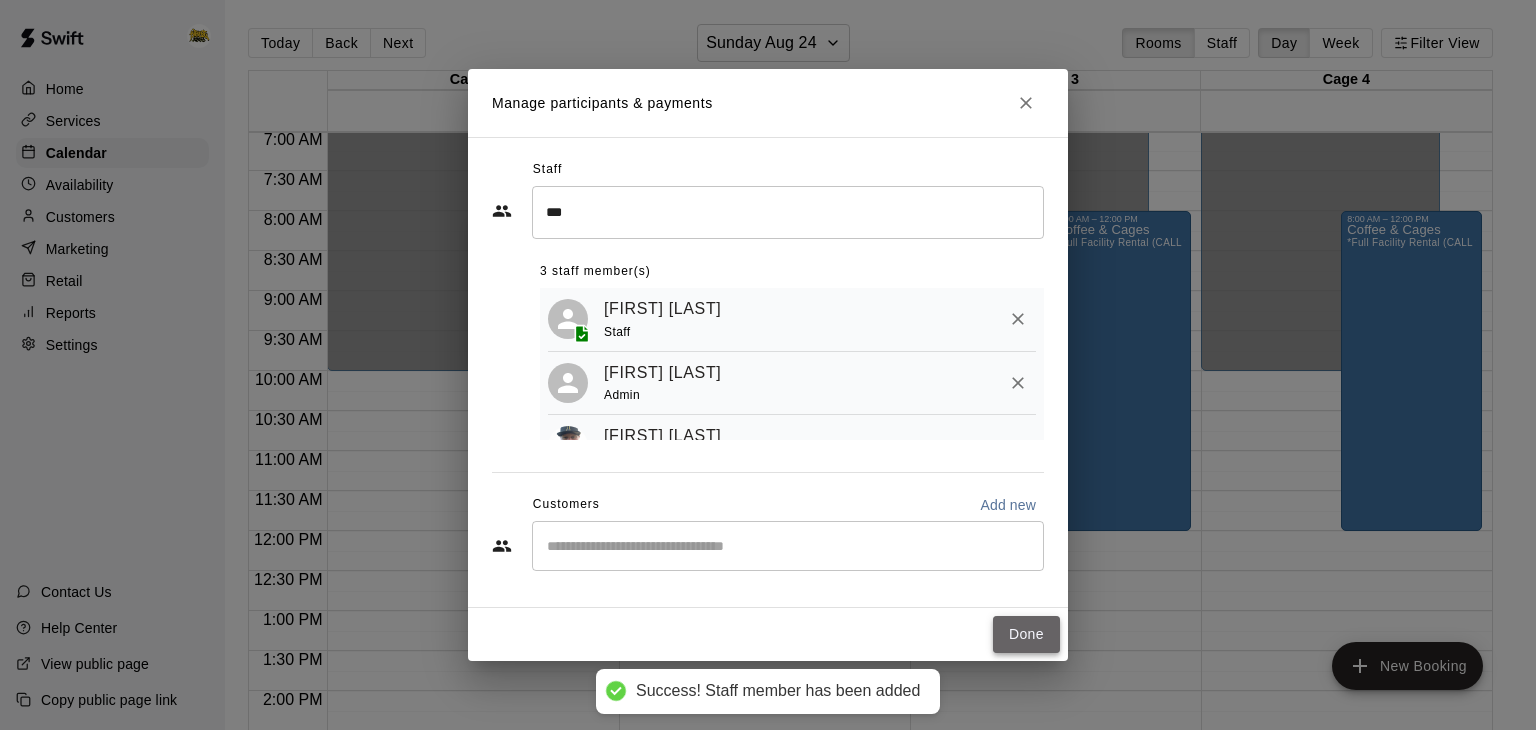 click on "Done" at bounding box center (1026, 634) 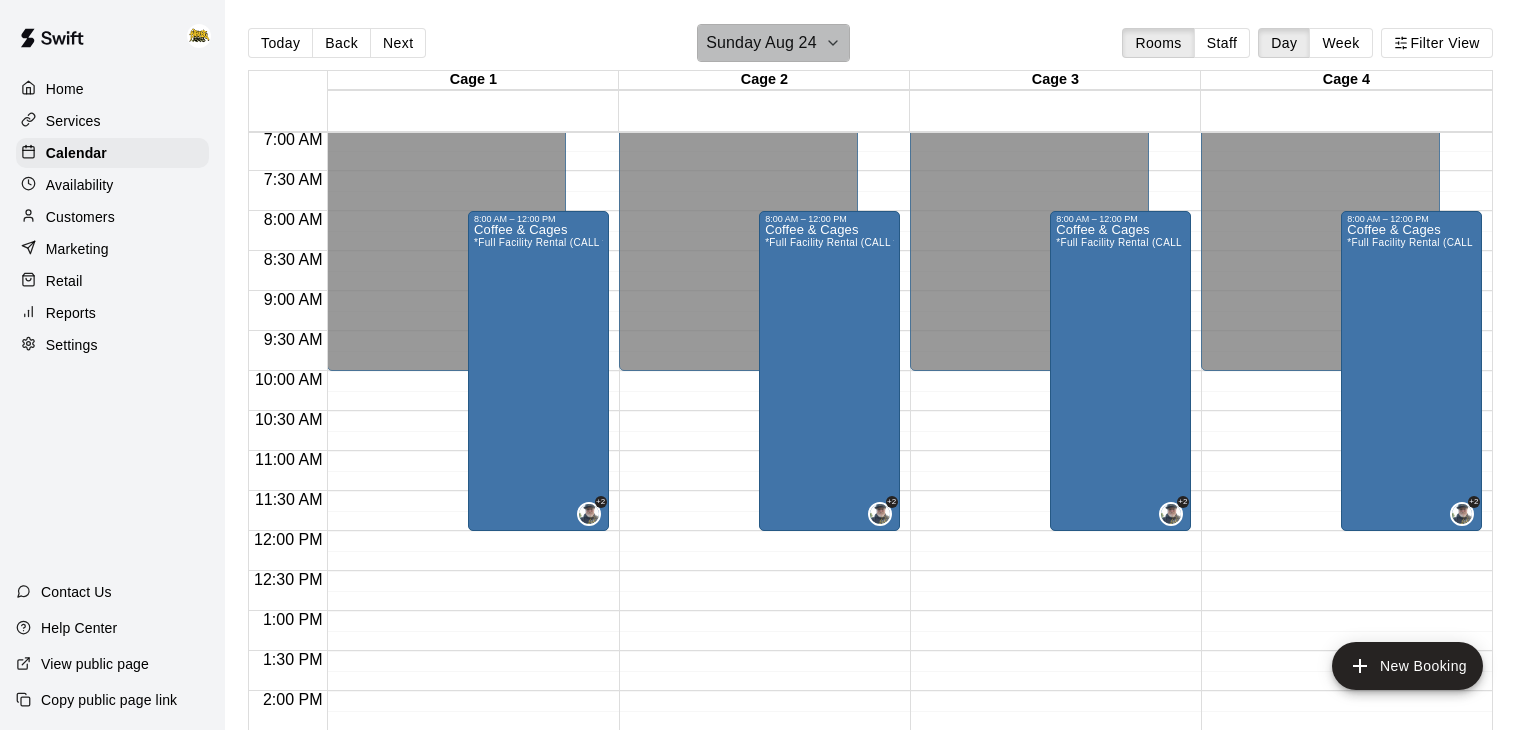 click on "Sunday Aug 24" at bounding box center [761, 43] 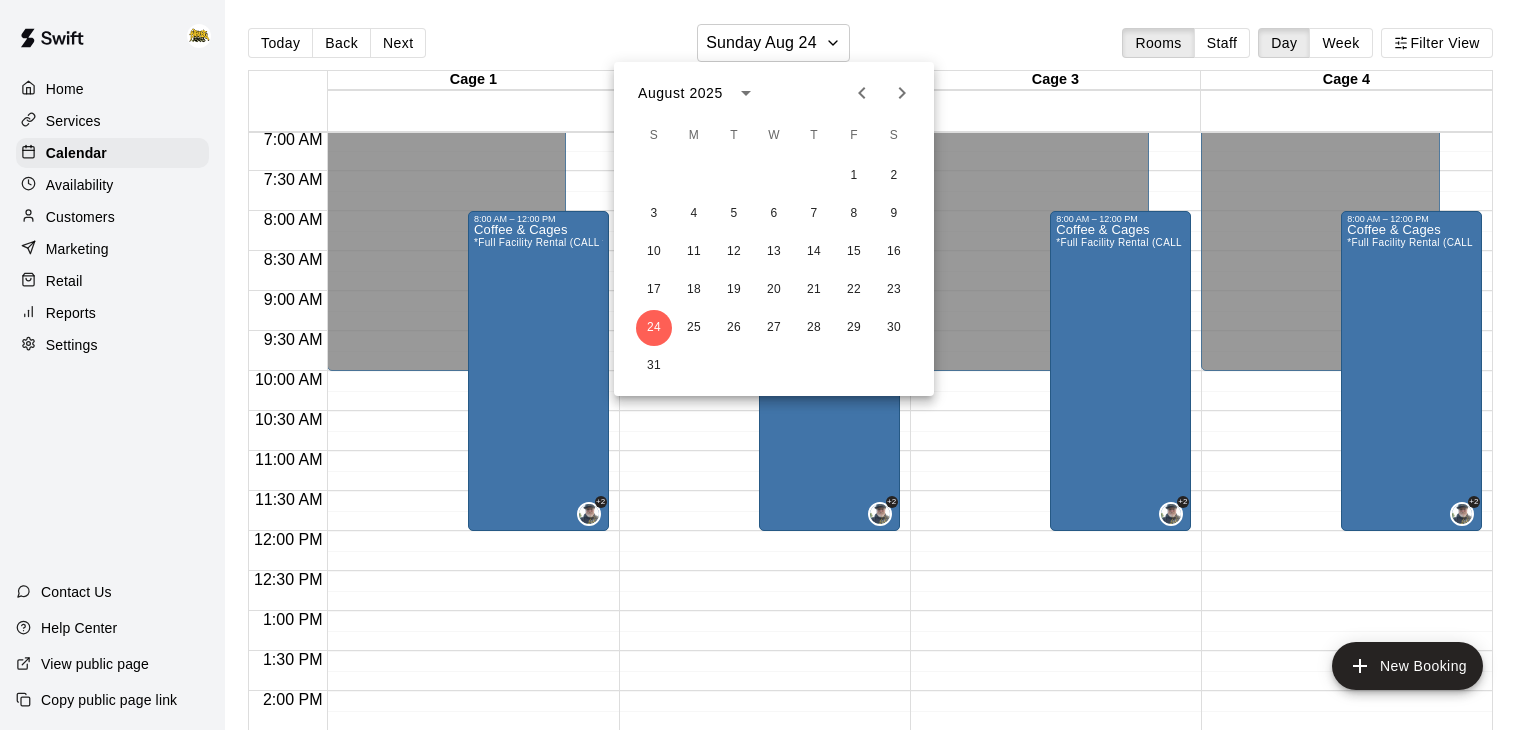 click 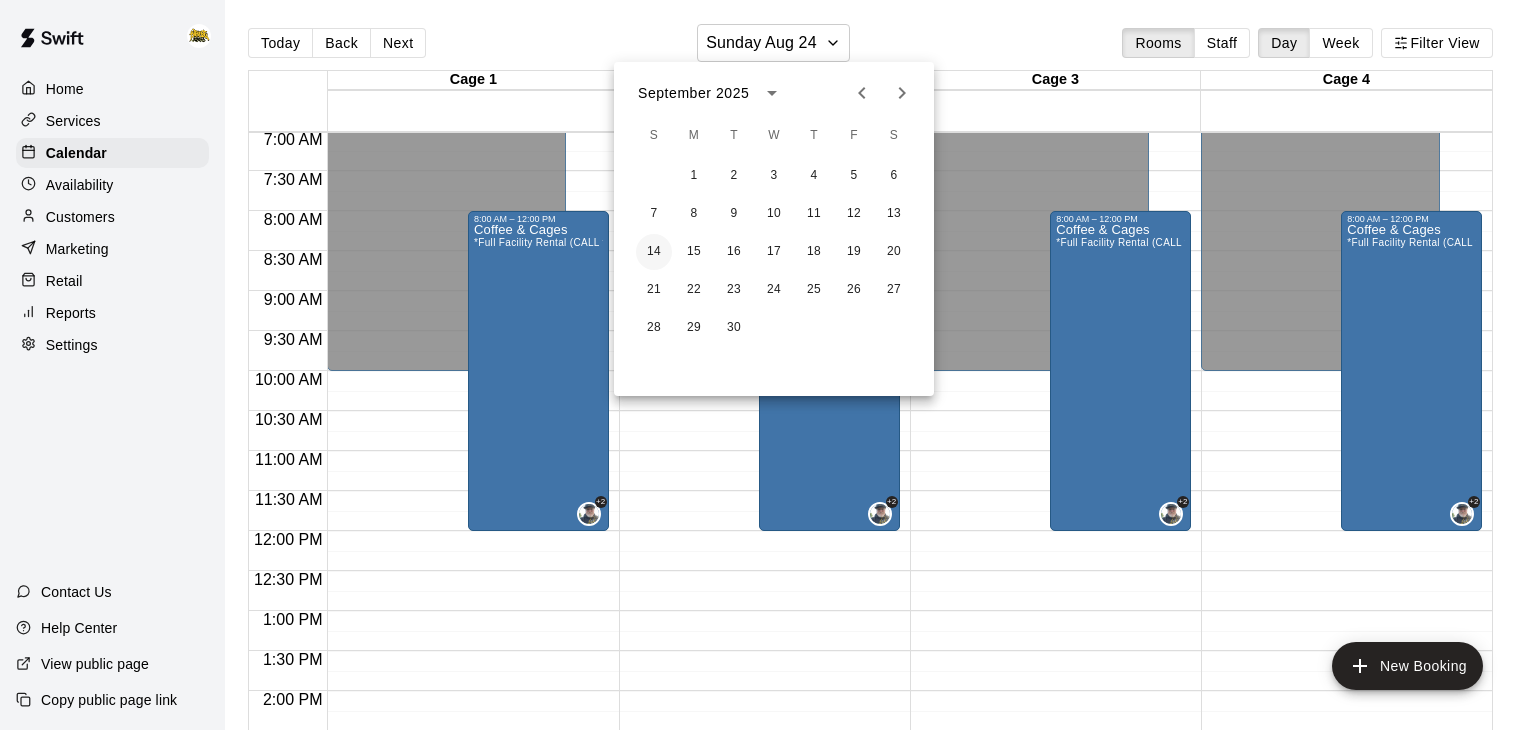 click on "14" at bounding box center (654, 252) 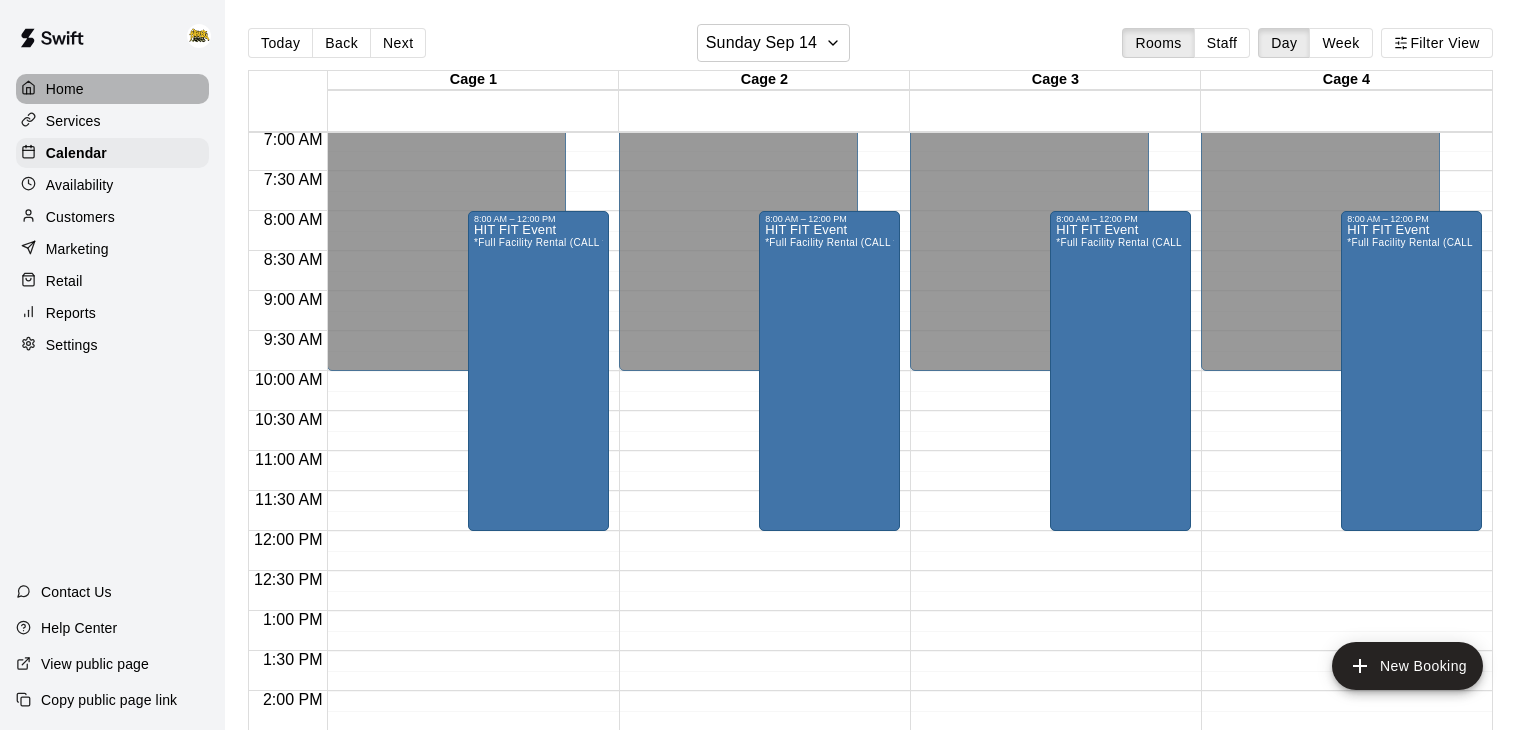 click on "Home" at bounding box center [65, 89] 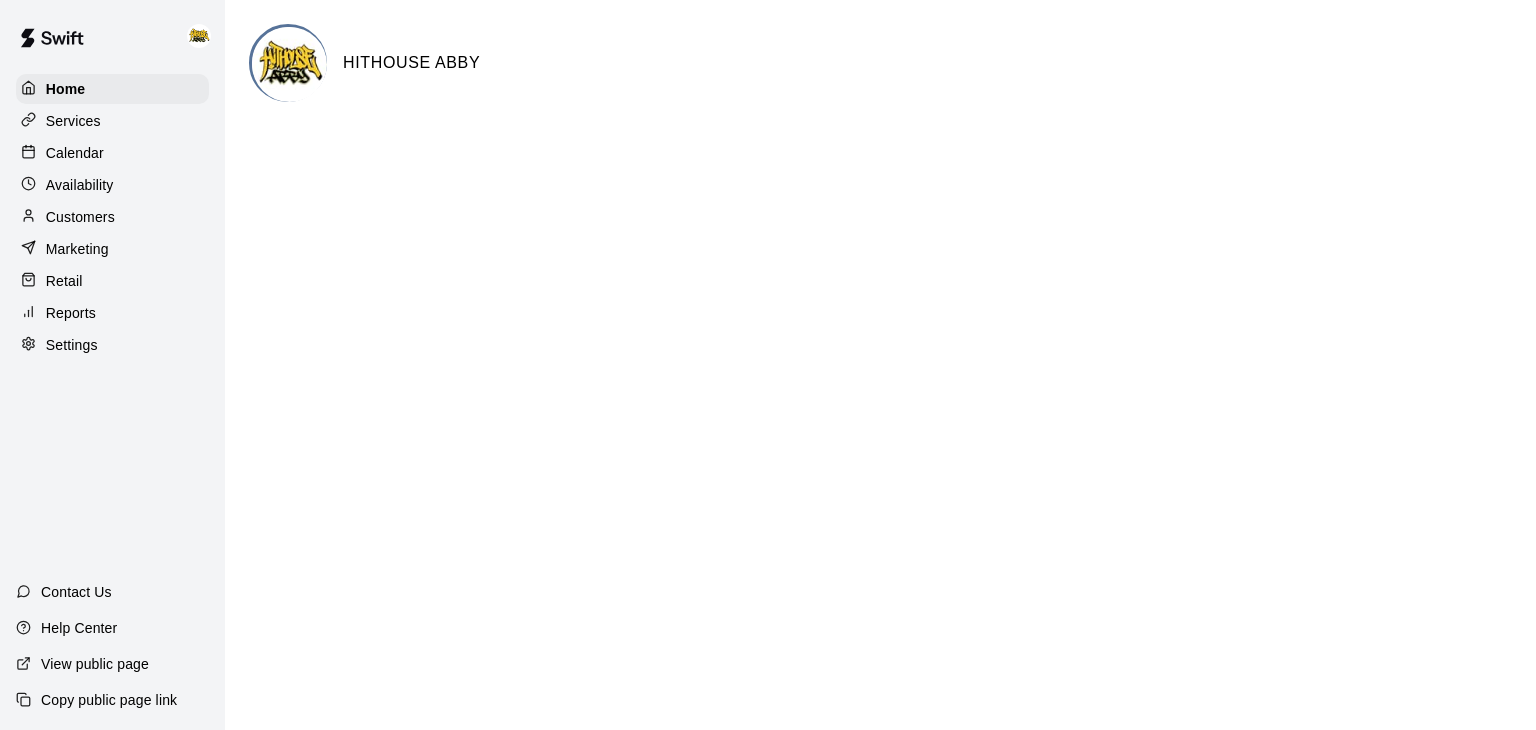 click on "Calendar" at bounding box center [75, 153] 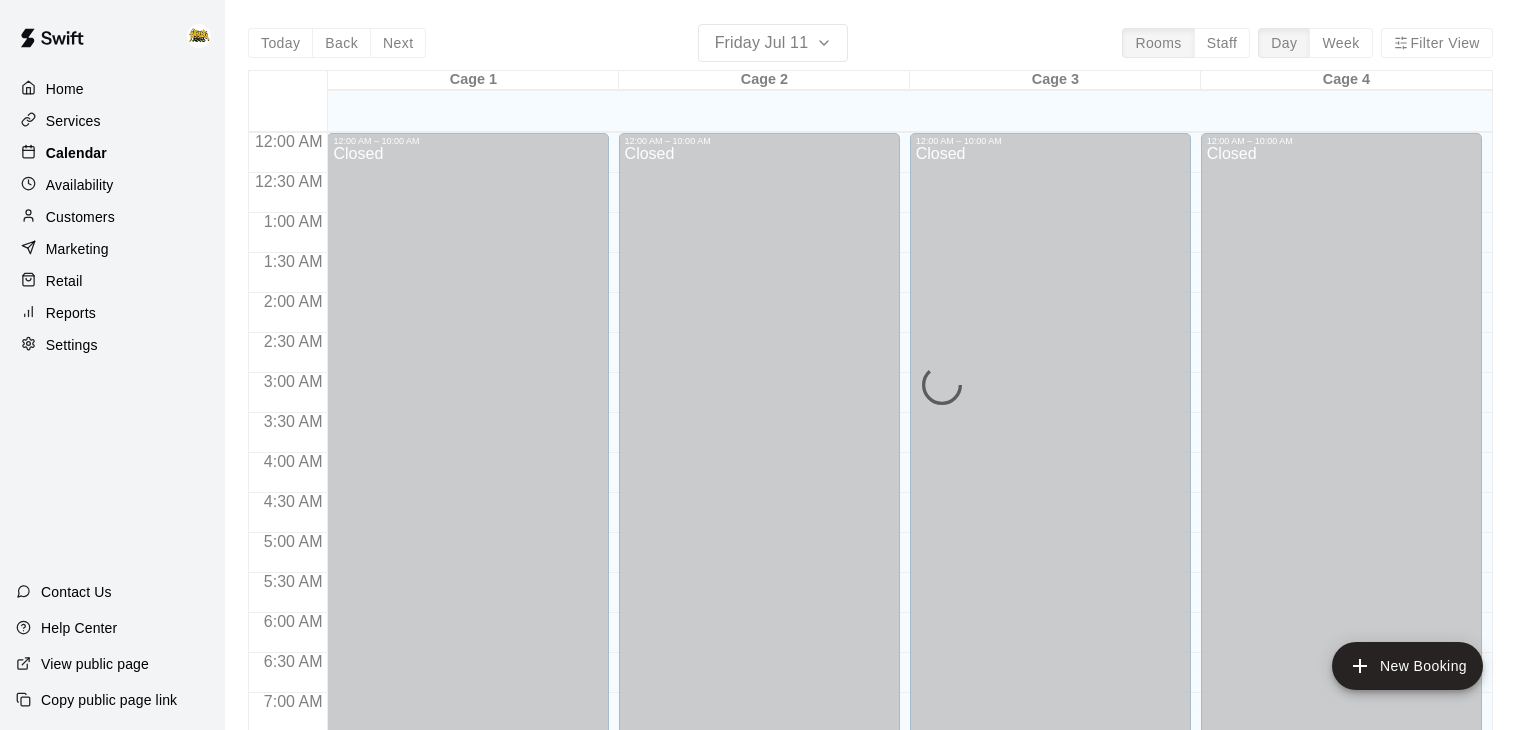 scroll, scrollTop: 1239, scrollLeft: 0, axis: vertical 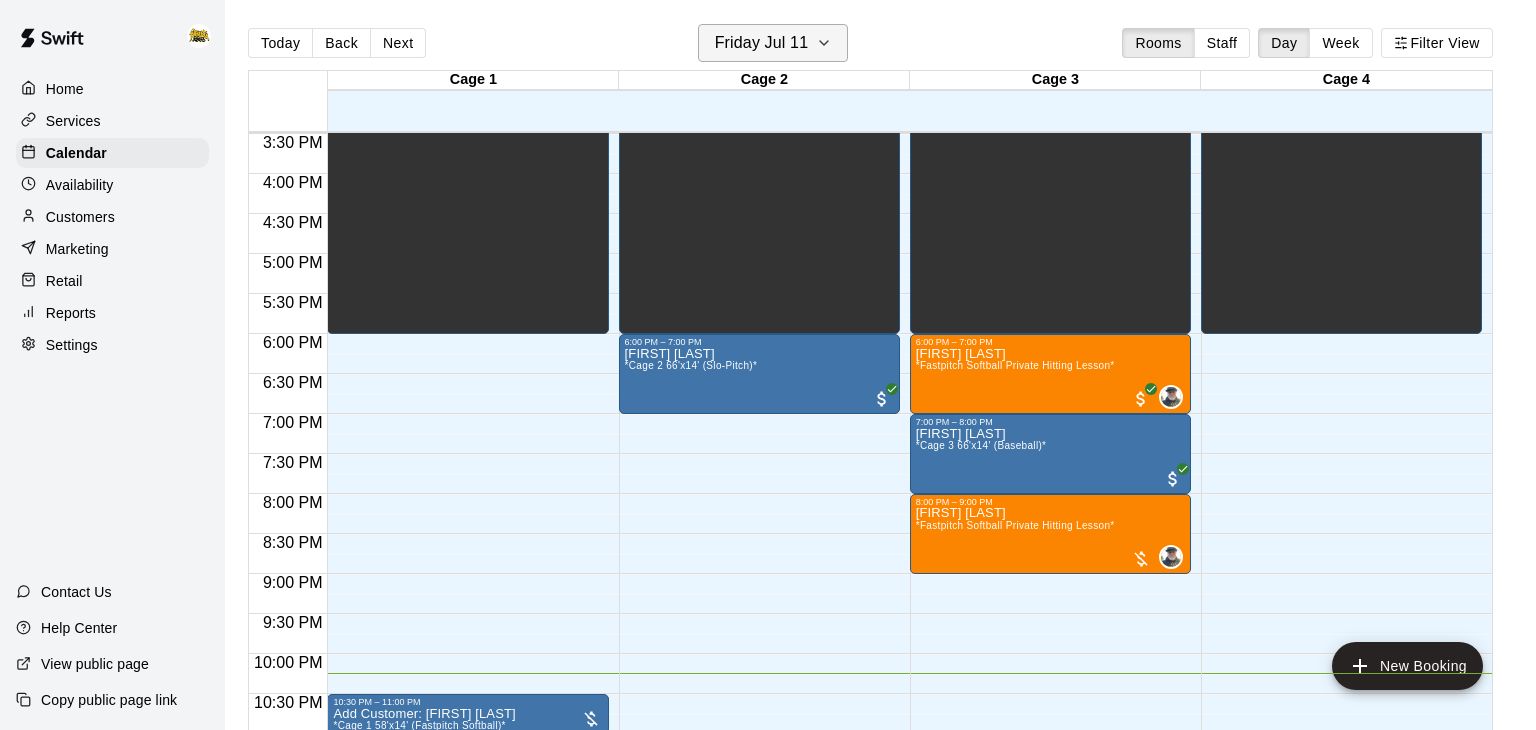 click on "Friday Jul 11" at bounding box center [773, 43] 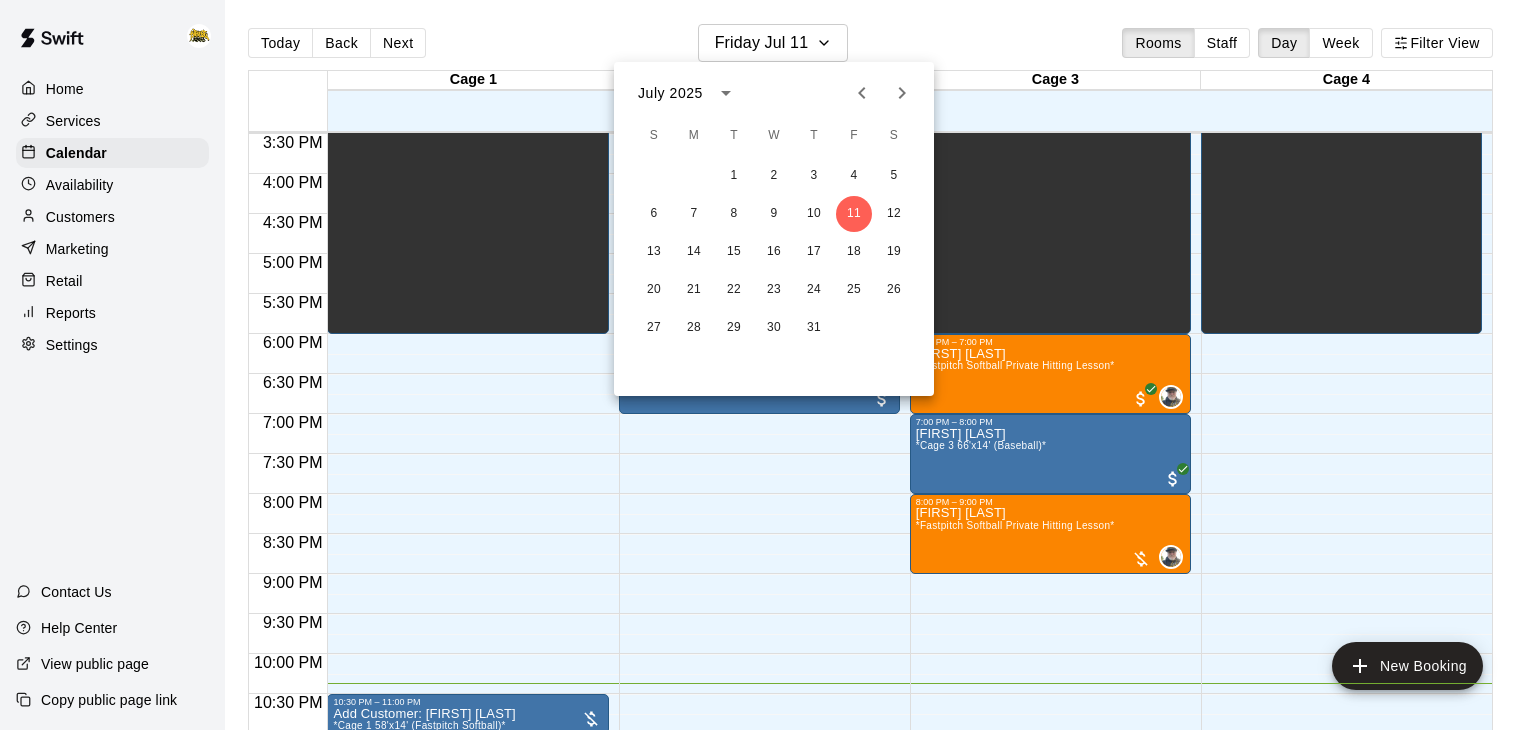 click at bounding box center (768, 365) 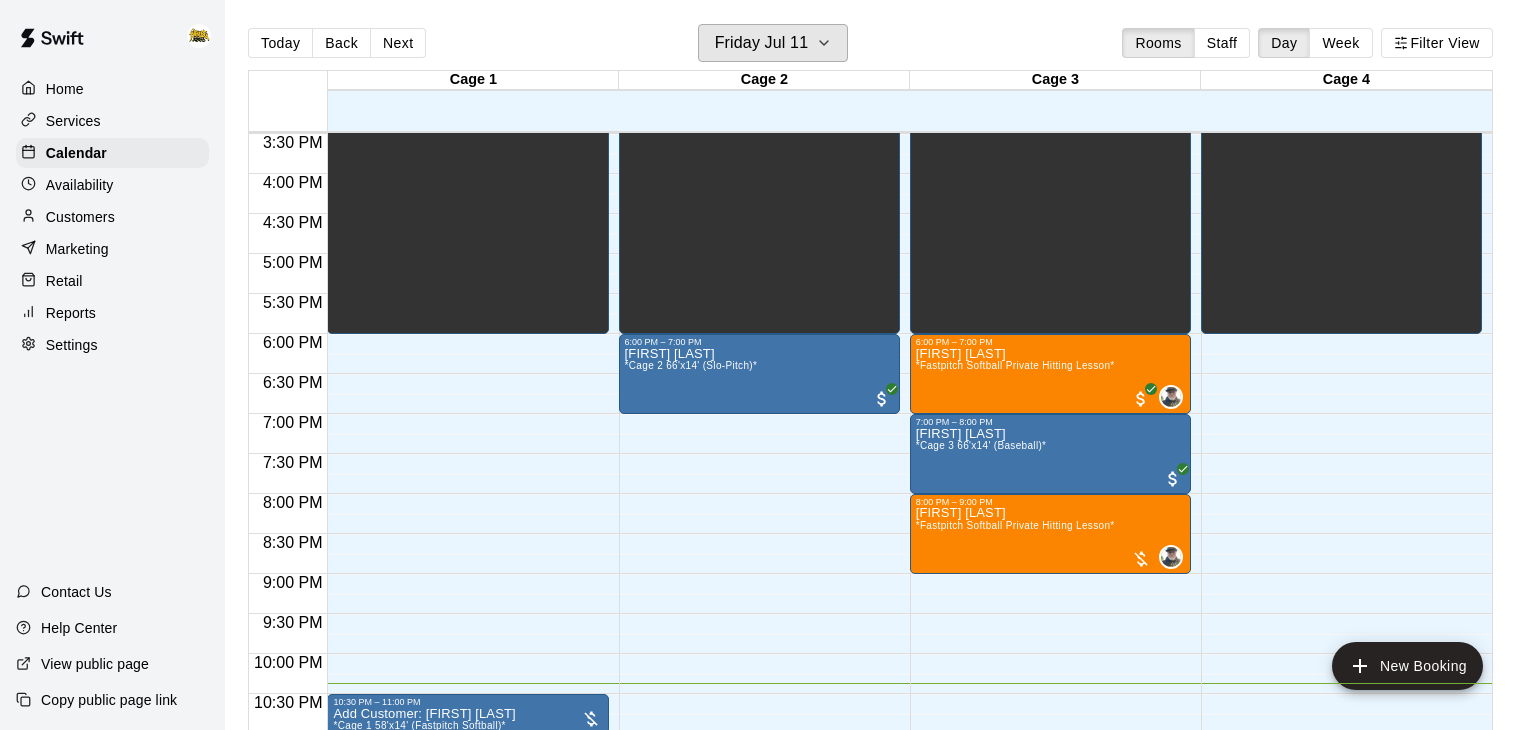 scroll, scrollTop: 1299, scrollLeft: 0, axis: vertical 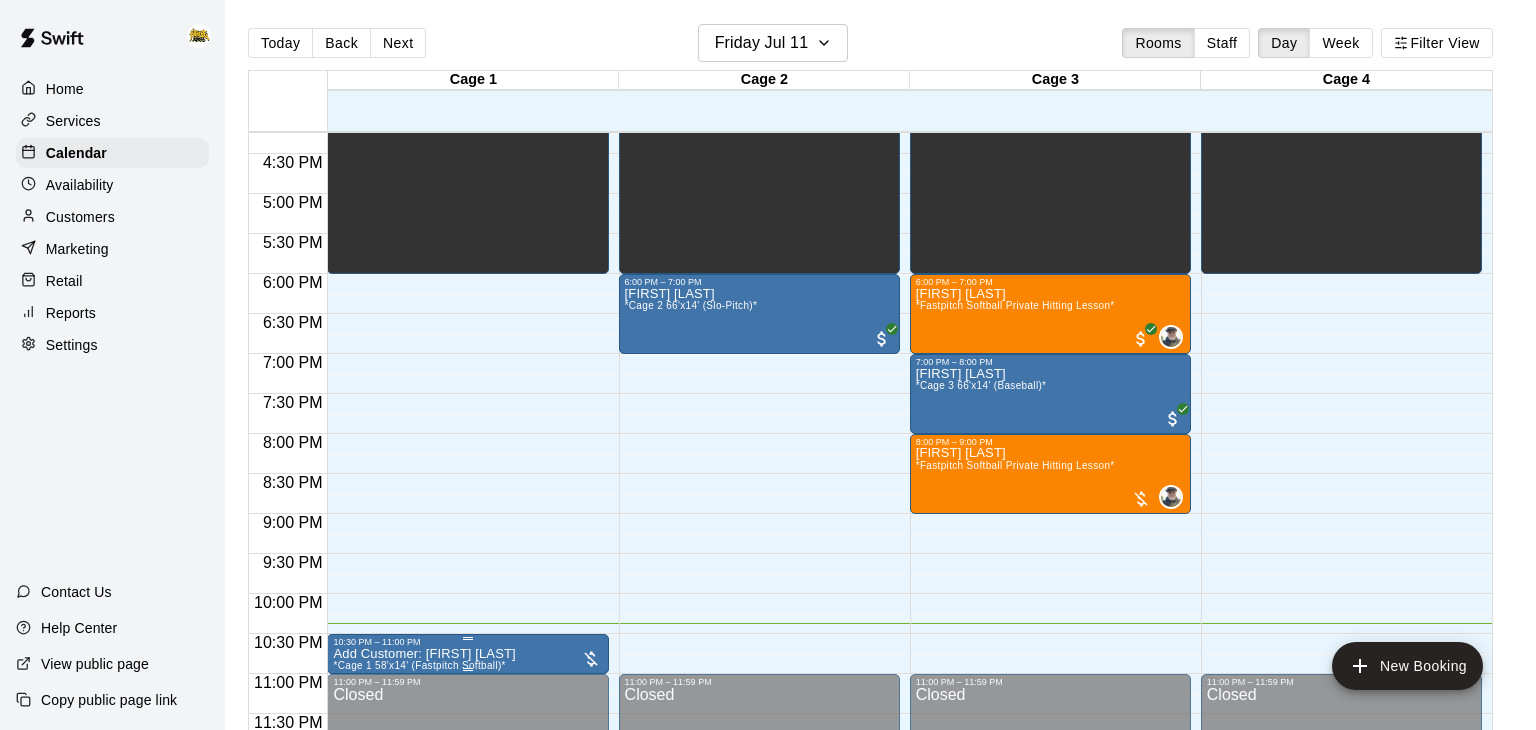 click on "[FIRST] [LAST] *Cage 1 58'x14' (Fastpitch Softball)*" at bounding box center [467, 1012] 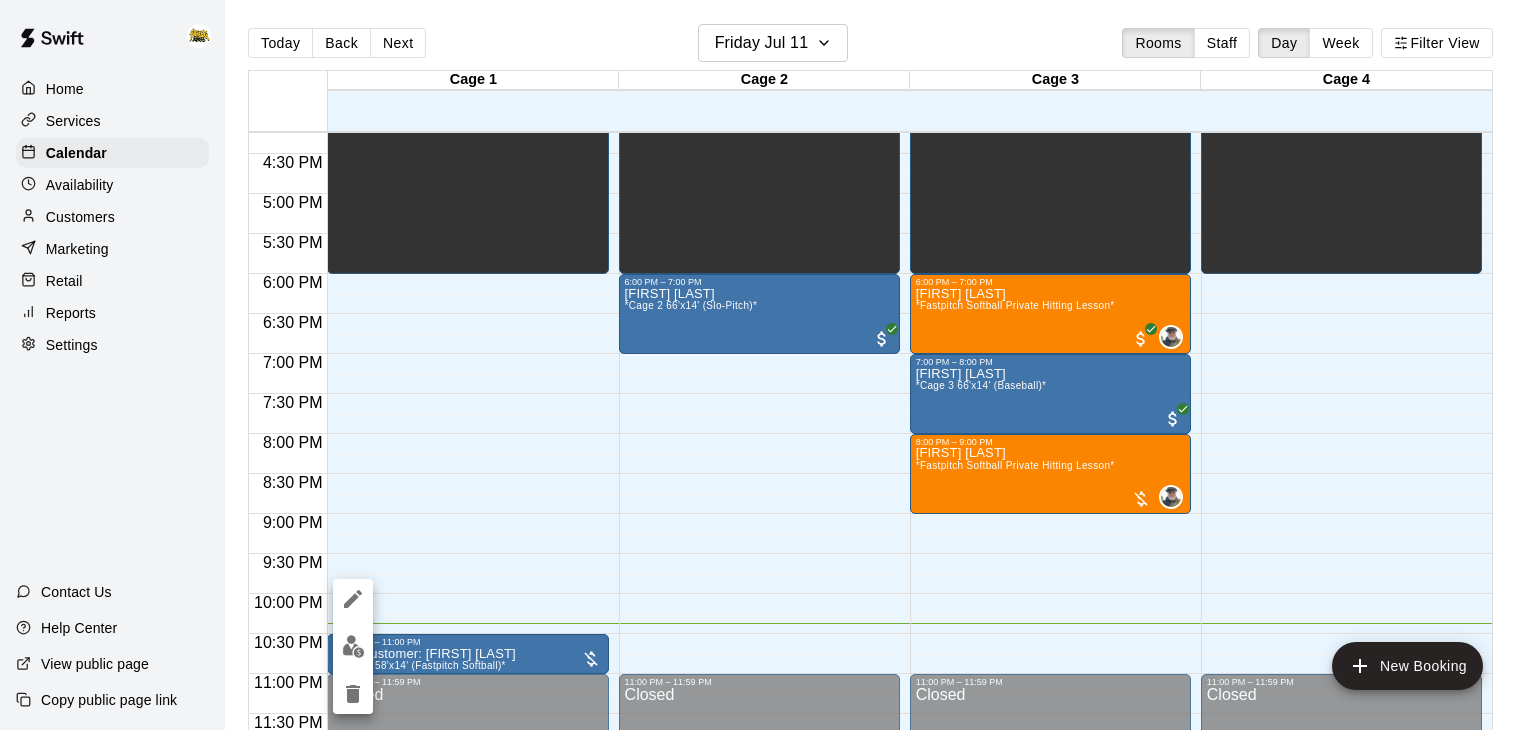click at bounding box center (353, 646) 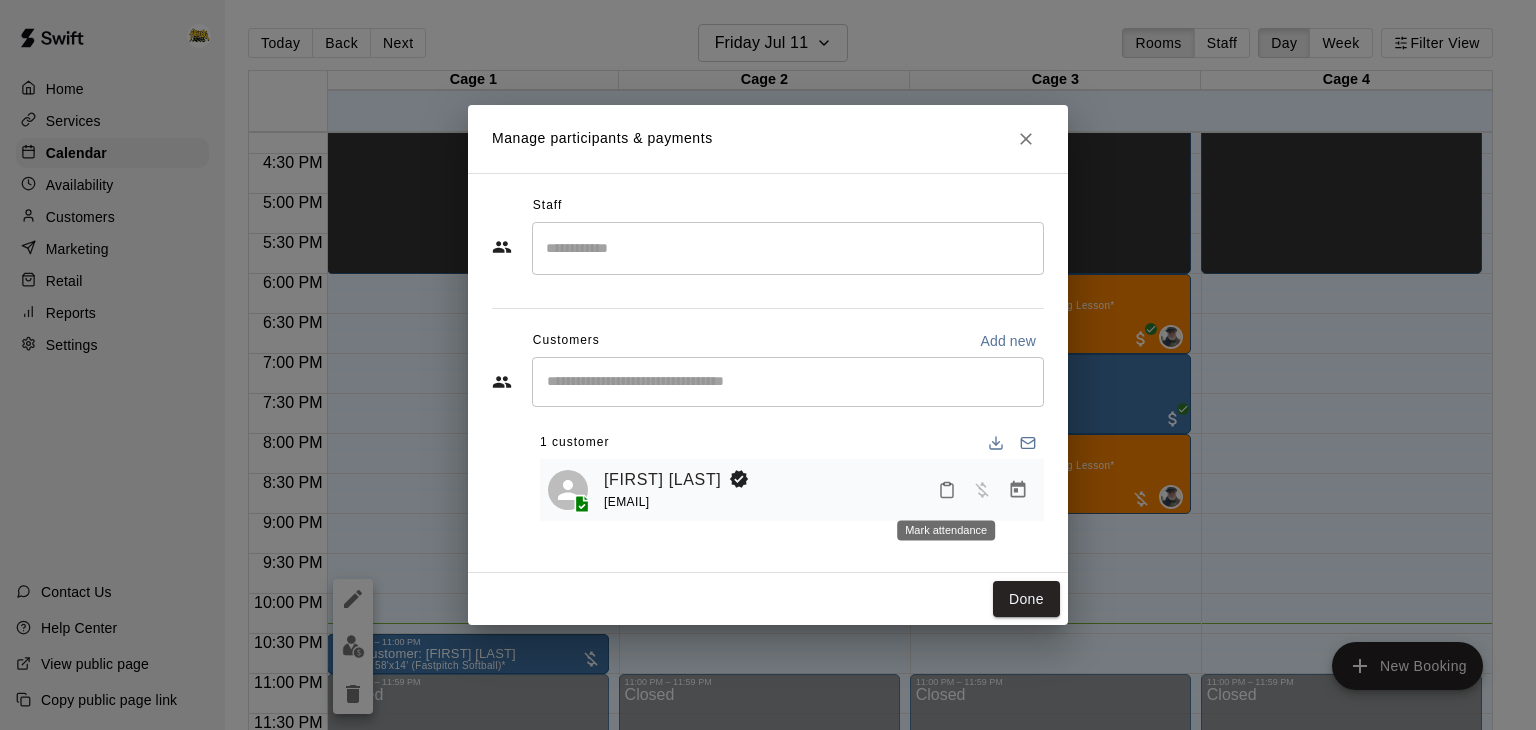 click 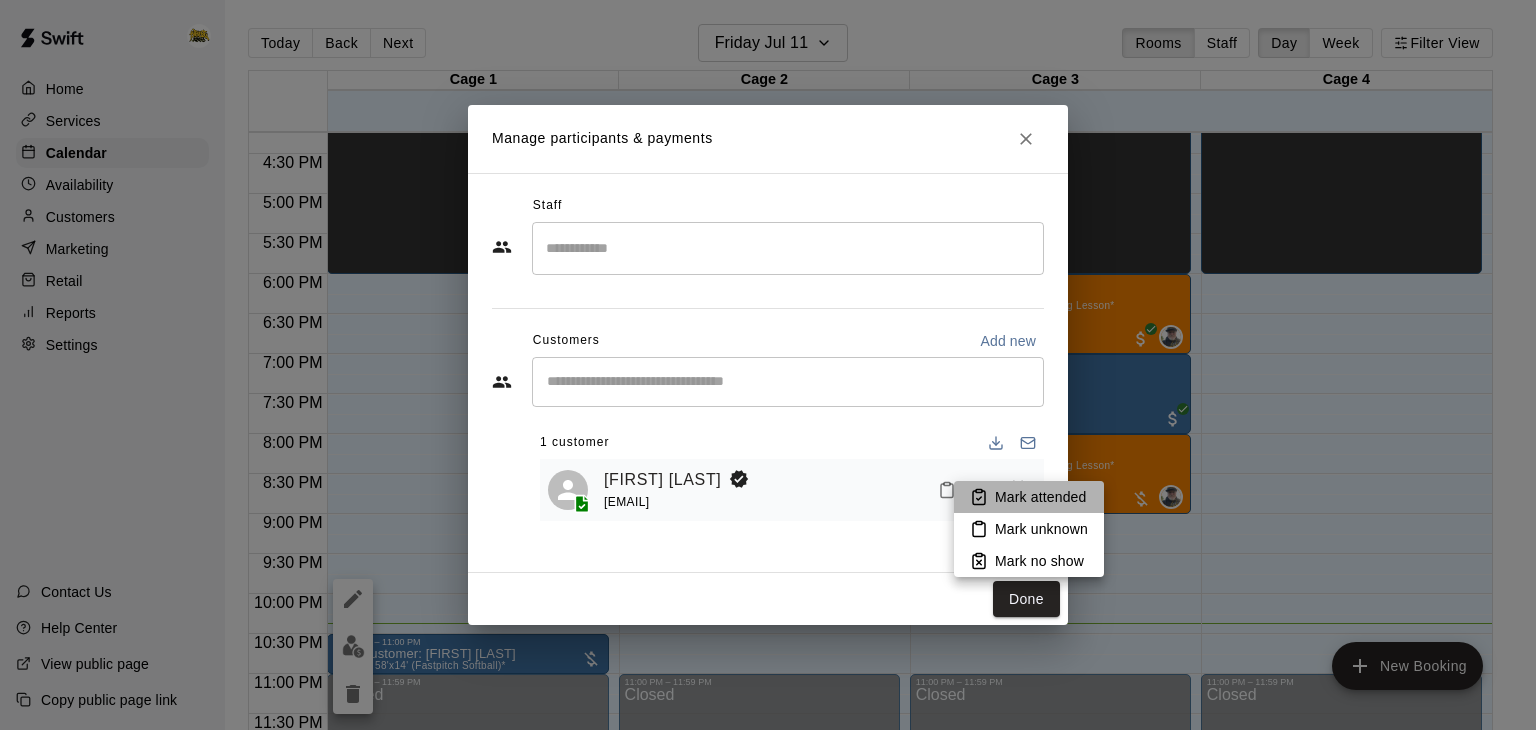 click on "Mark attended" at bounding box center (1029, 497) 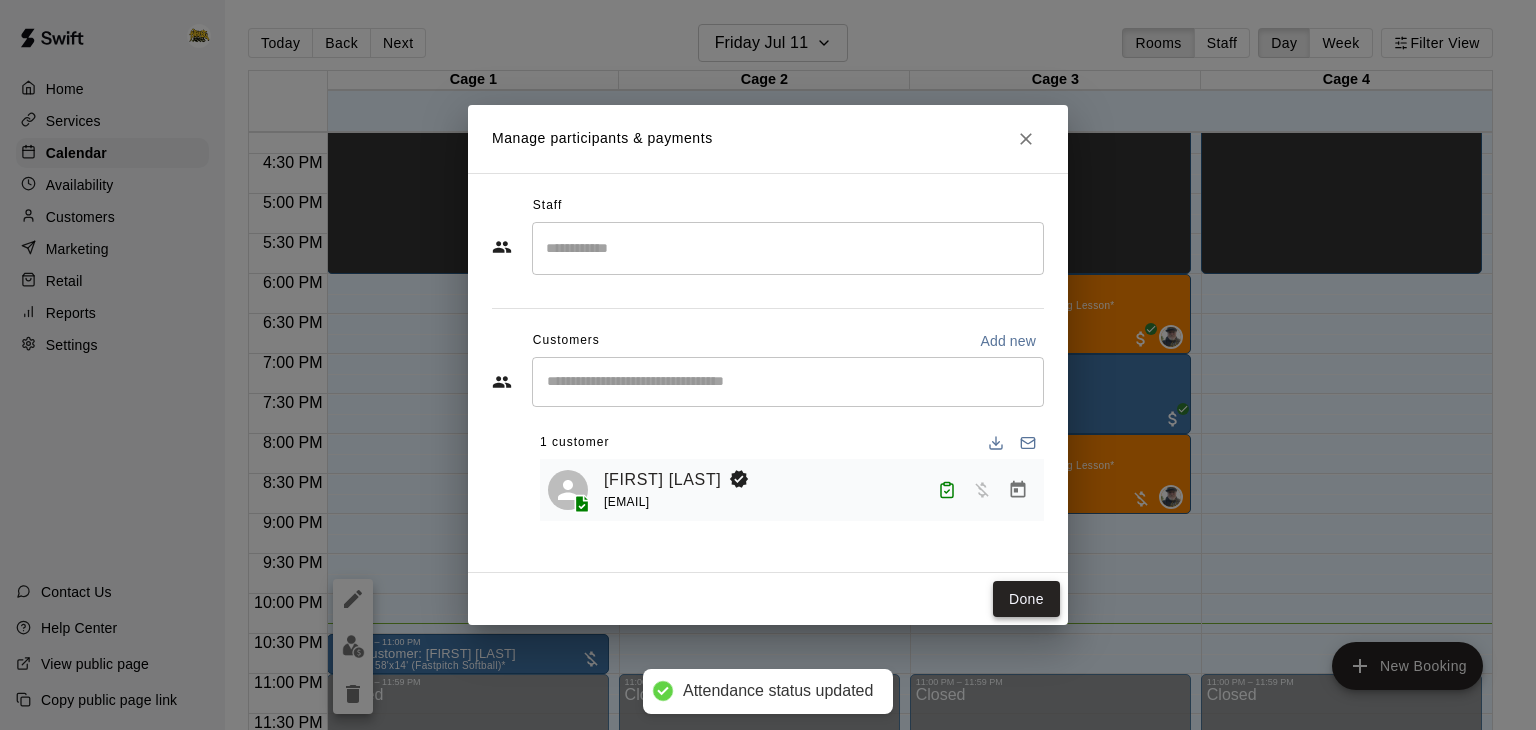 click on "Done" at bounding box center (1026, 599) 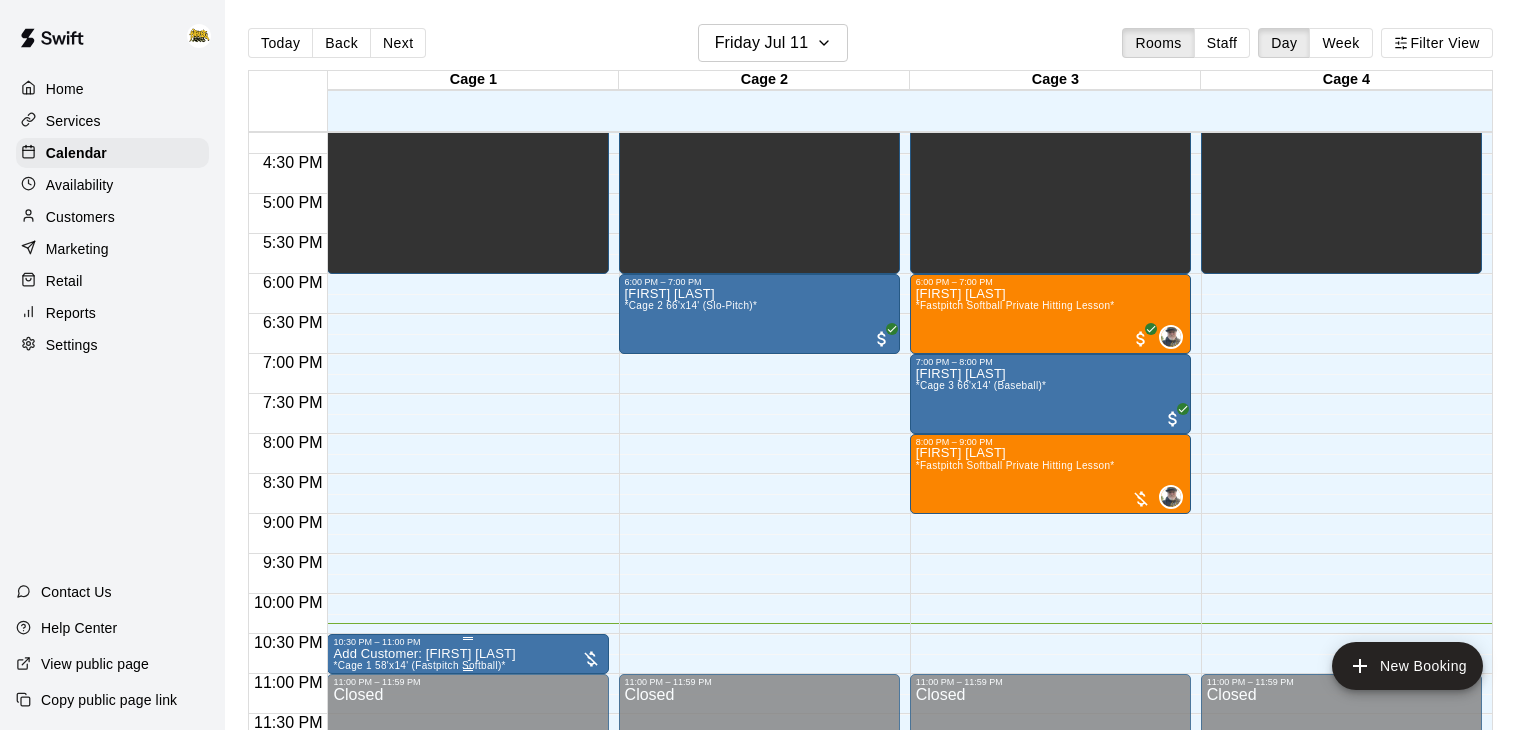 click on "[FIRST] [LAST] *Cage 1 58'x14' (Fastpitch Softball)*" at bounding box center [424, 1012] 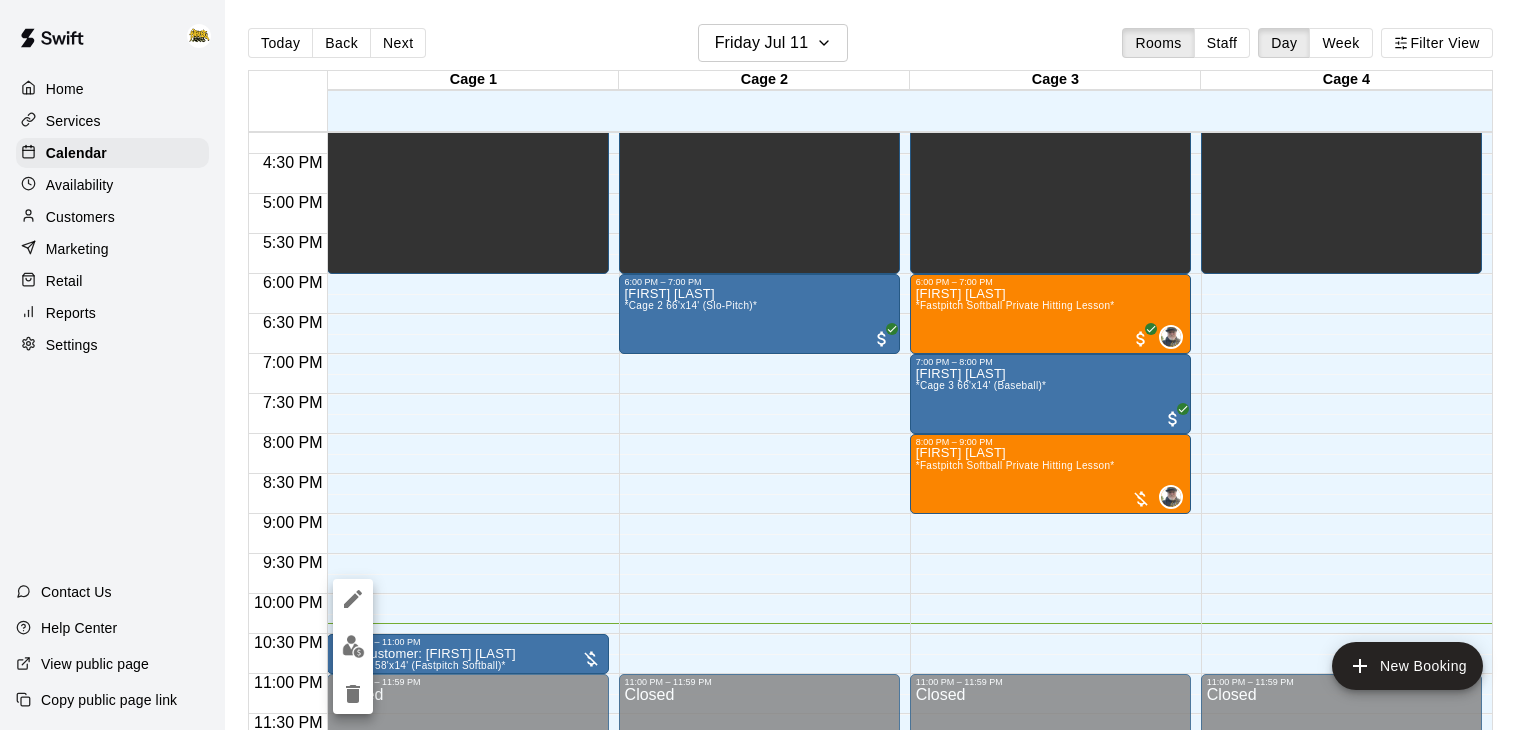 click at bounding box center (353, 646) 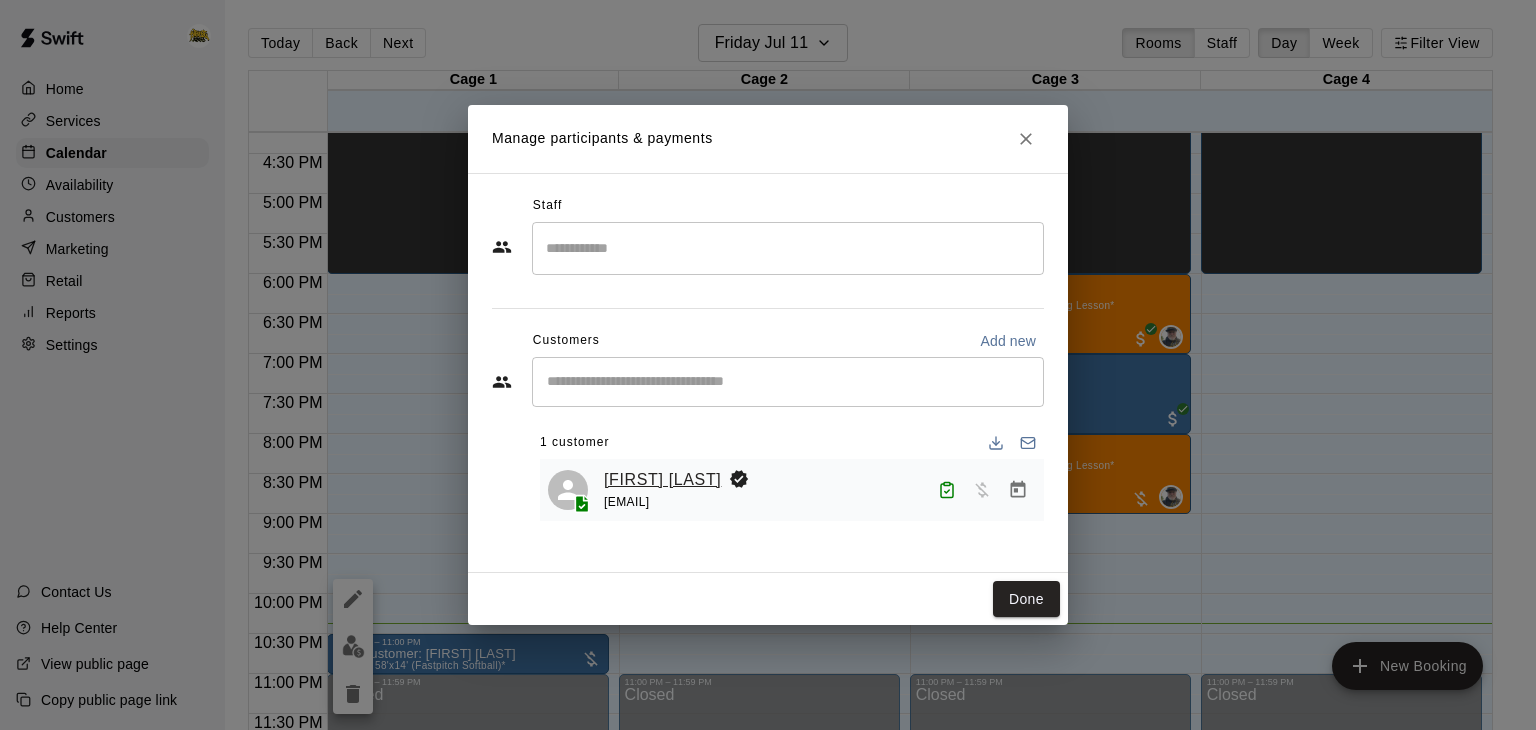 click on "[FIRST] [LAST]" at bounding box center (662, 480) 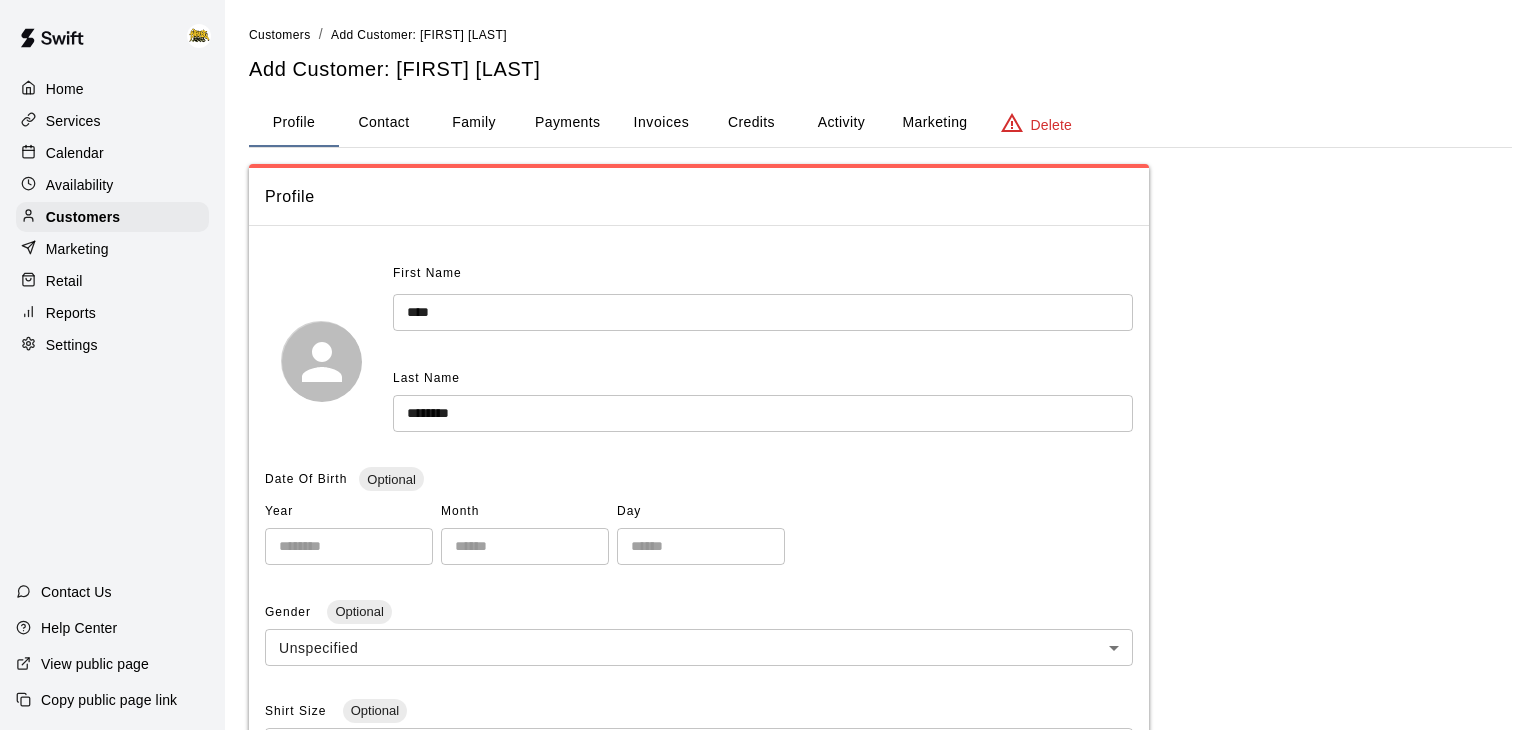 click on "Family" at bounding box center [474, 123] 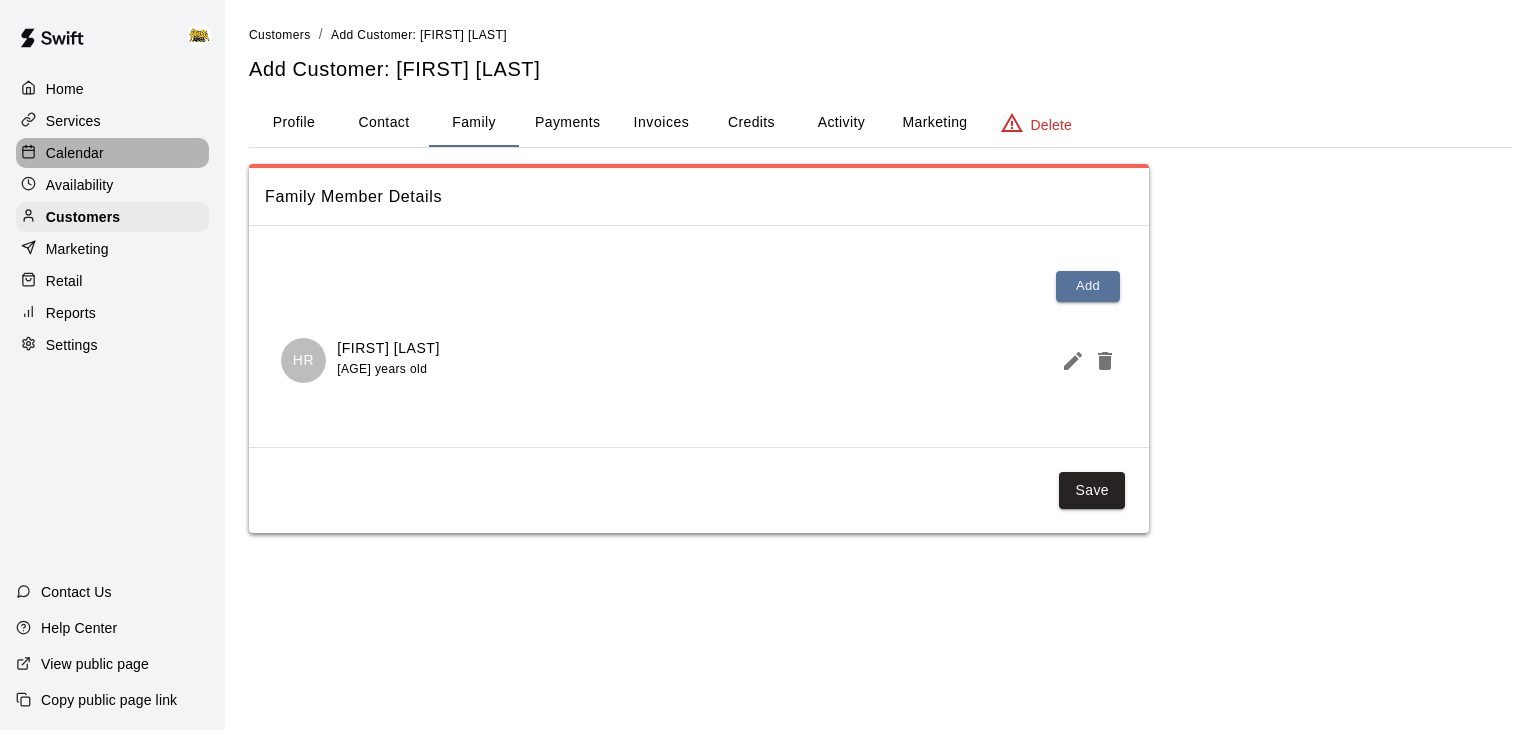 click on "Calendar" at bounding box center [75, 153] 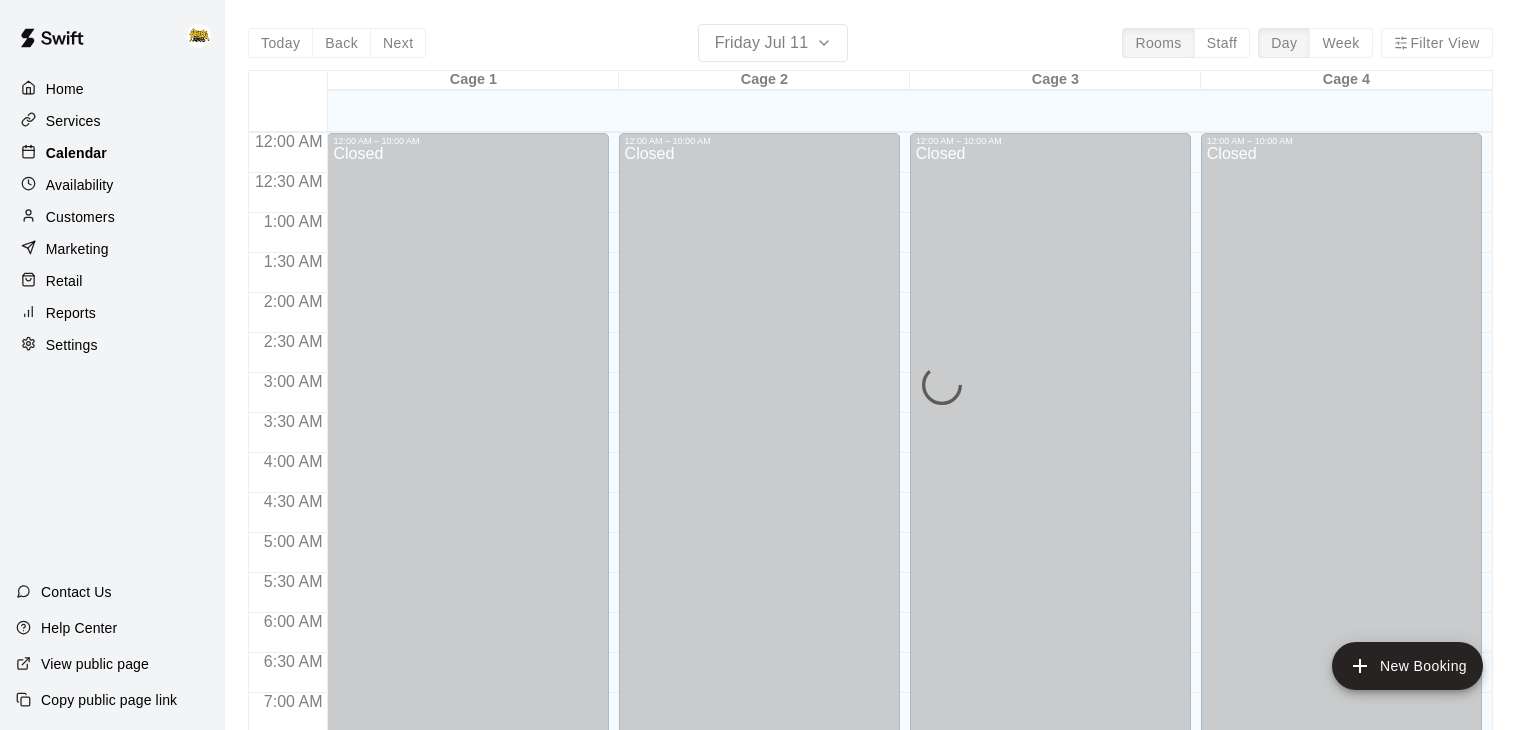 scroll, scrollTop: 1239, scrollLeft: 0, axis: vertical 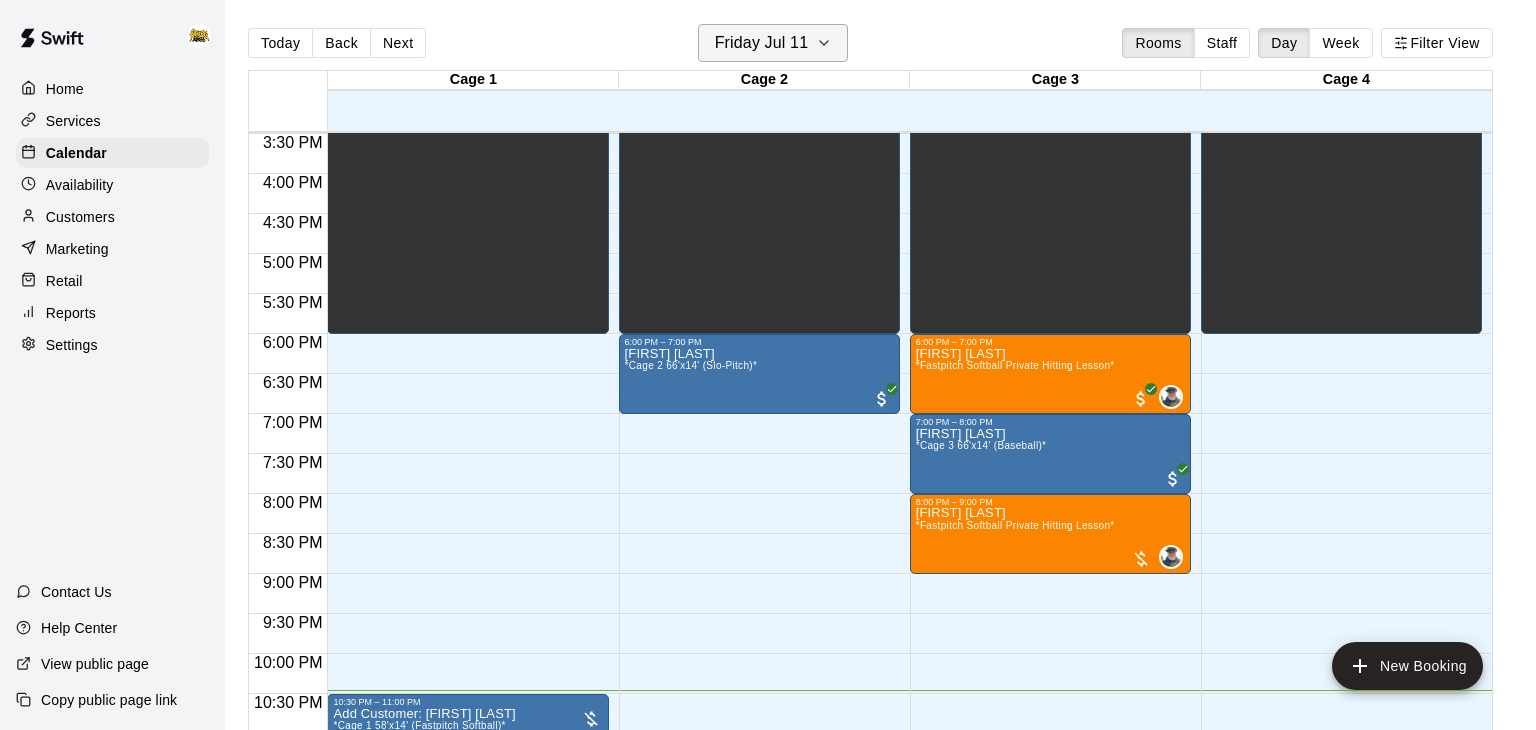 click on "Friday Jul 11" at bounding box center [762, 43] 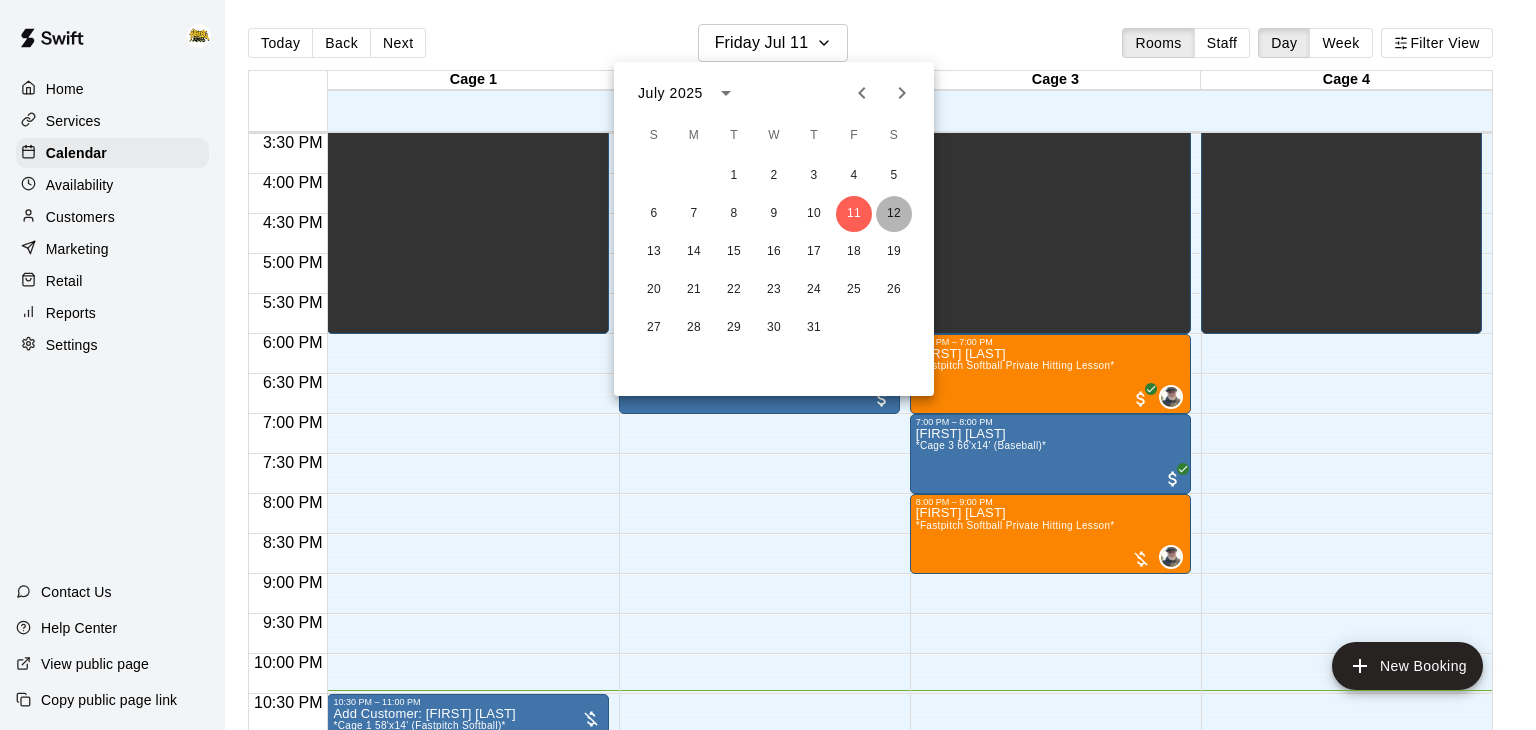 click on "12" at bounding box center [894, 214] 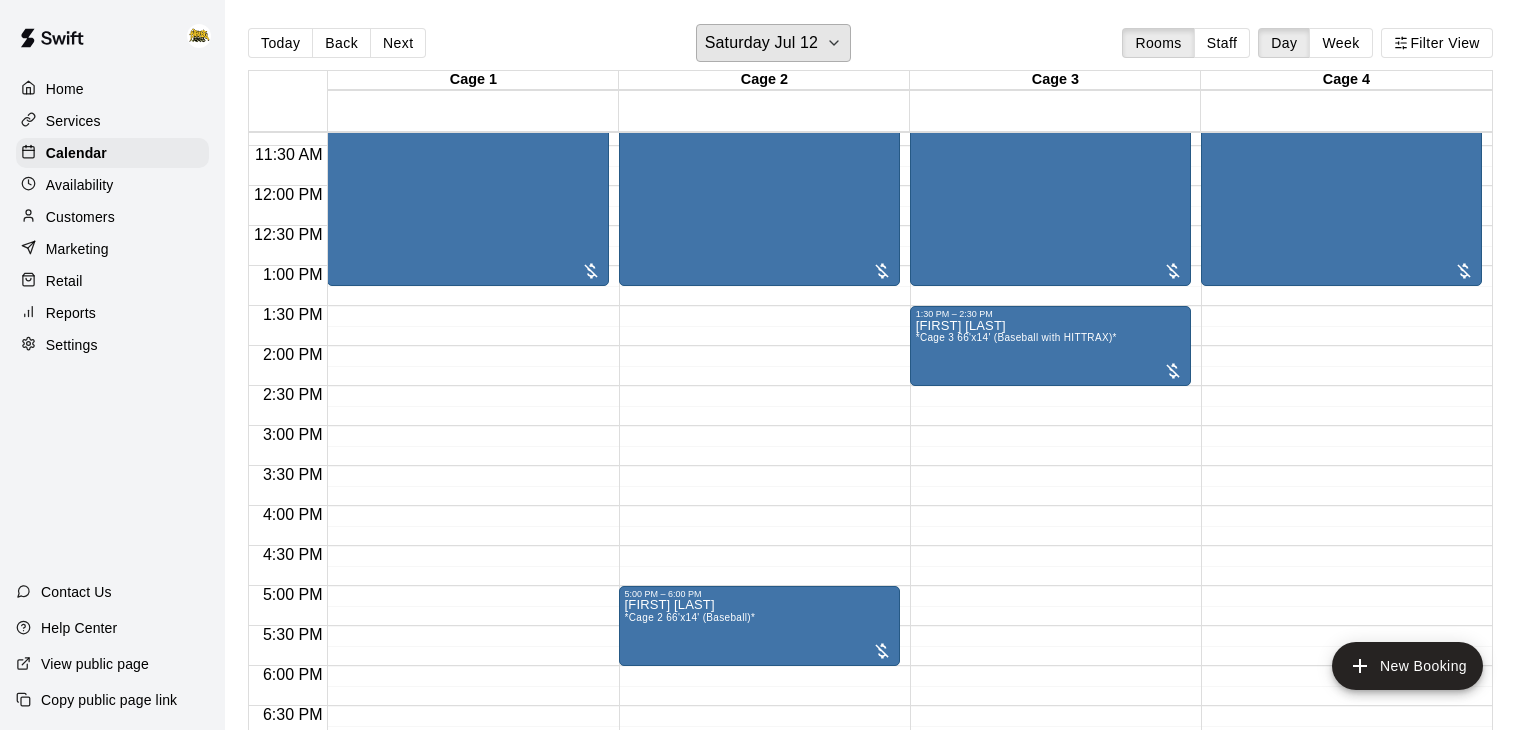 scroll, scrollTop: 899, scrollLeft: 0, axis: vertical 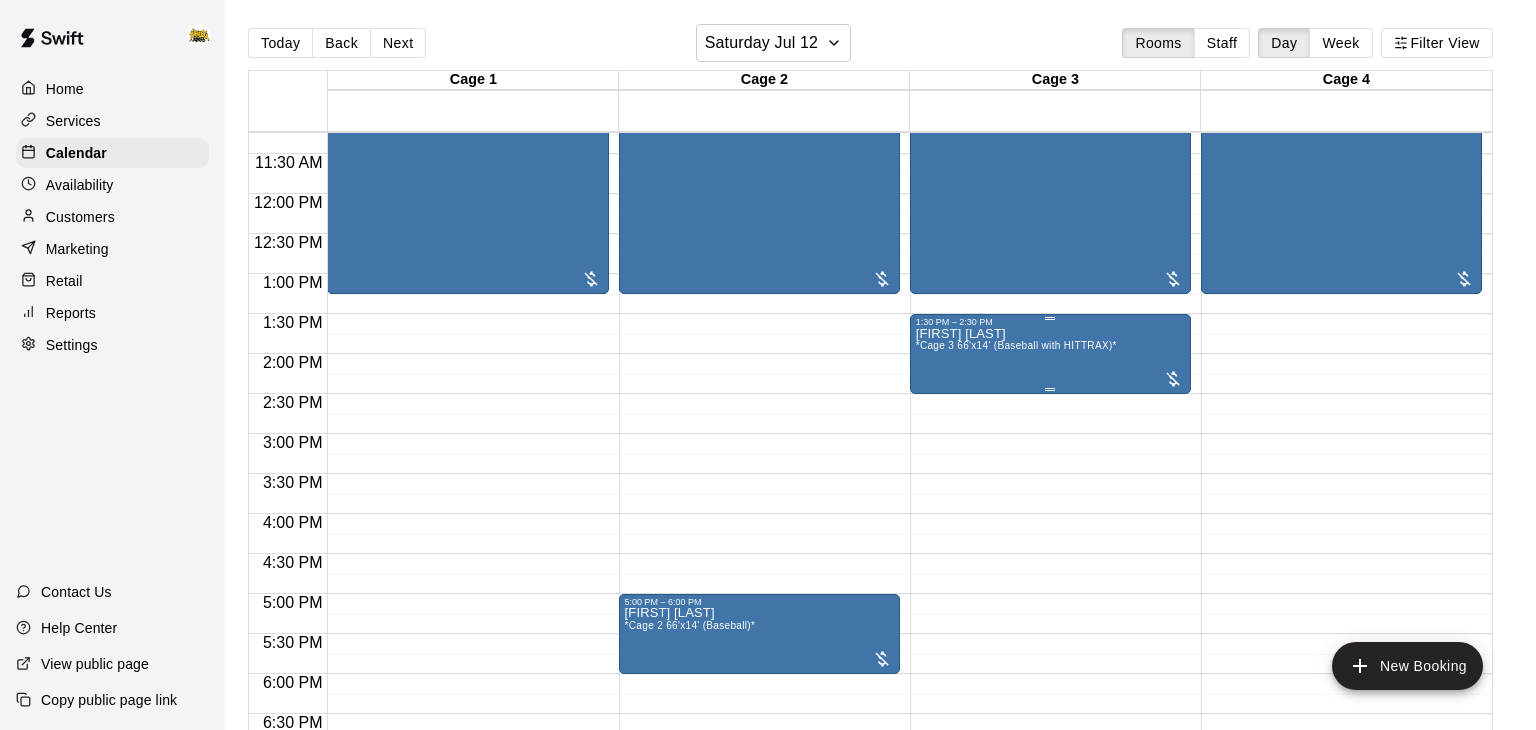 click on "*Cage 3 66'x14' (Baseball with HITTRAX)*" at bounding box center (1016, 345) 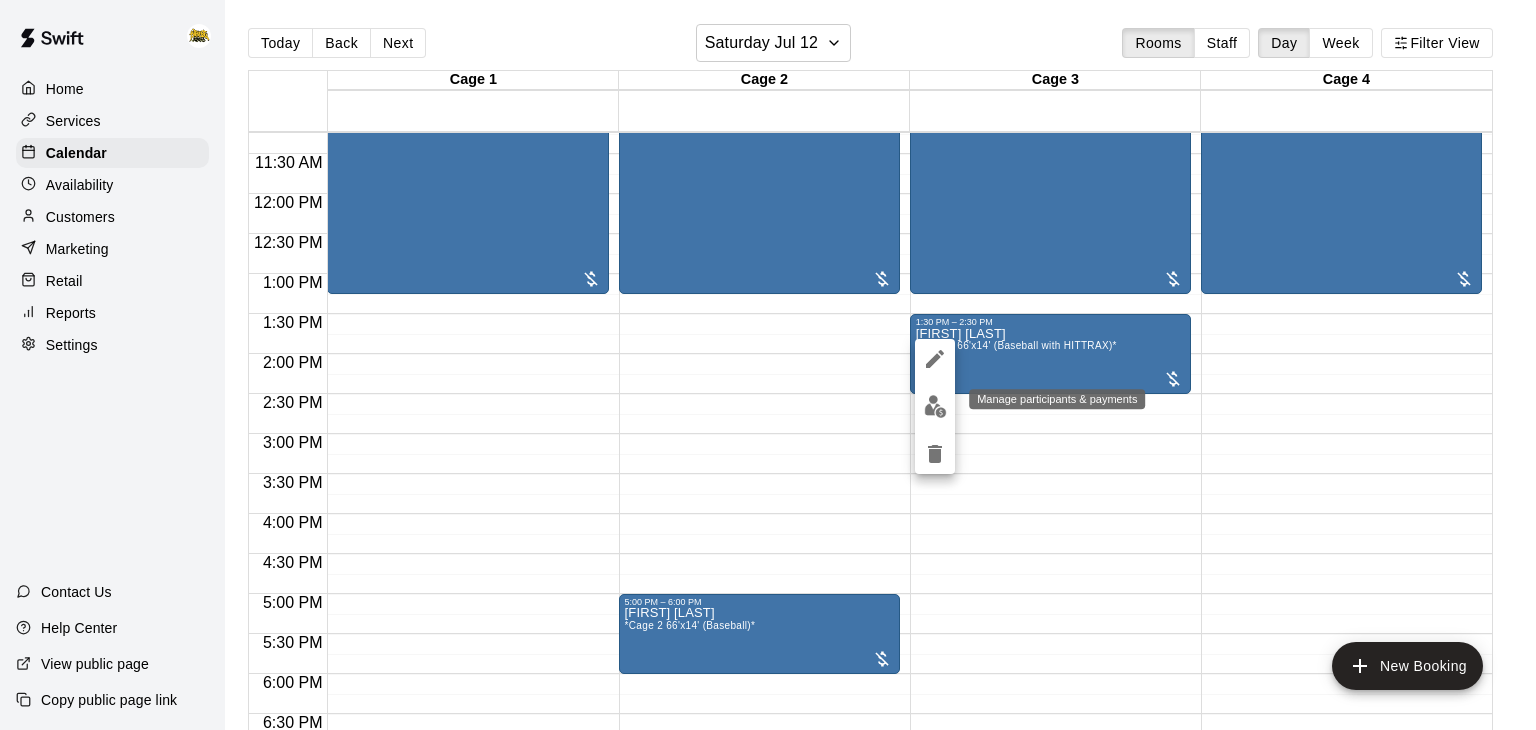 click at bounding box center [935, 406] 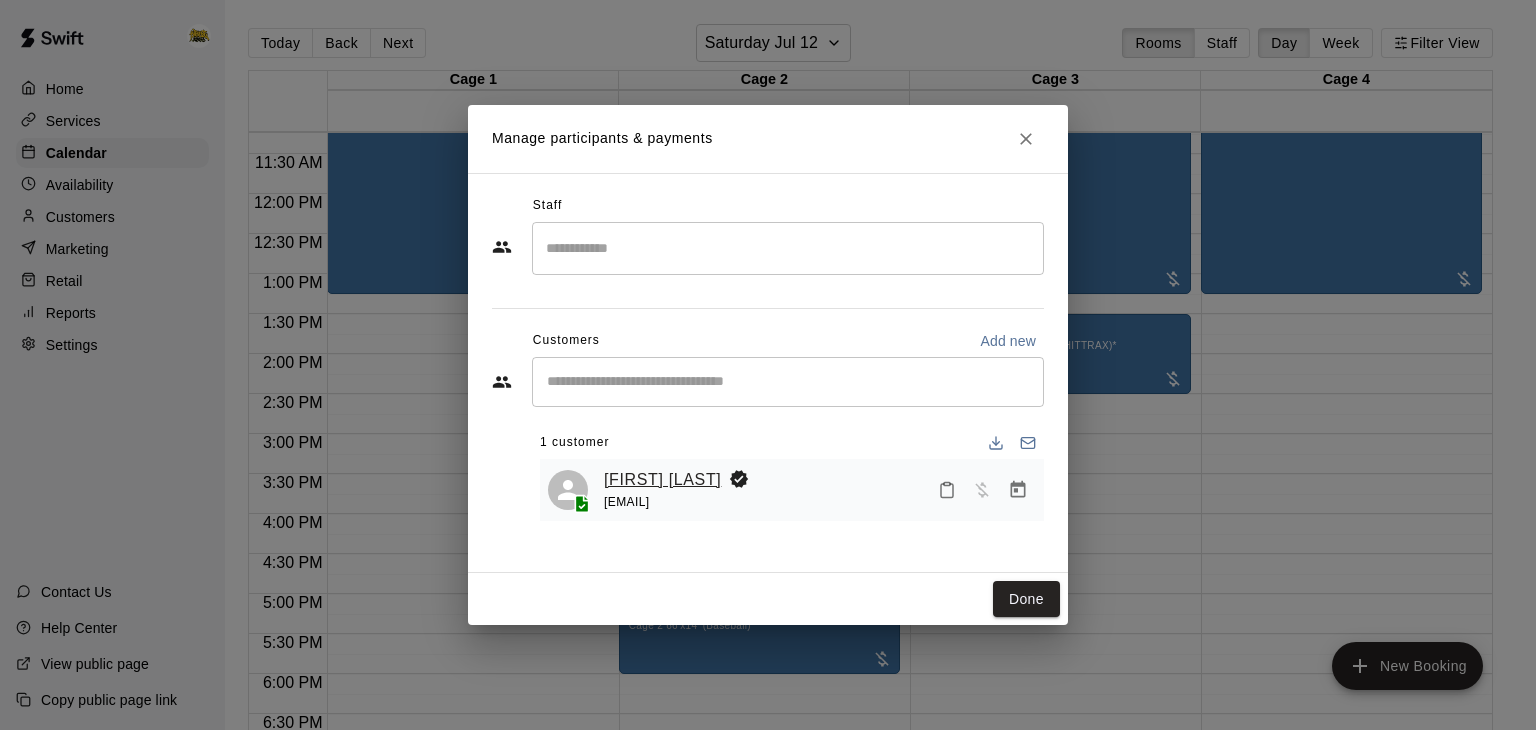 click on "[FIRST] [LAST]" at bounding box center (662, 480) 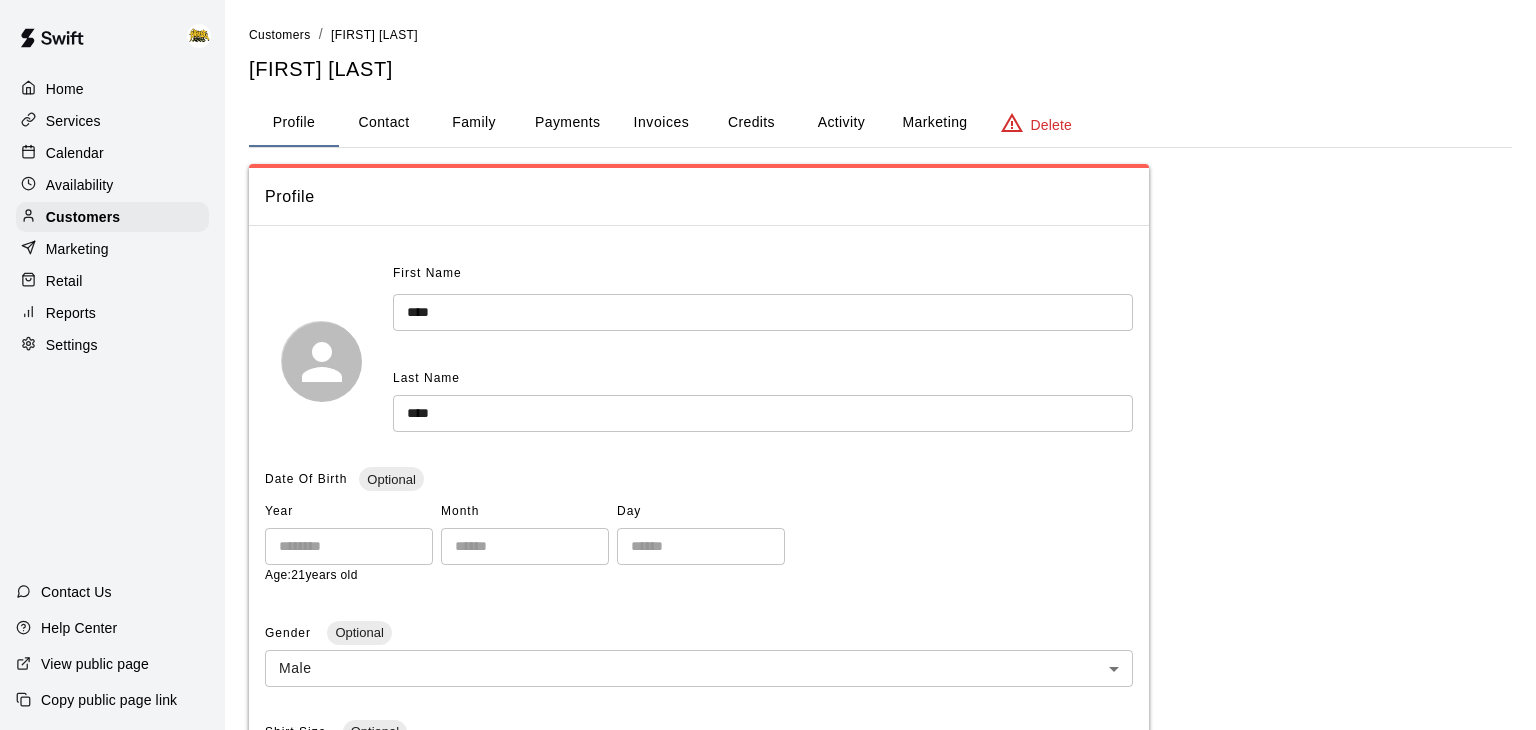 click on "Family" at bounding box center [474, 123] 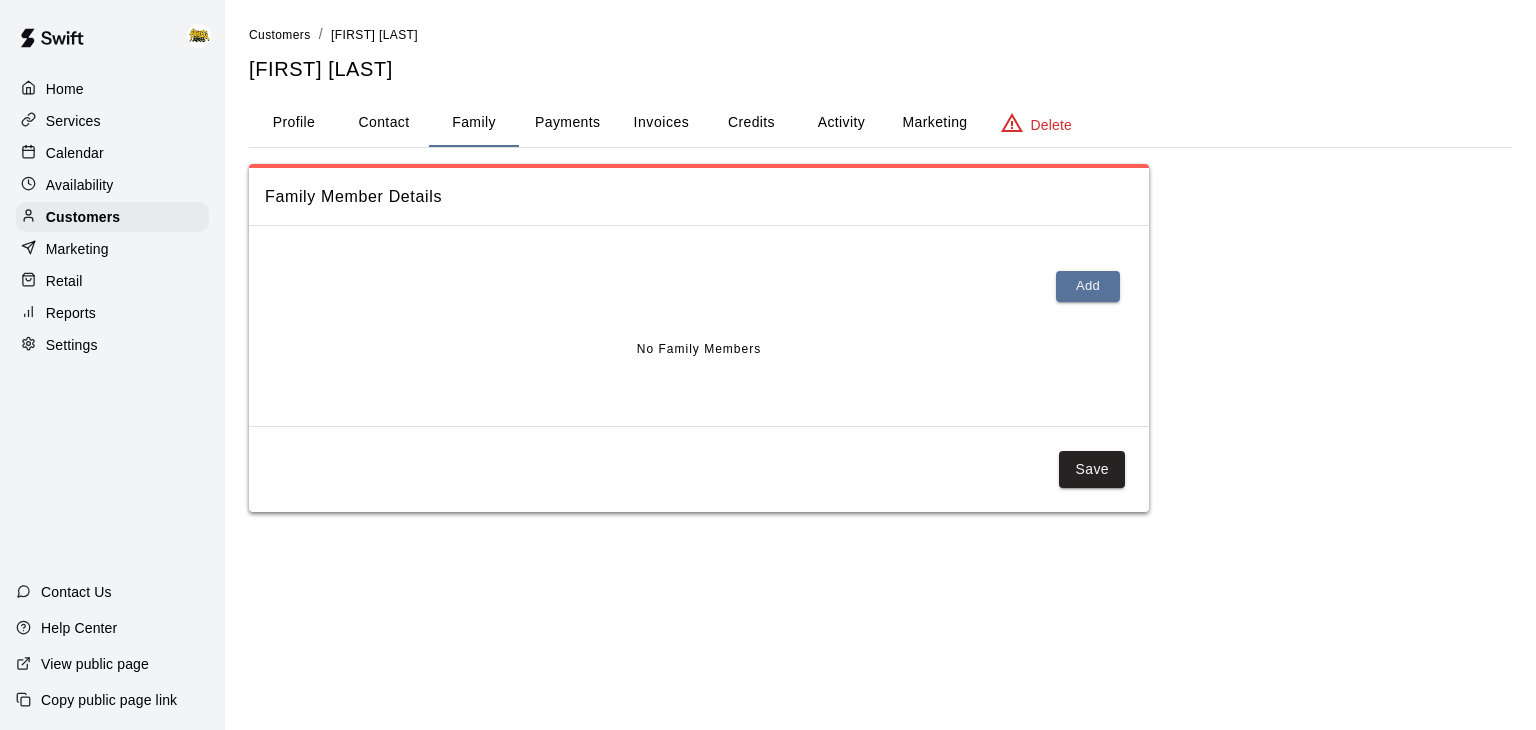 click on "Activity" at bounding box center [841, 123] 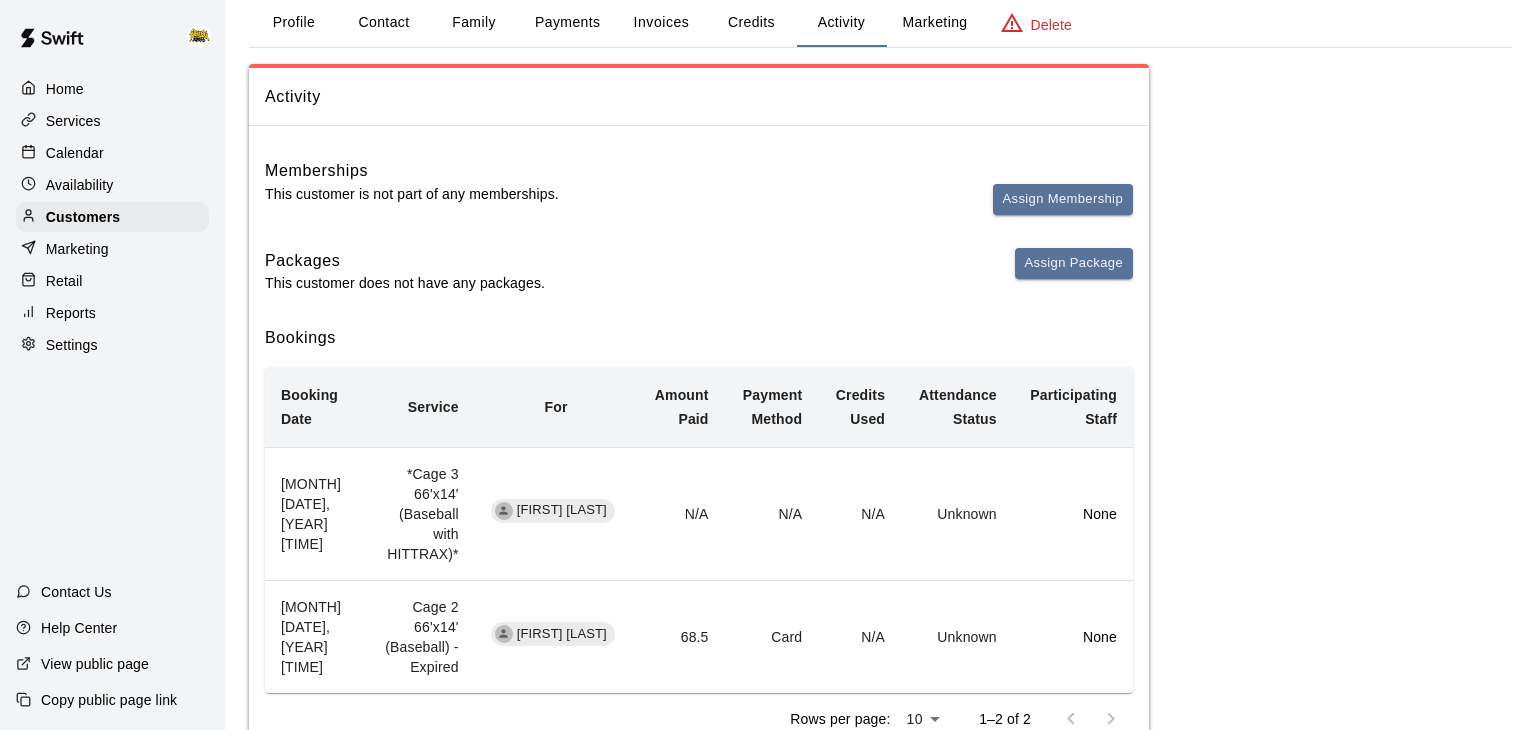 scroll, scrollTop: 105, scrollLeft: 0, axis: vertical 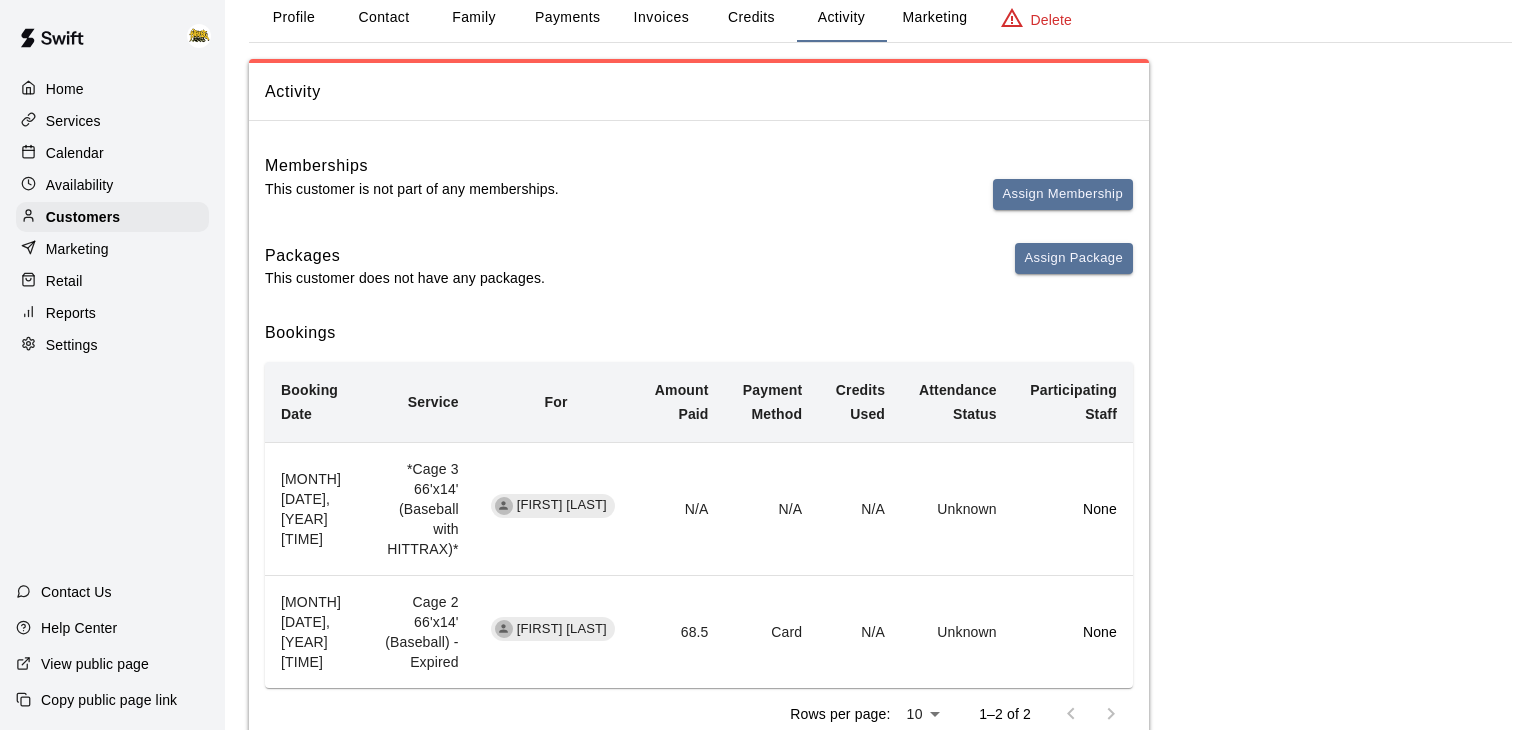 click on "Payments" at bounding box center [567, 18] 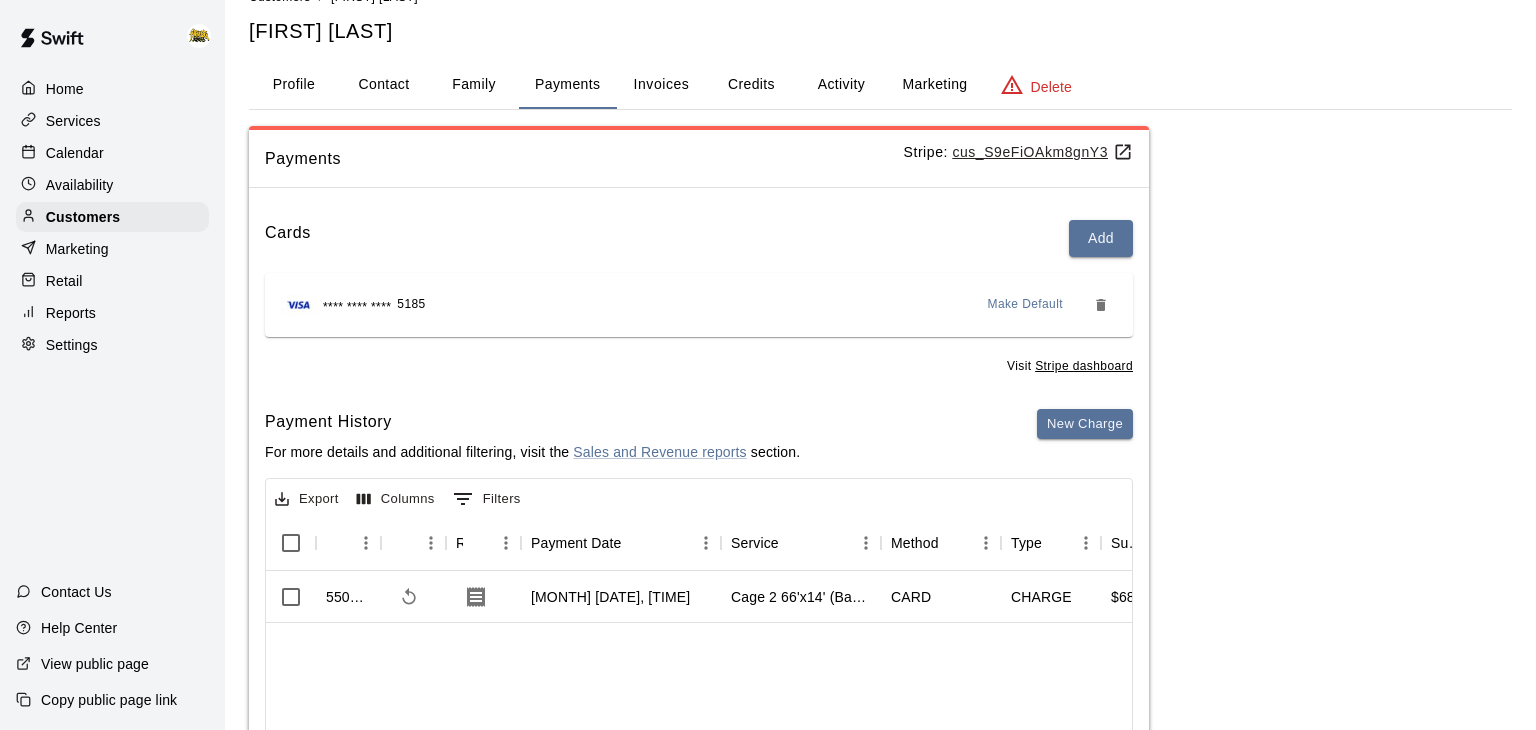 scroll, scrollTop: 41, scrollLeft: 0, axis: vertical 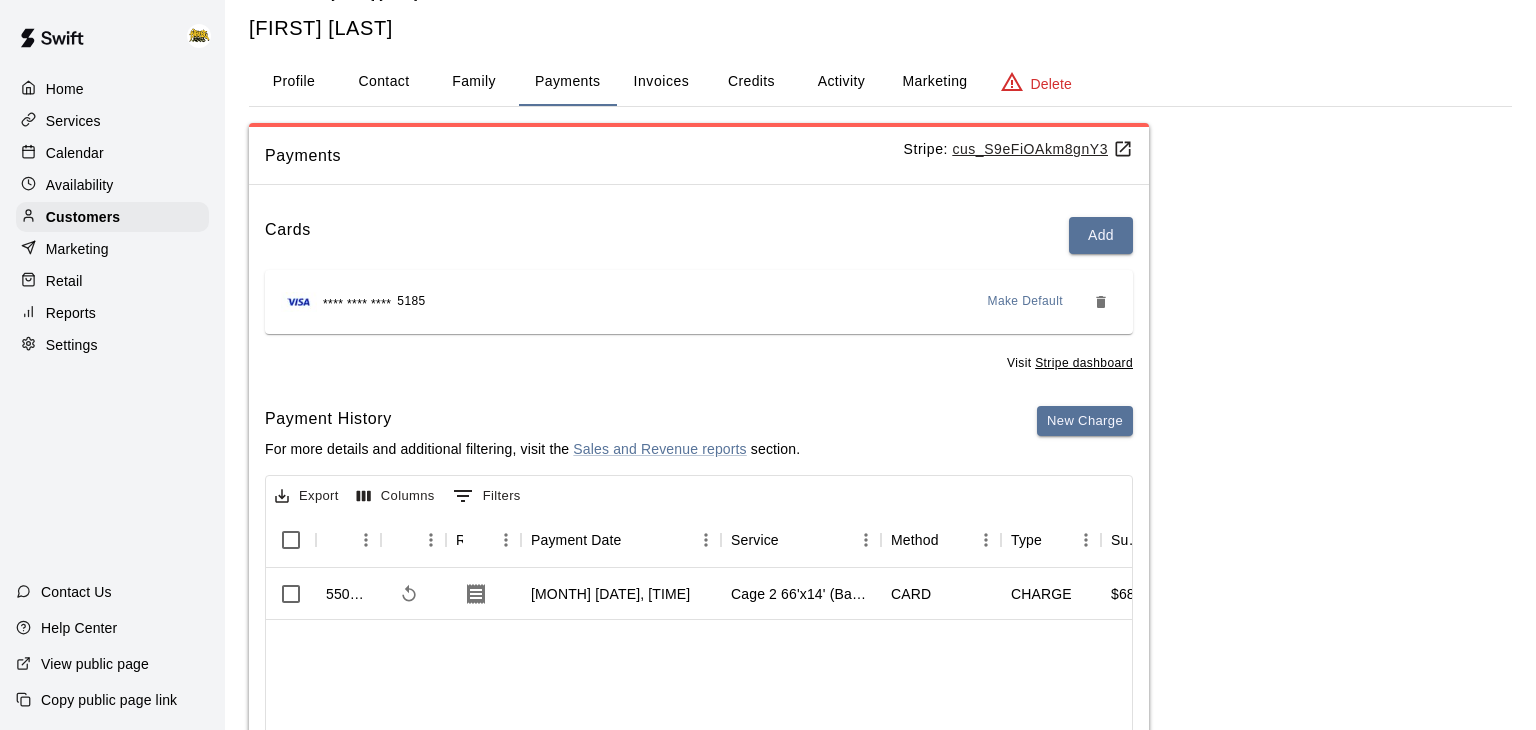 click on "Home" at bounding box center [65, 89] 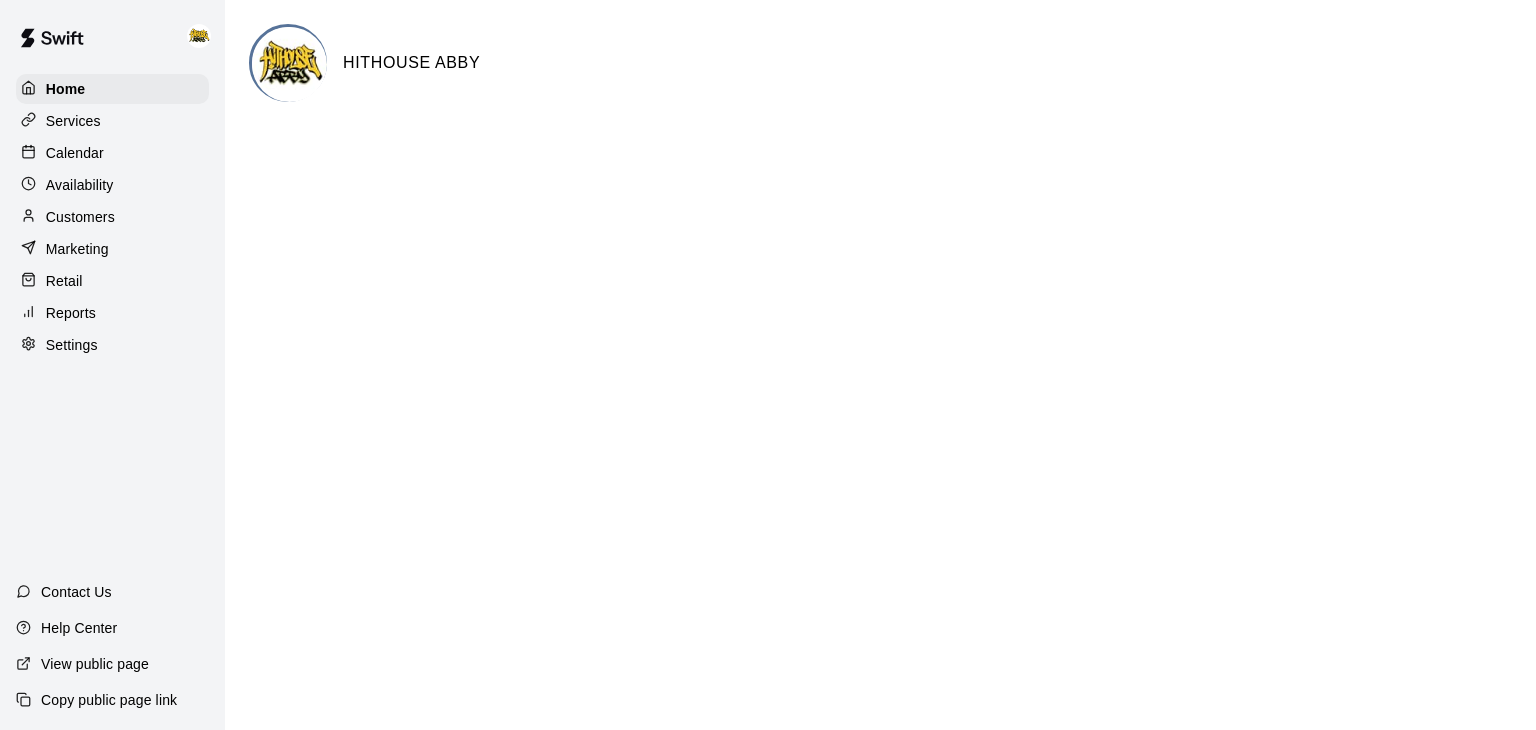 click on "Calendar" at bounding box center [112, 153] 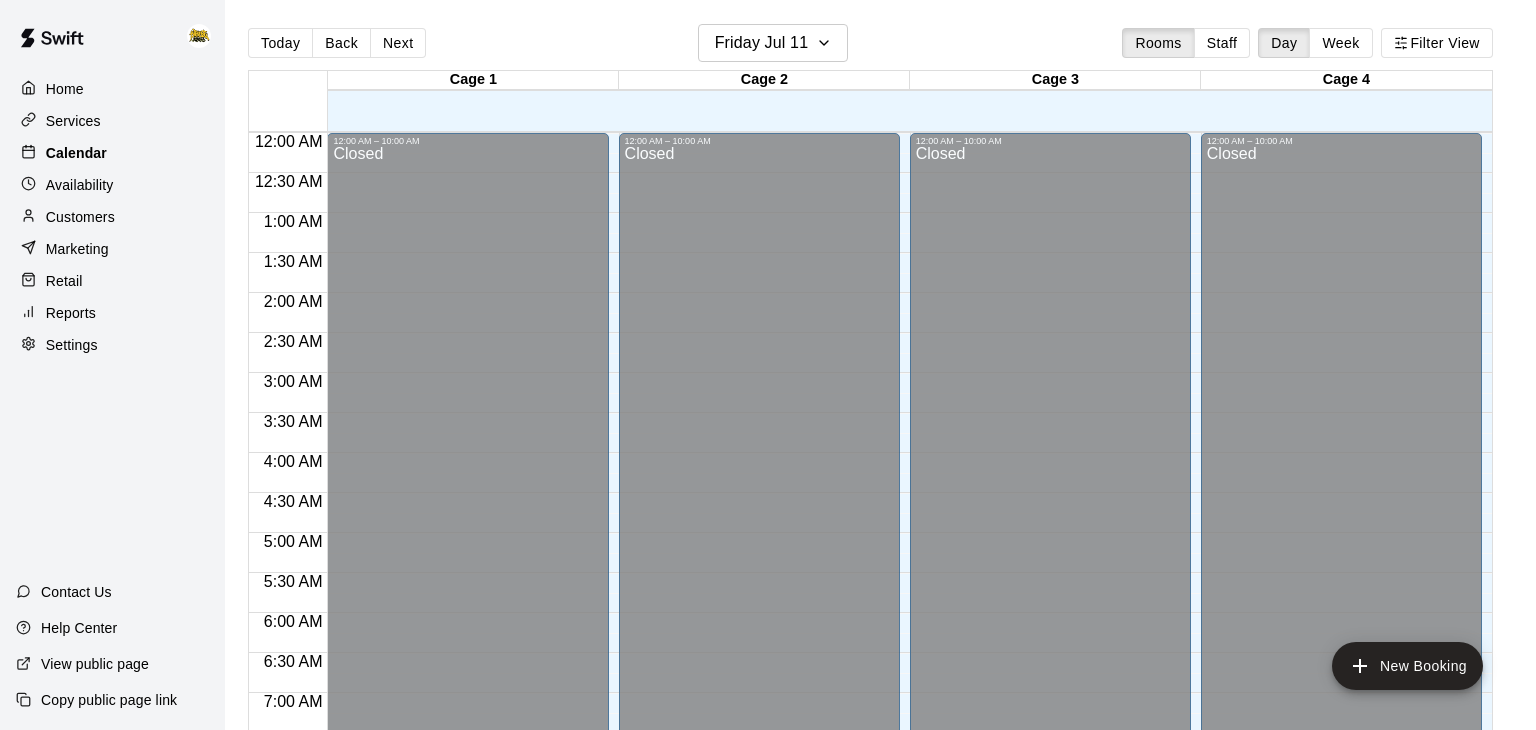 scroll, scrollTop: 1239, scrollLeft: 0, axis: vertical 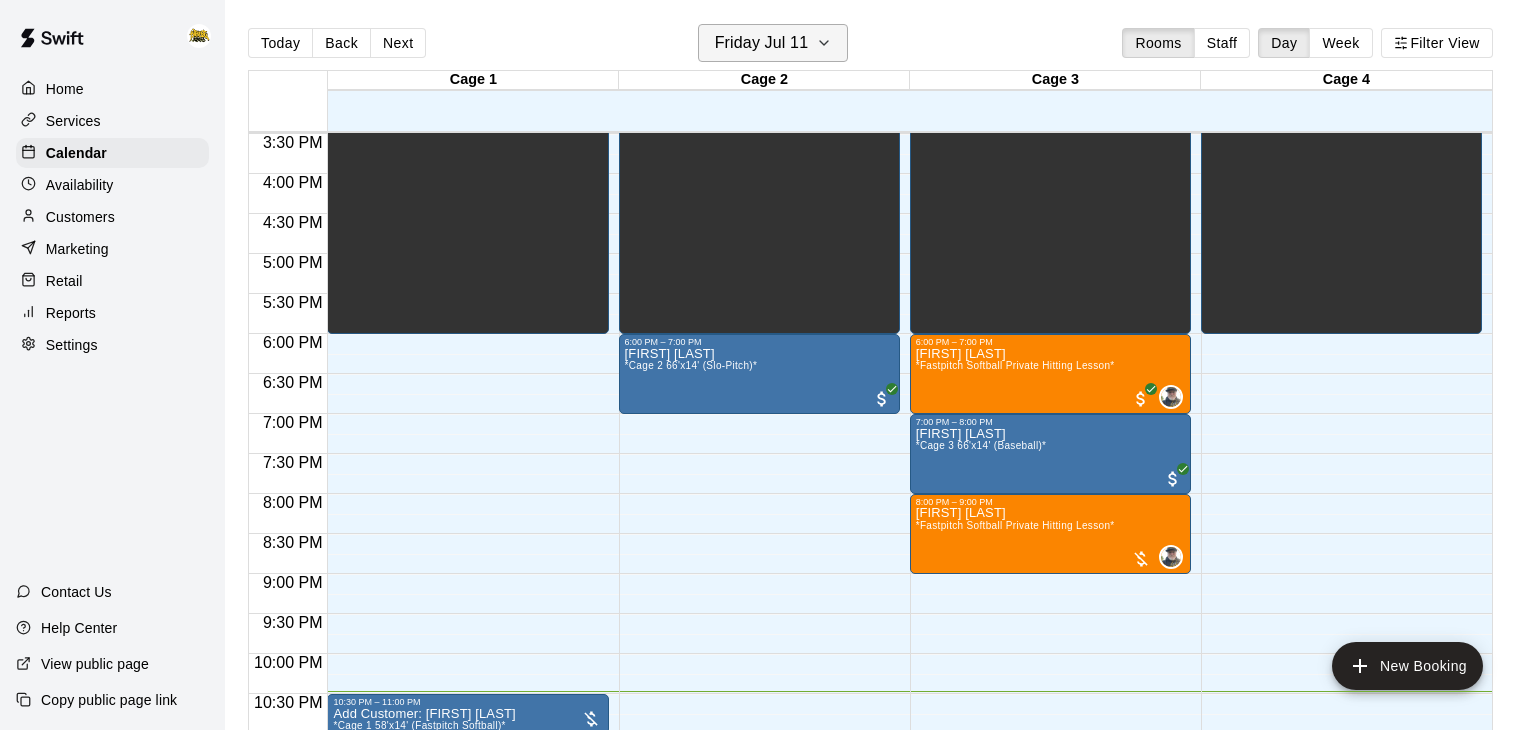 click on "Friday Jul 11" at bounding box center (762, 43) 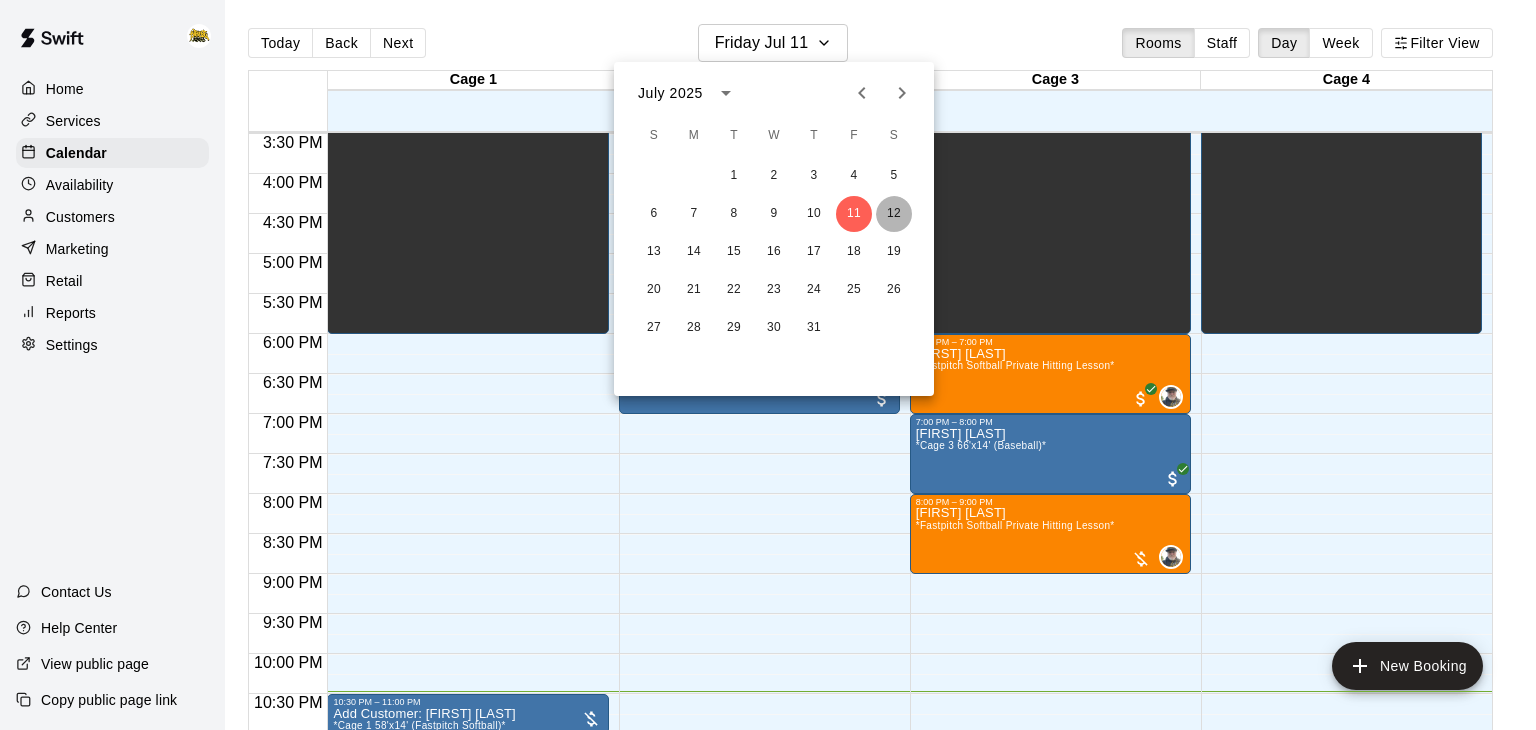 click on "12" at bounding box center (894, 214) 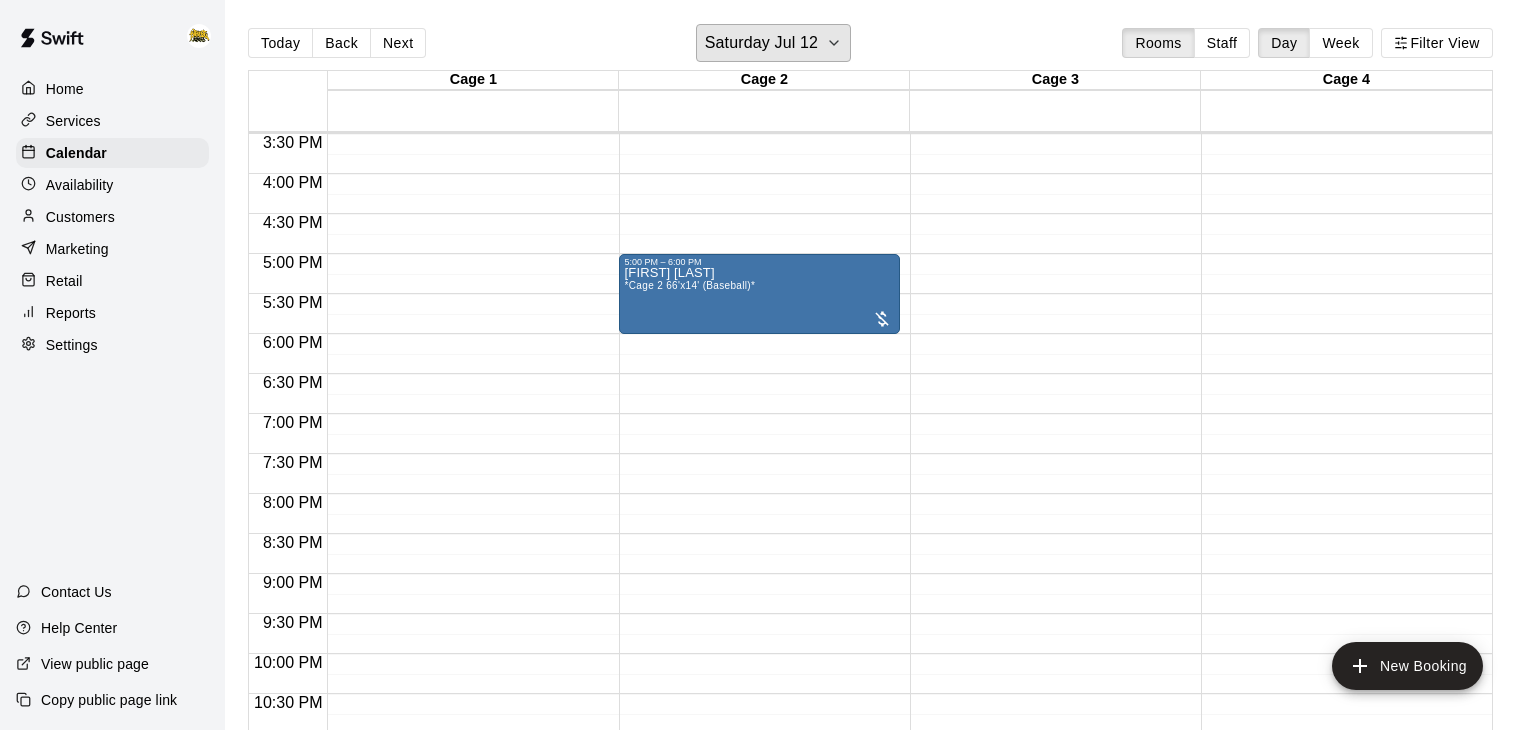 scroll, scrollTop: 704, scrollLeft: 0, axis: vertical 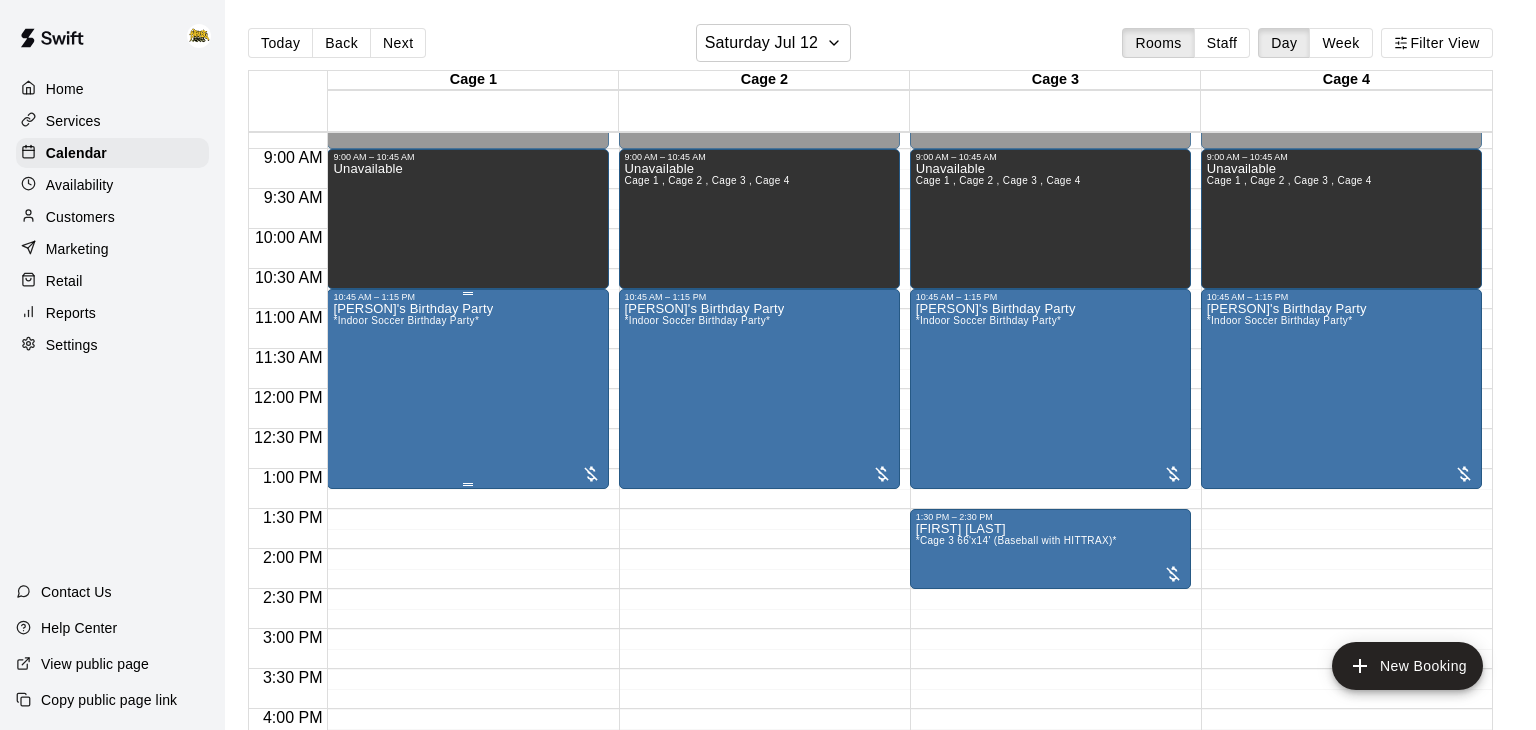 click on "[PERSON]'s Birthday Party *Indoor  Soccer Birthday Party*" at bounding box center [467, 667] 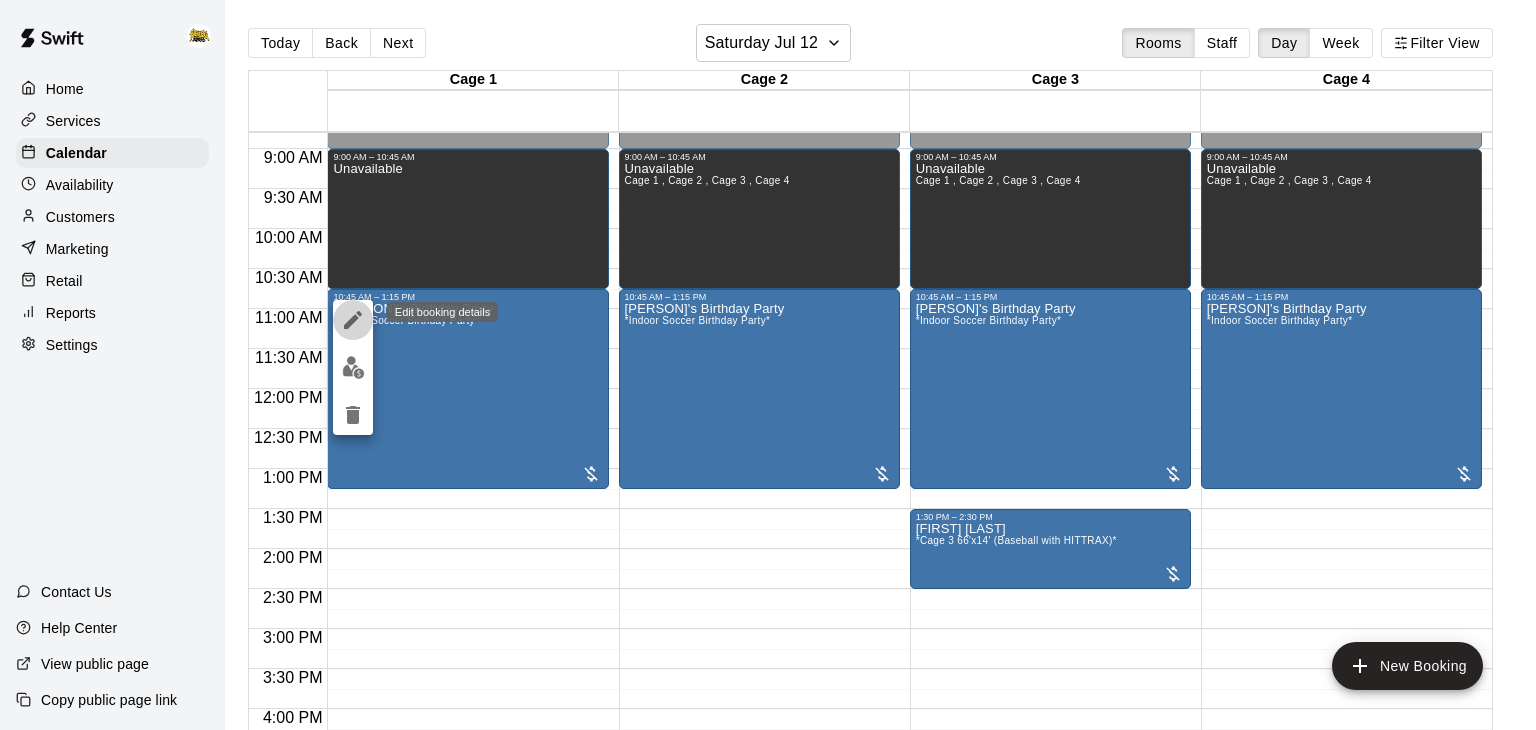 click 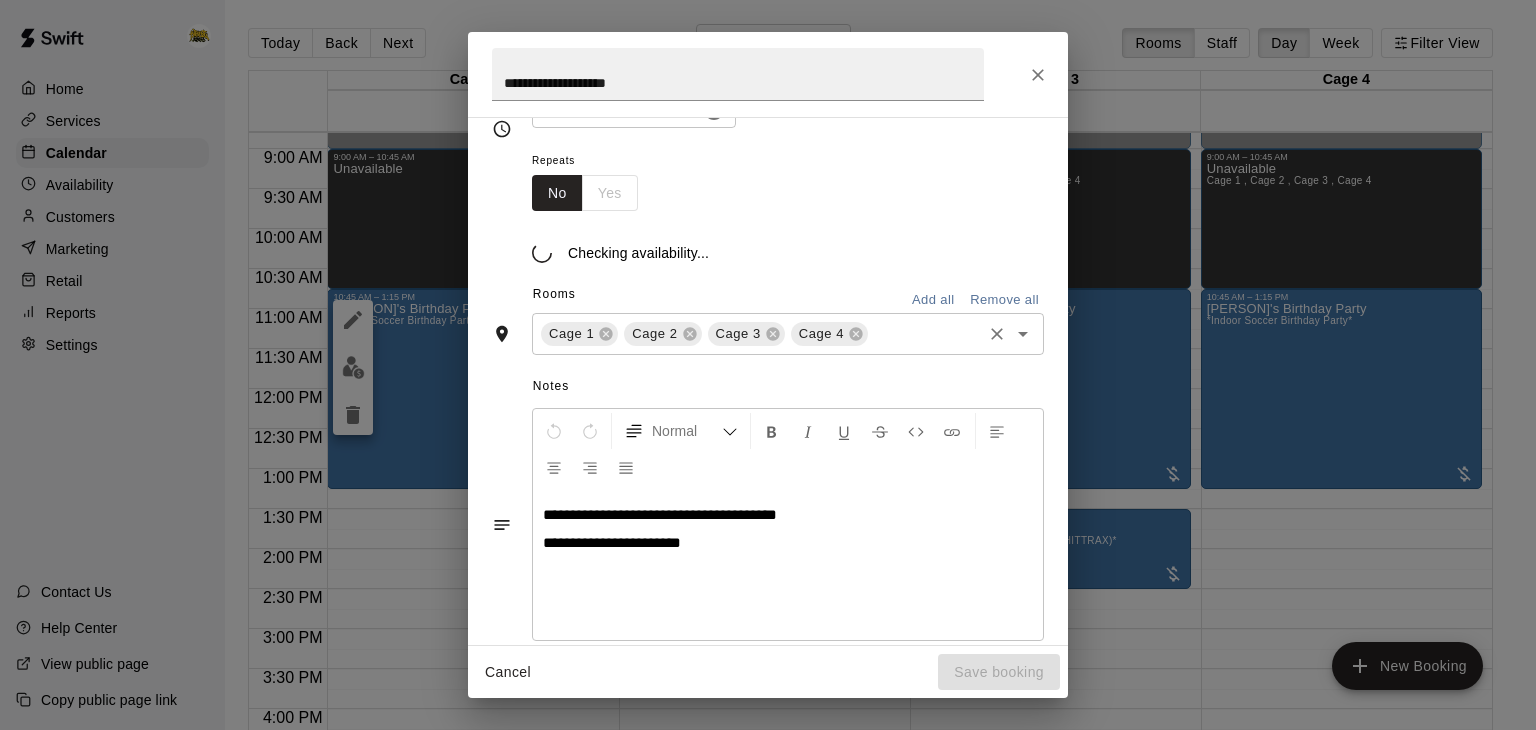 scroll, scrollTop: 294, scrollLeft: 0, axis: vertical 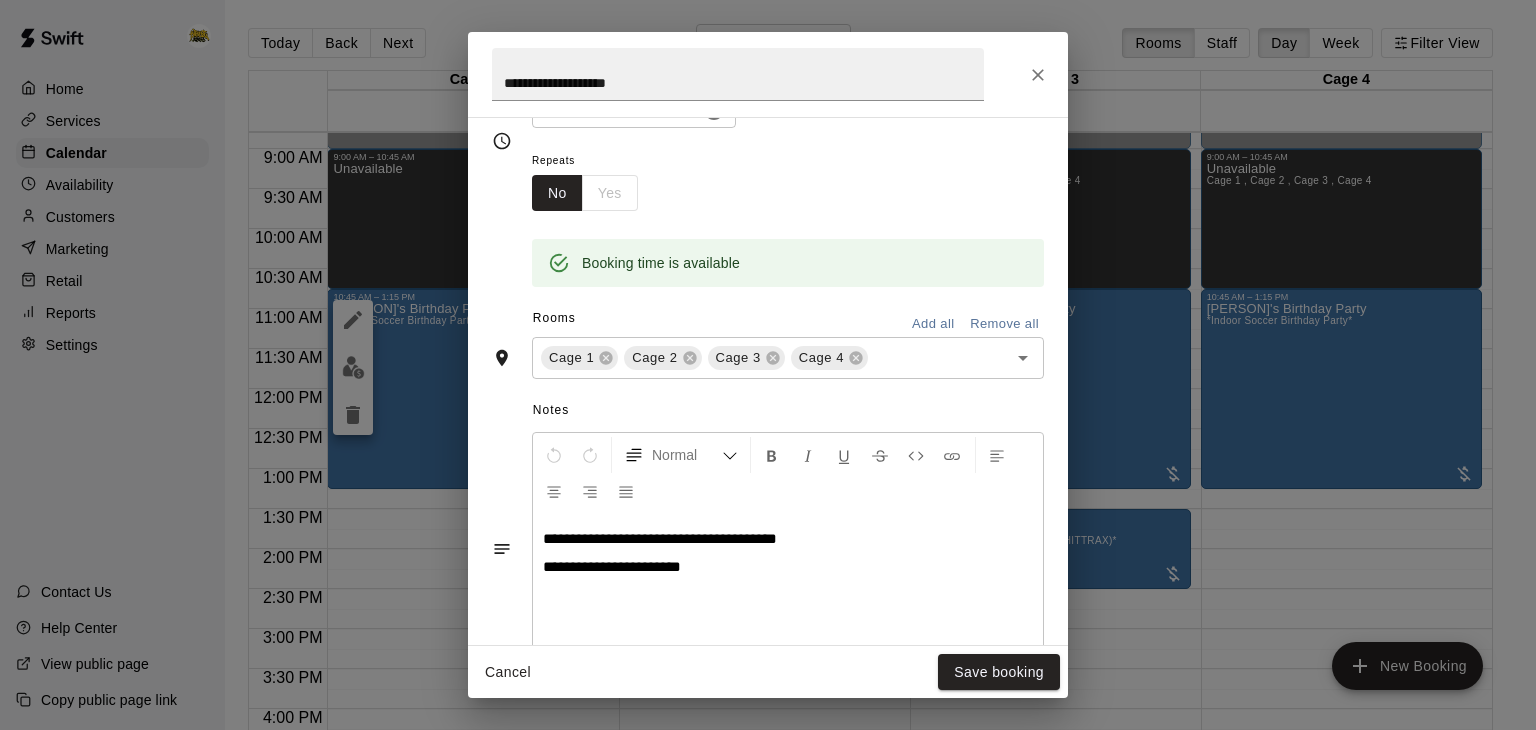 click on "********" at bounding box center (609, 109) 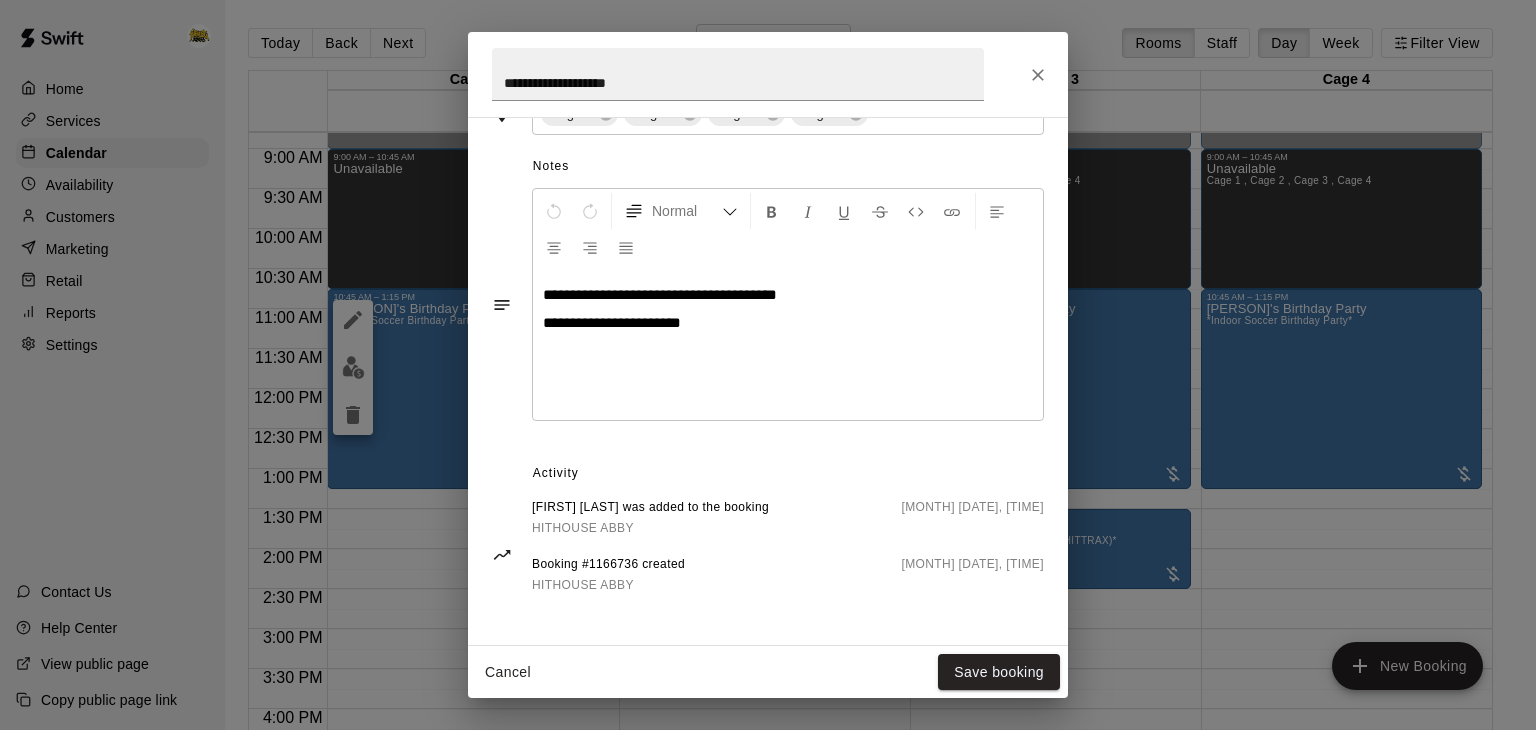 scroll, scrollTop: 598, scrollLeft: 0, axis: vertical 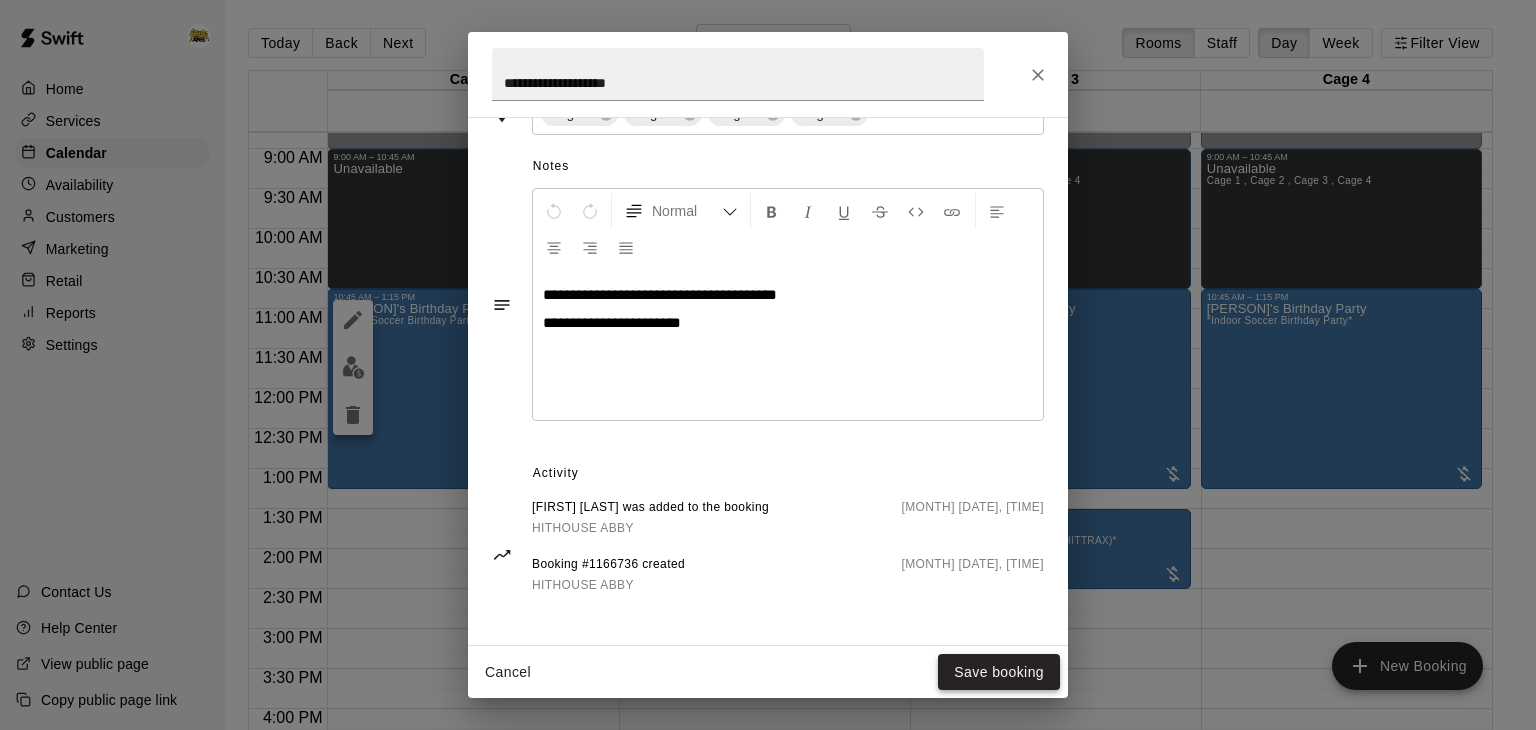 type on "********" 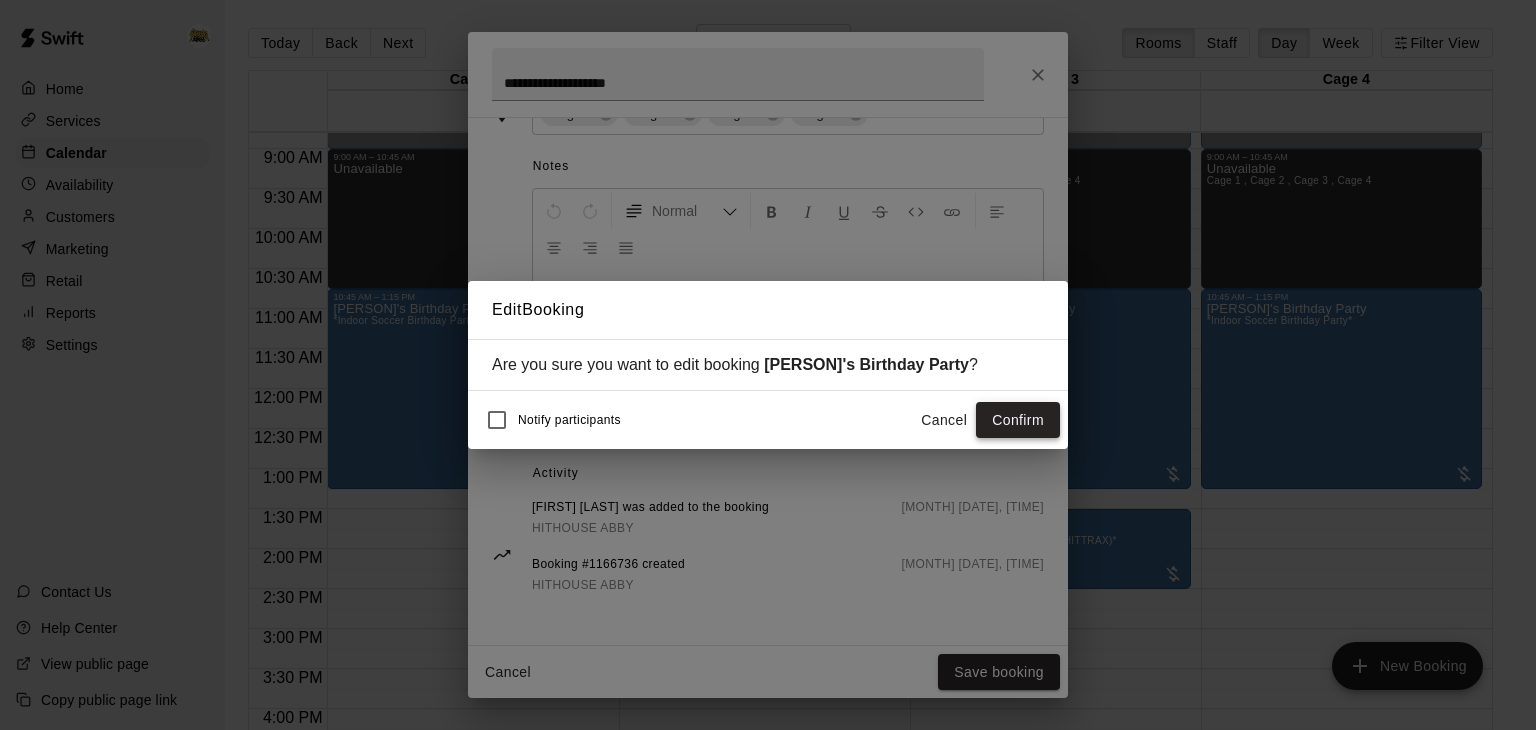click on "Confirm" at bounding box center [1018, 420] 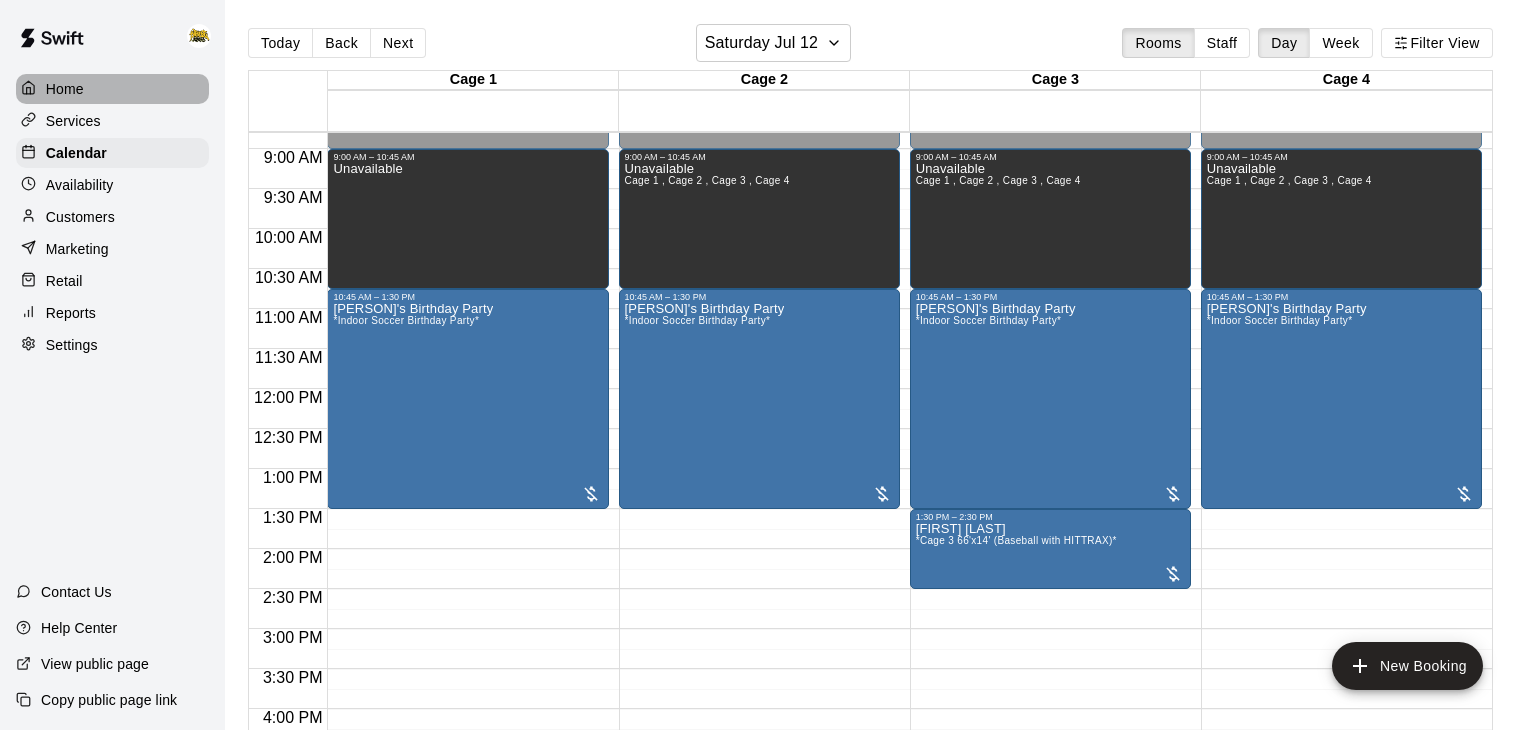 click on "Home" at bounding box center [65, 89] 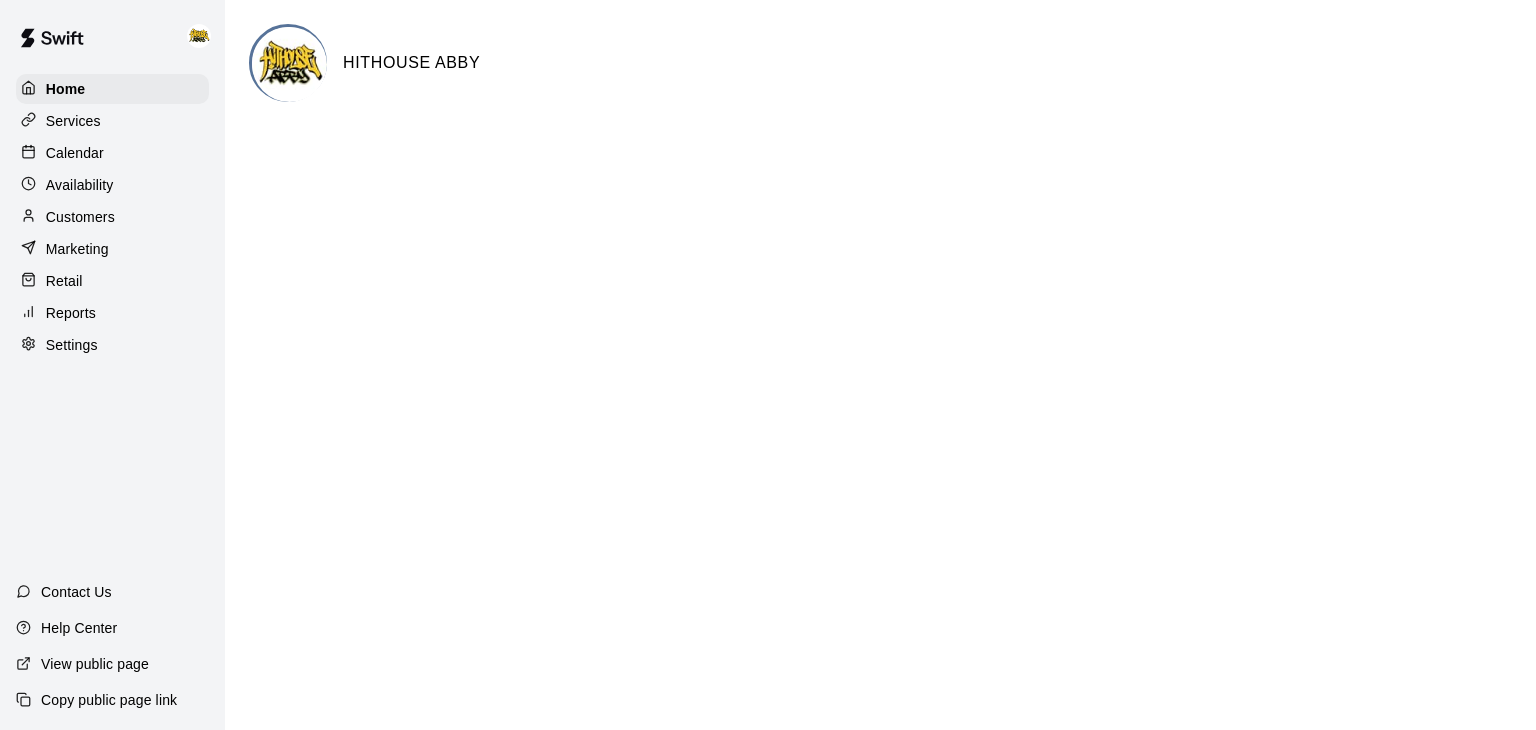 click on "Calendar" at bounding box center [75, 153] 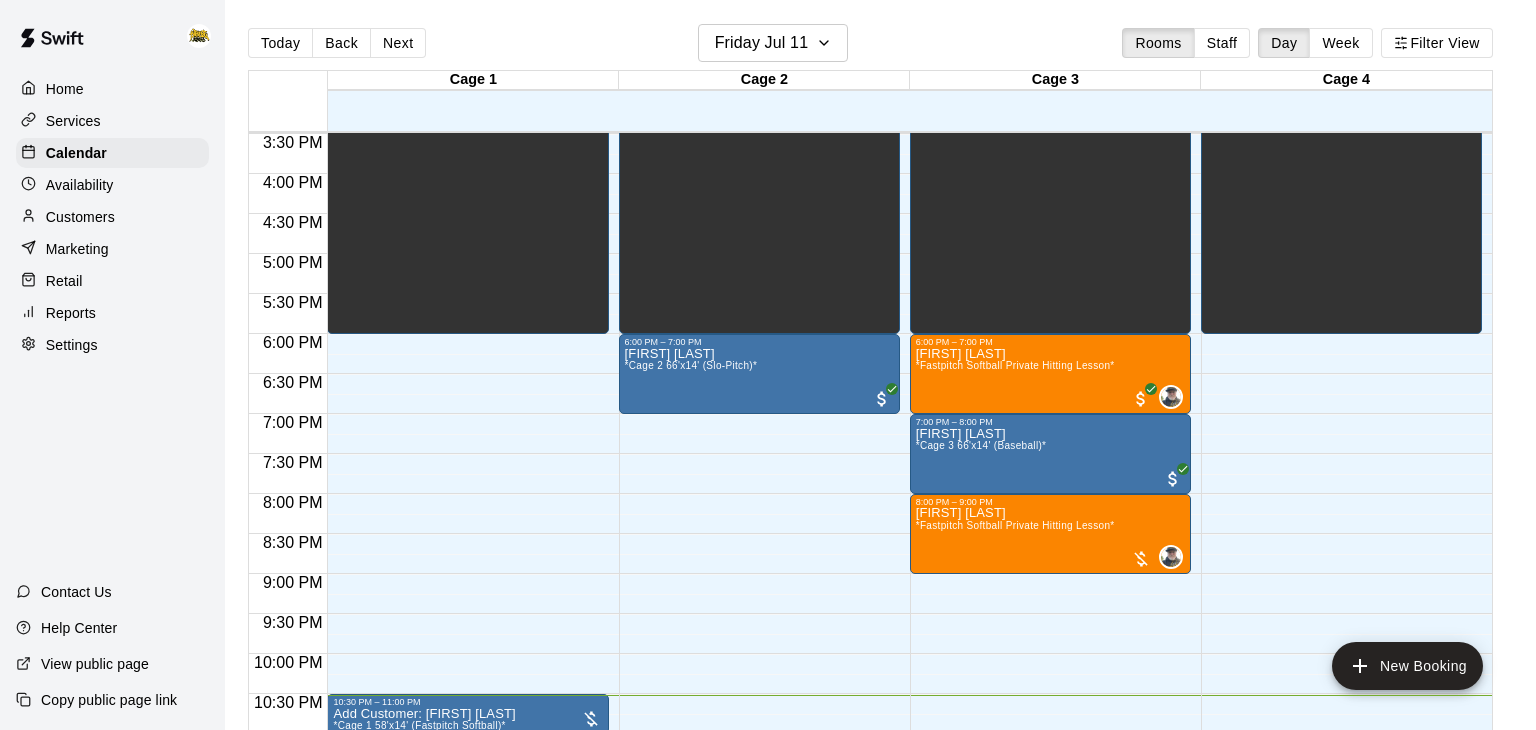 scroll, scrollTop: 1299, scrollLeft: 0, axis: vertical 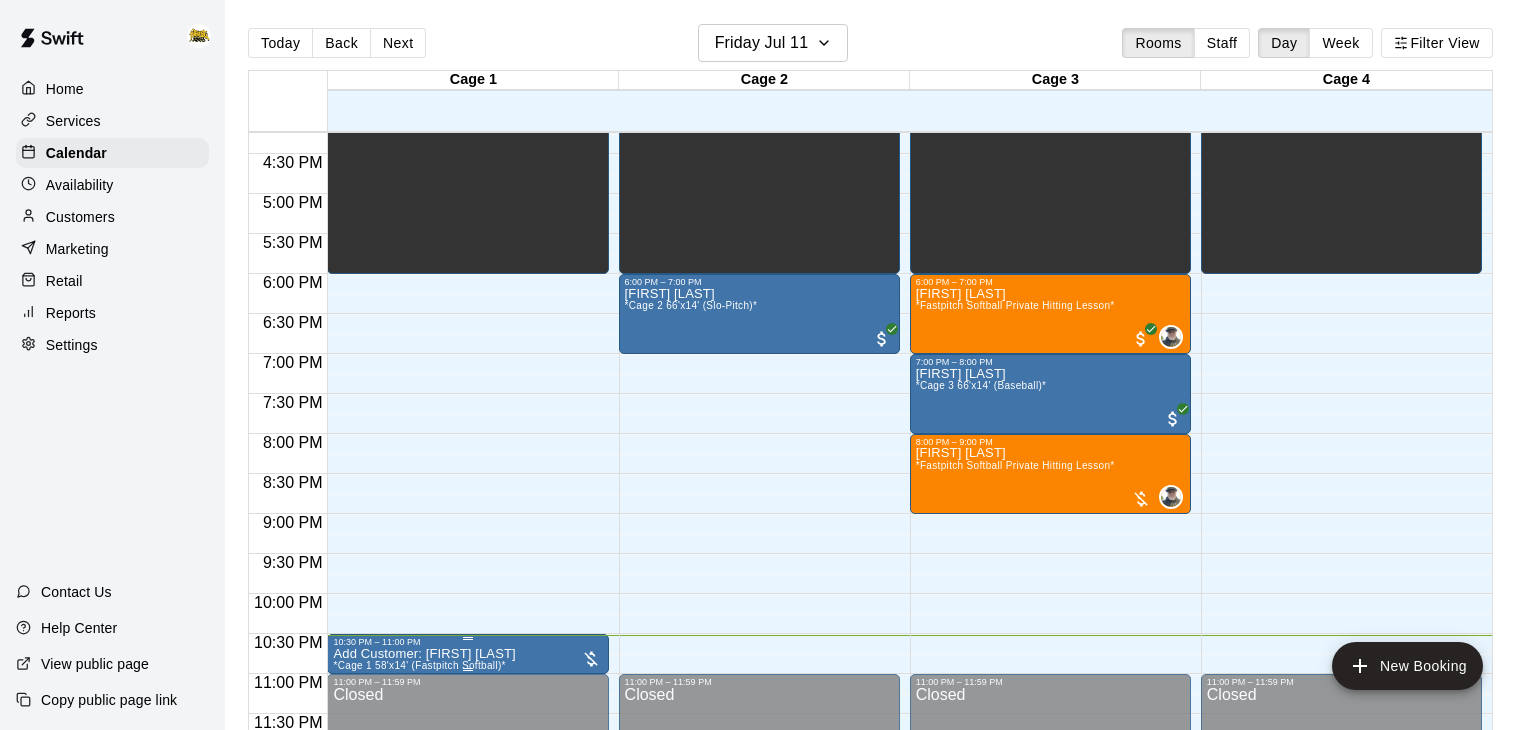click on "[FIRST] [LAST] *Cage 1 58'x14' (Fastpitch Softball)*" at bounding box center (467, 1012) 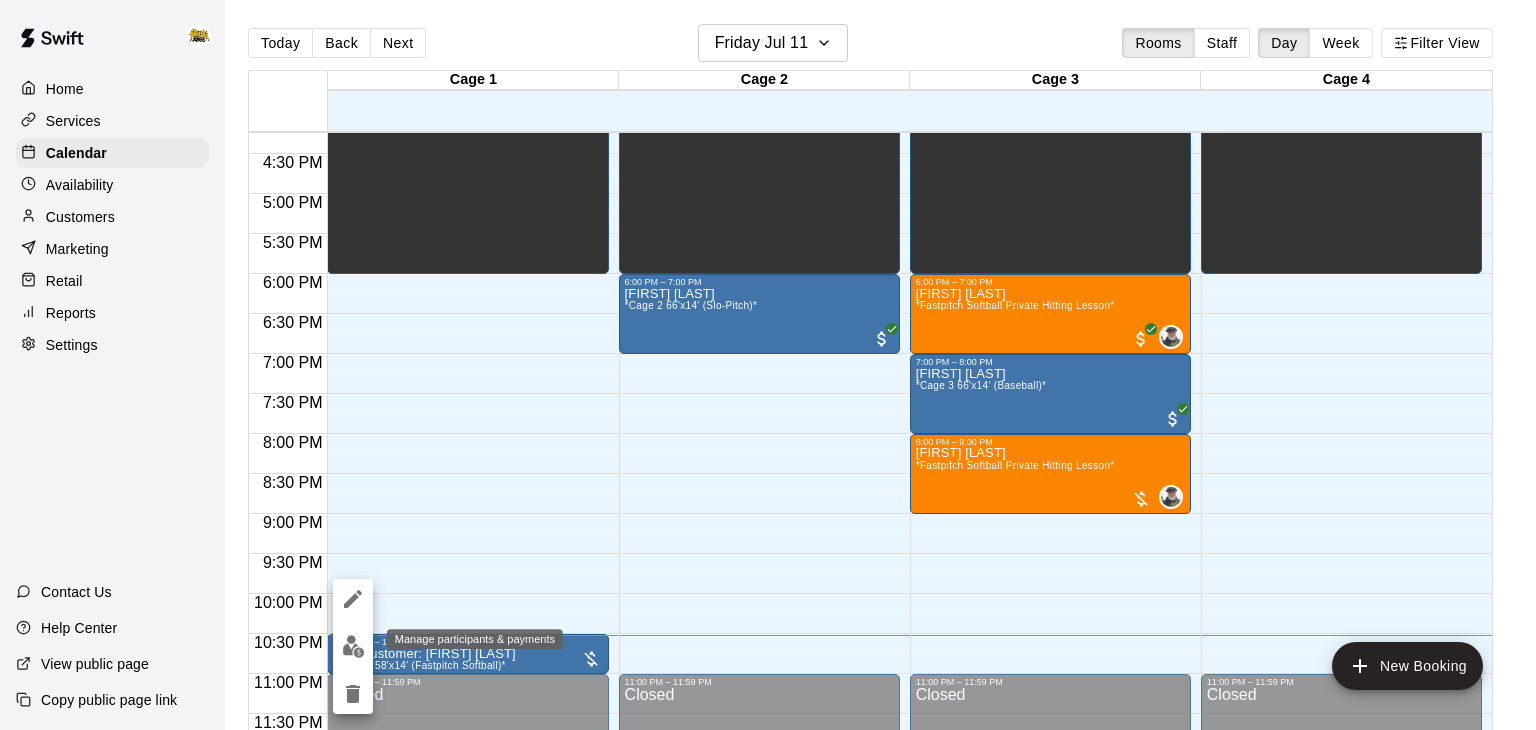 click at bounding box center (353, 646) 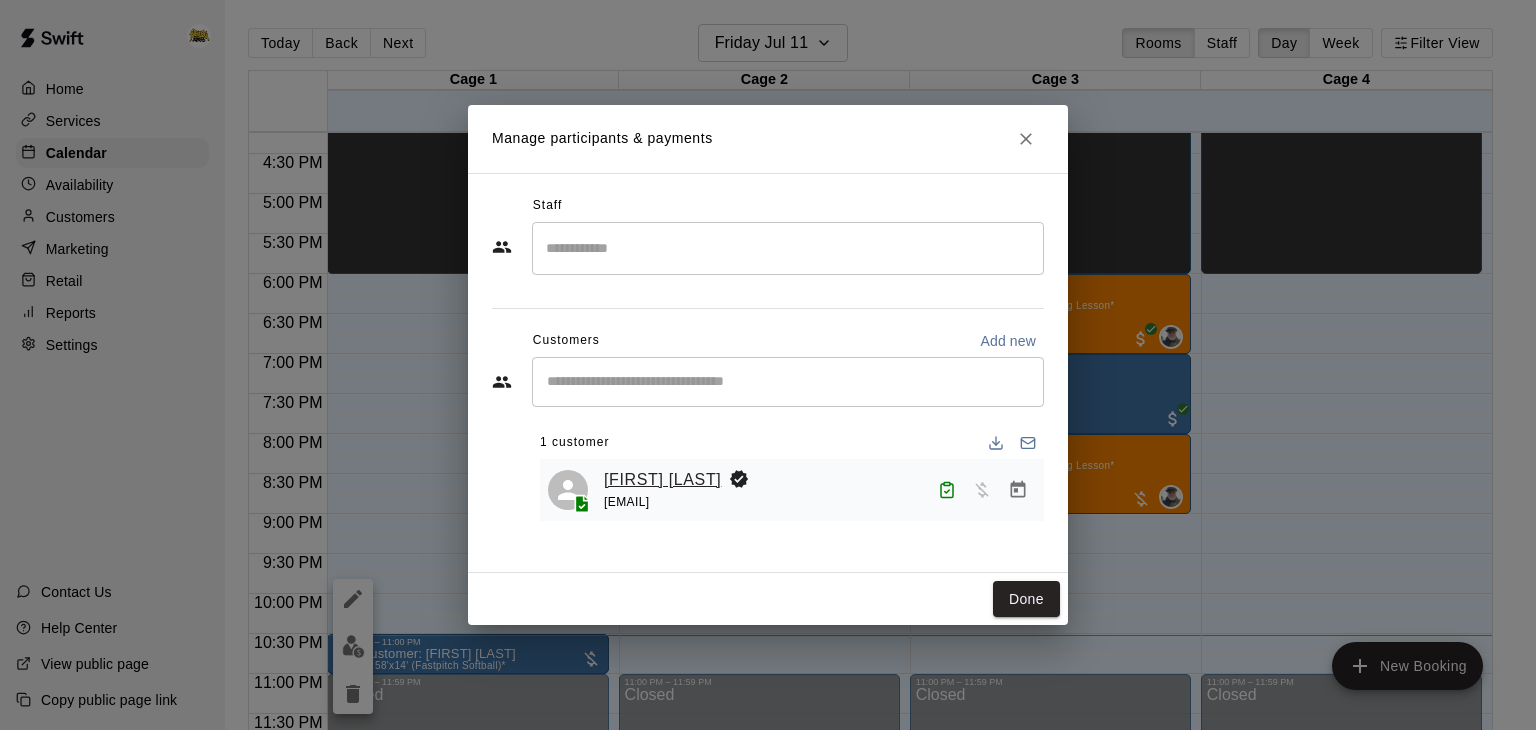 click on "[FIRST] [LAST]" at bounding box center (662, 480) 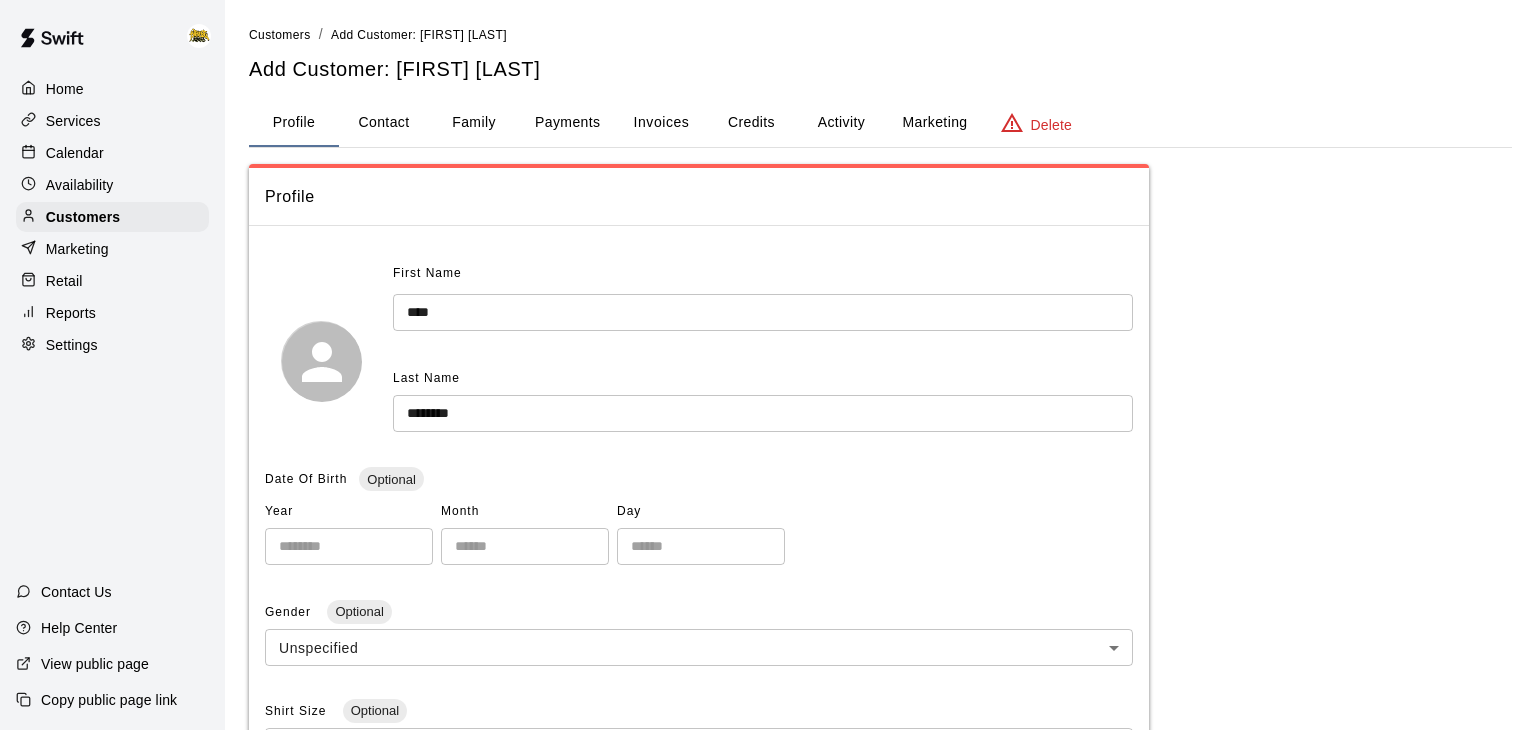 click on "Payments" at bounding box center [567, 123] 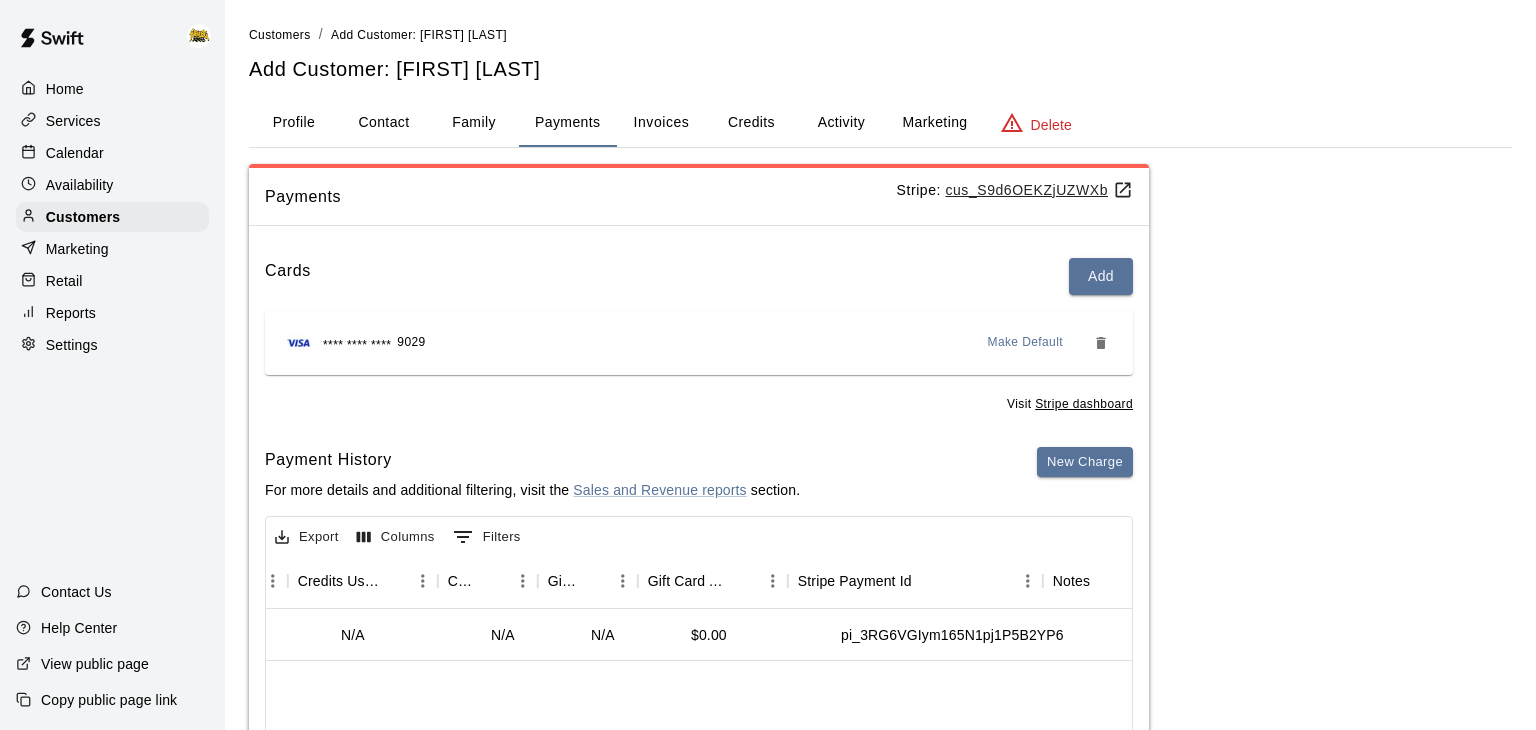 scroll, scrollTop: 0, scrollLeft: 1363, axis: horizontal 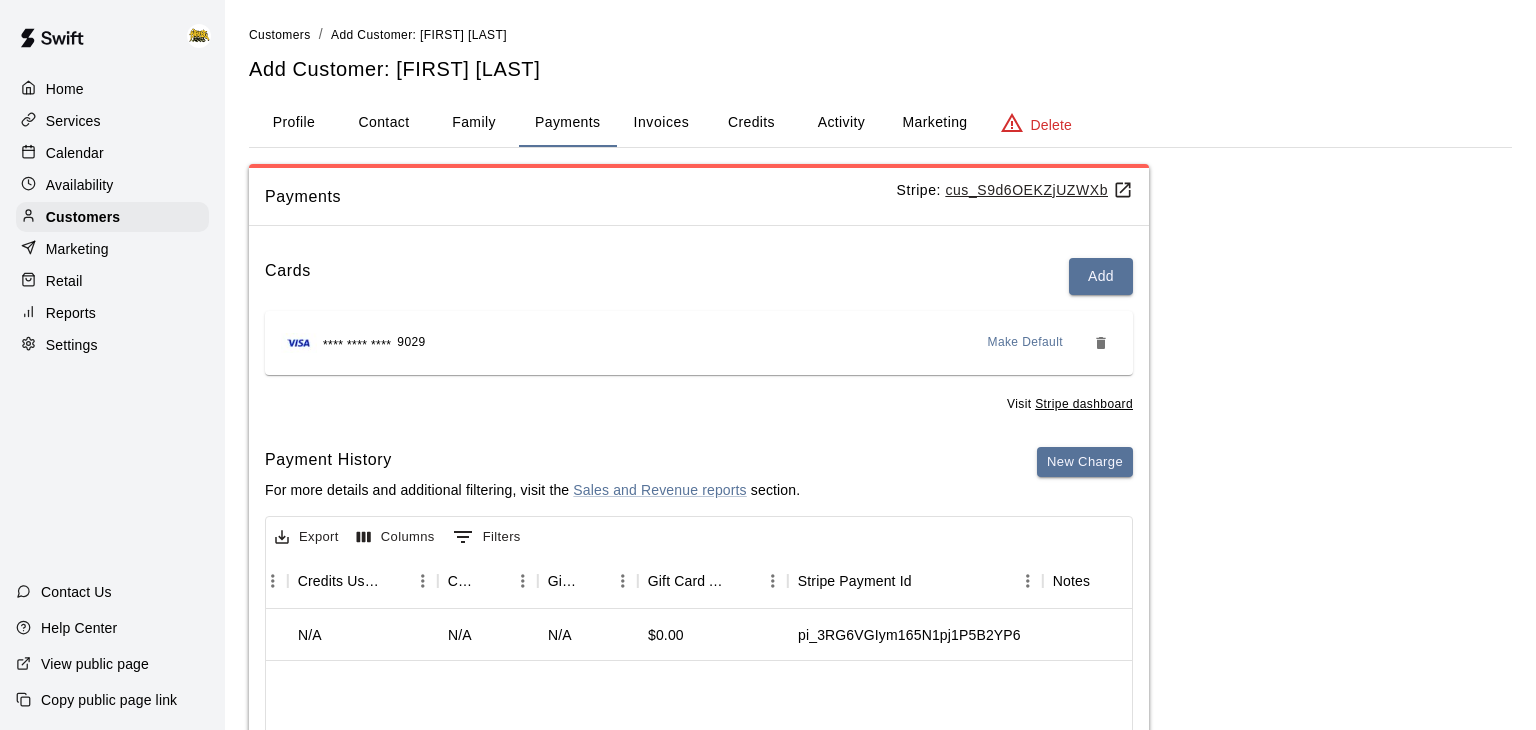 click on "Activity" at bounding box center (841, 123) 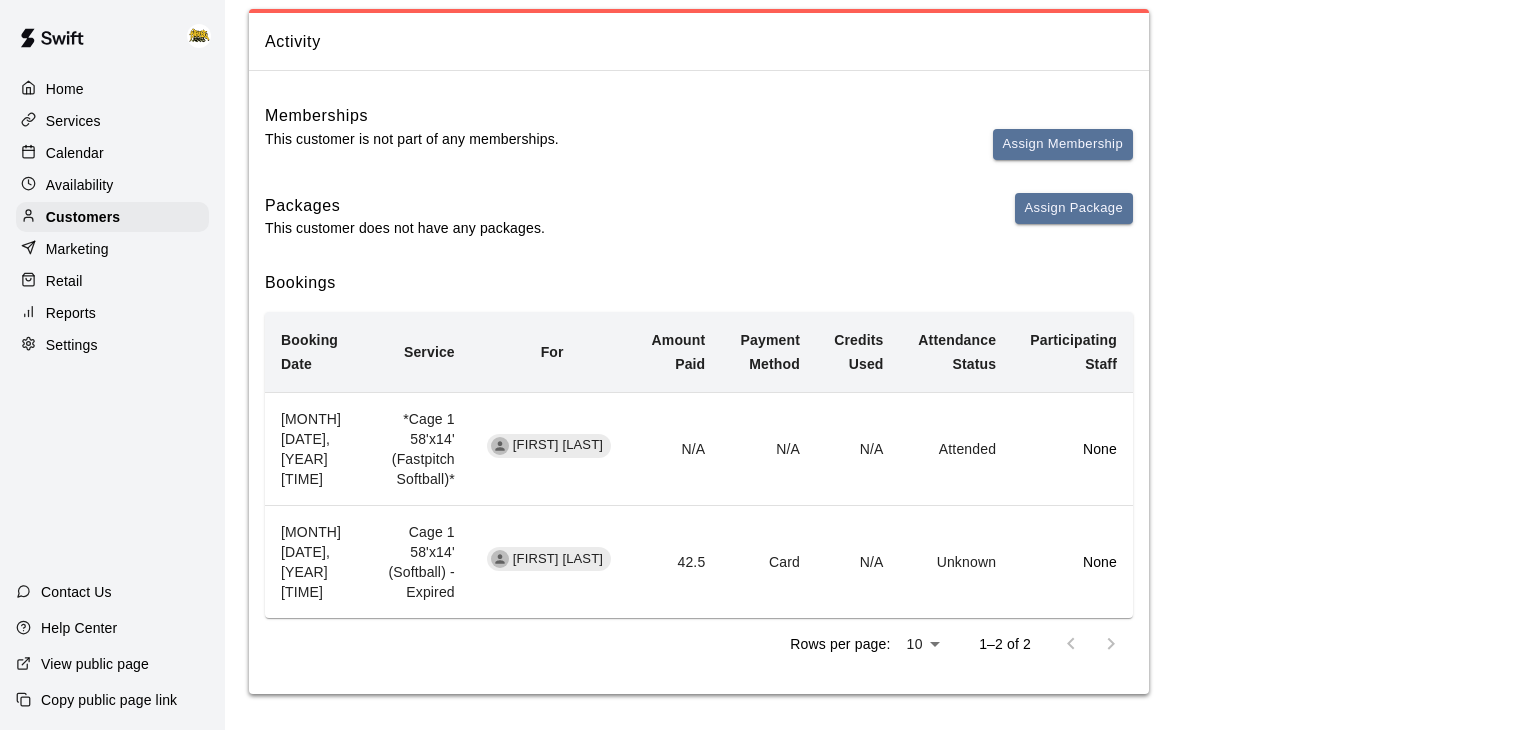 scroll, scrollTop: 79, scrollLeft: 0, axis: vertical 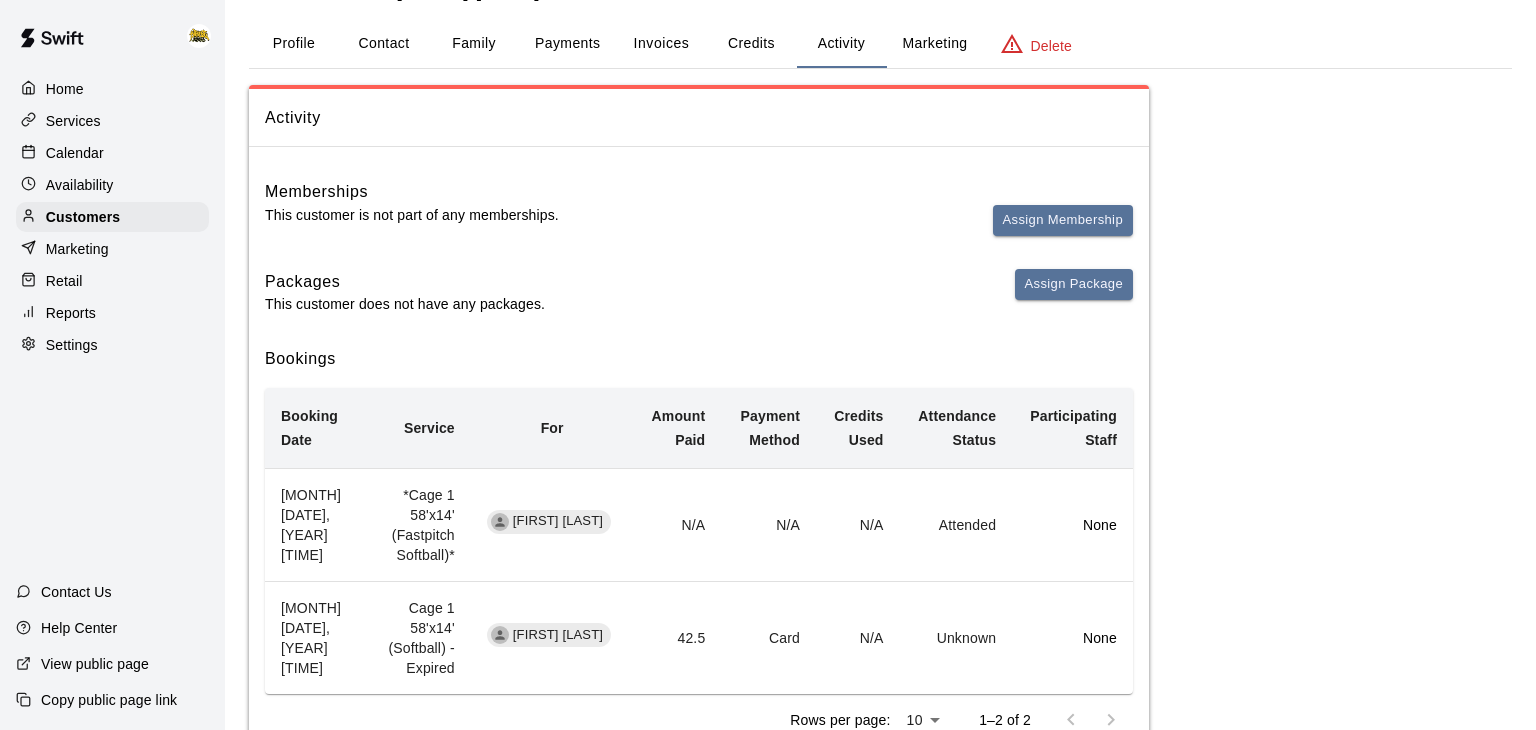 click on "Profile" at bounding box center [294, 44] 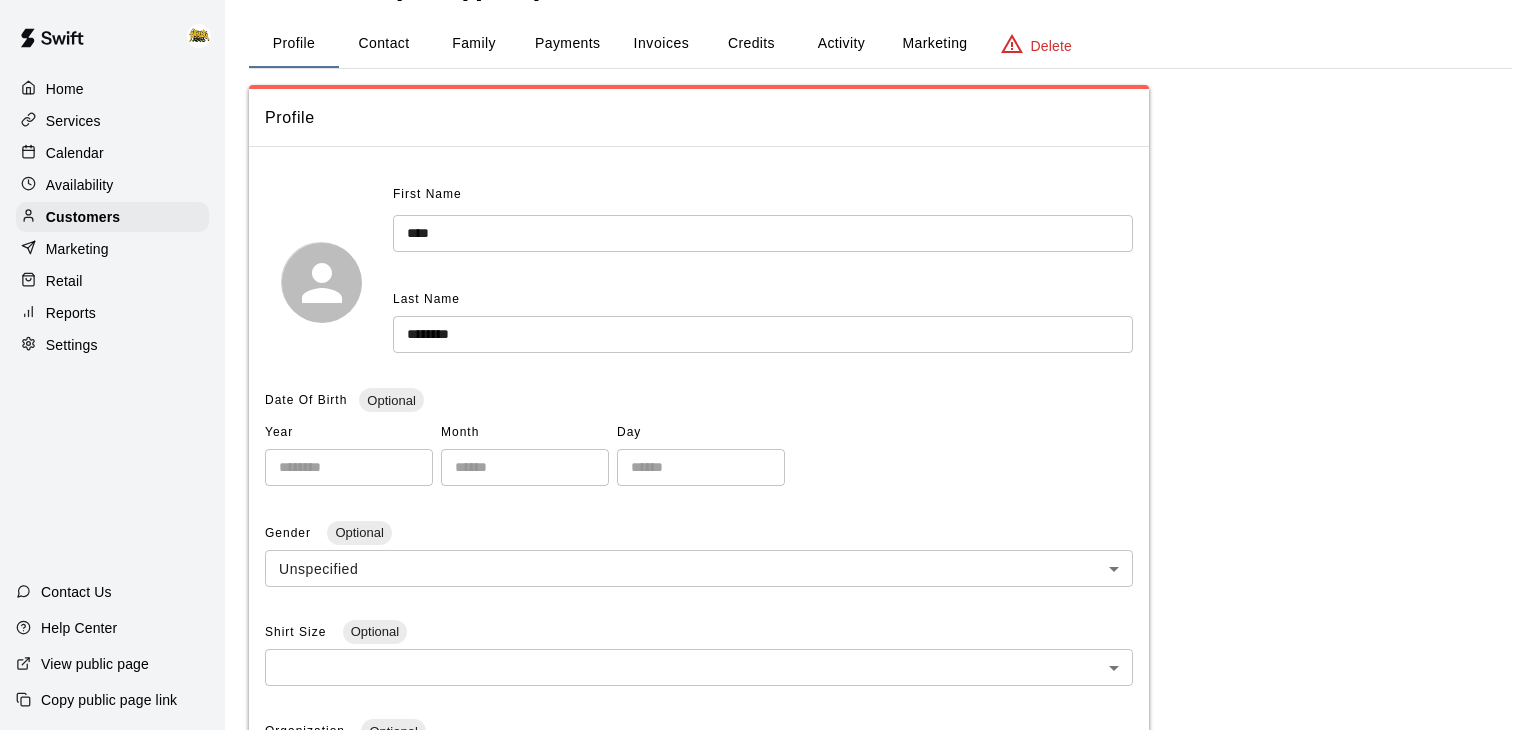 click on "Home" at bounding box center (65, 89) 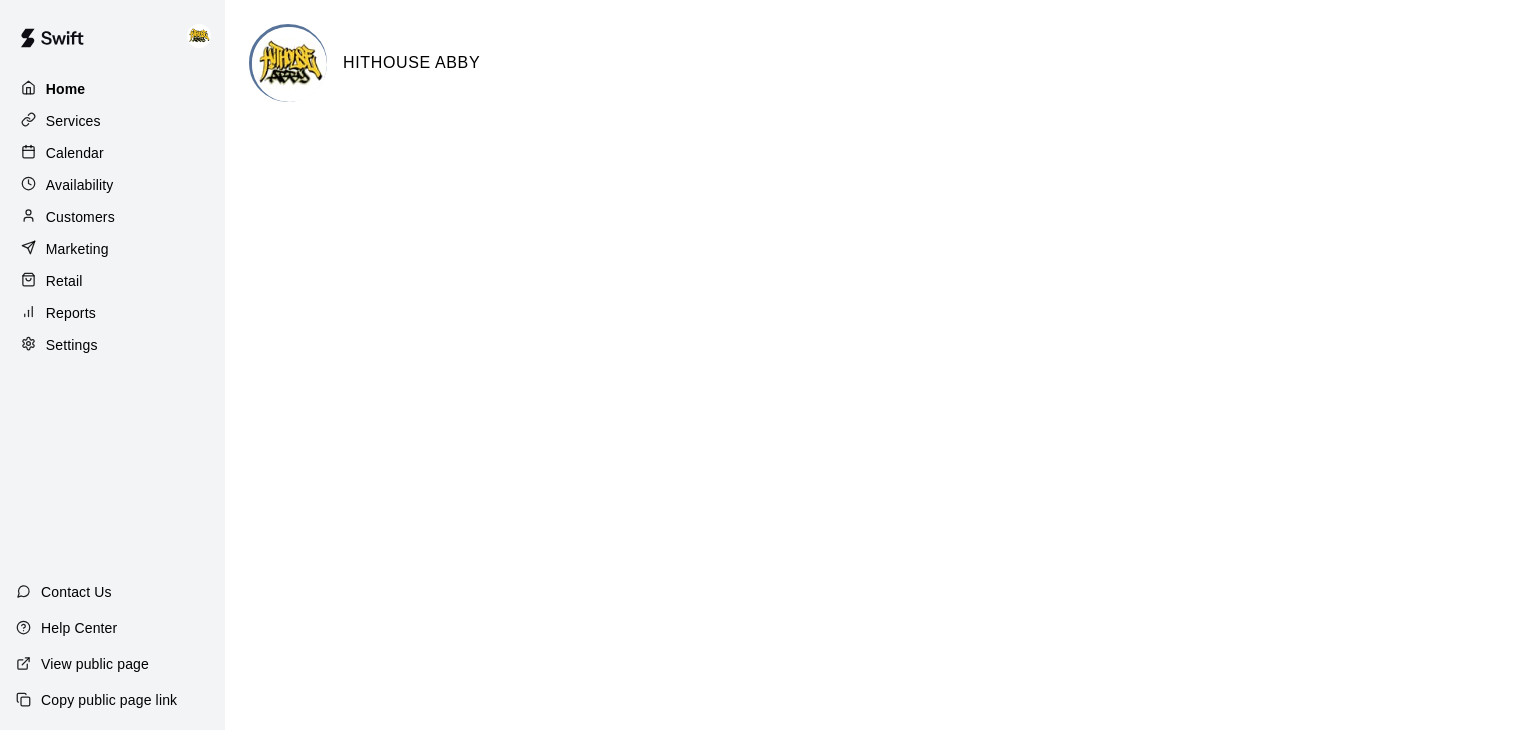 scroll, scrollTop: 0, scrollLeft: 0, axis: both 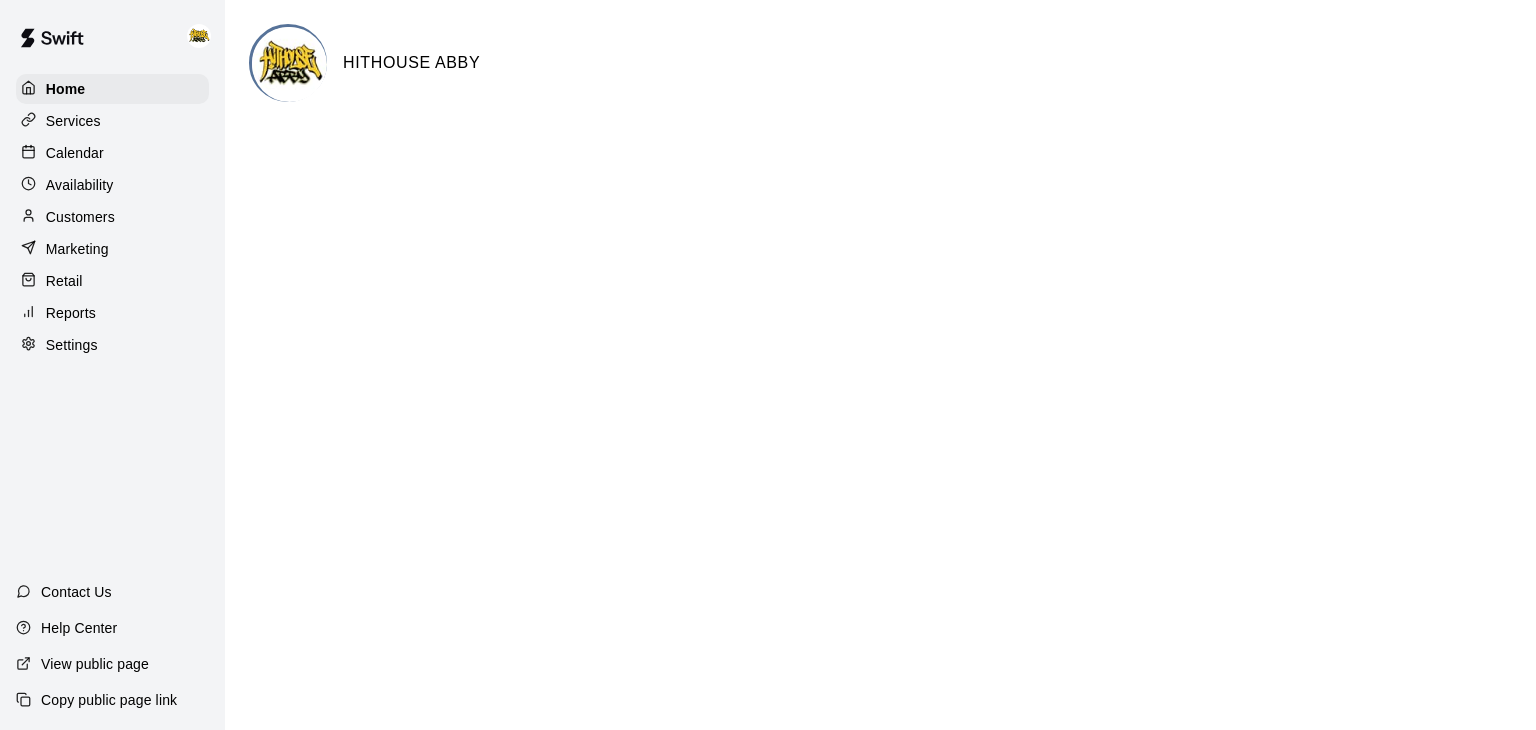 click on "Calendar" at bounding box center (112, 153) 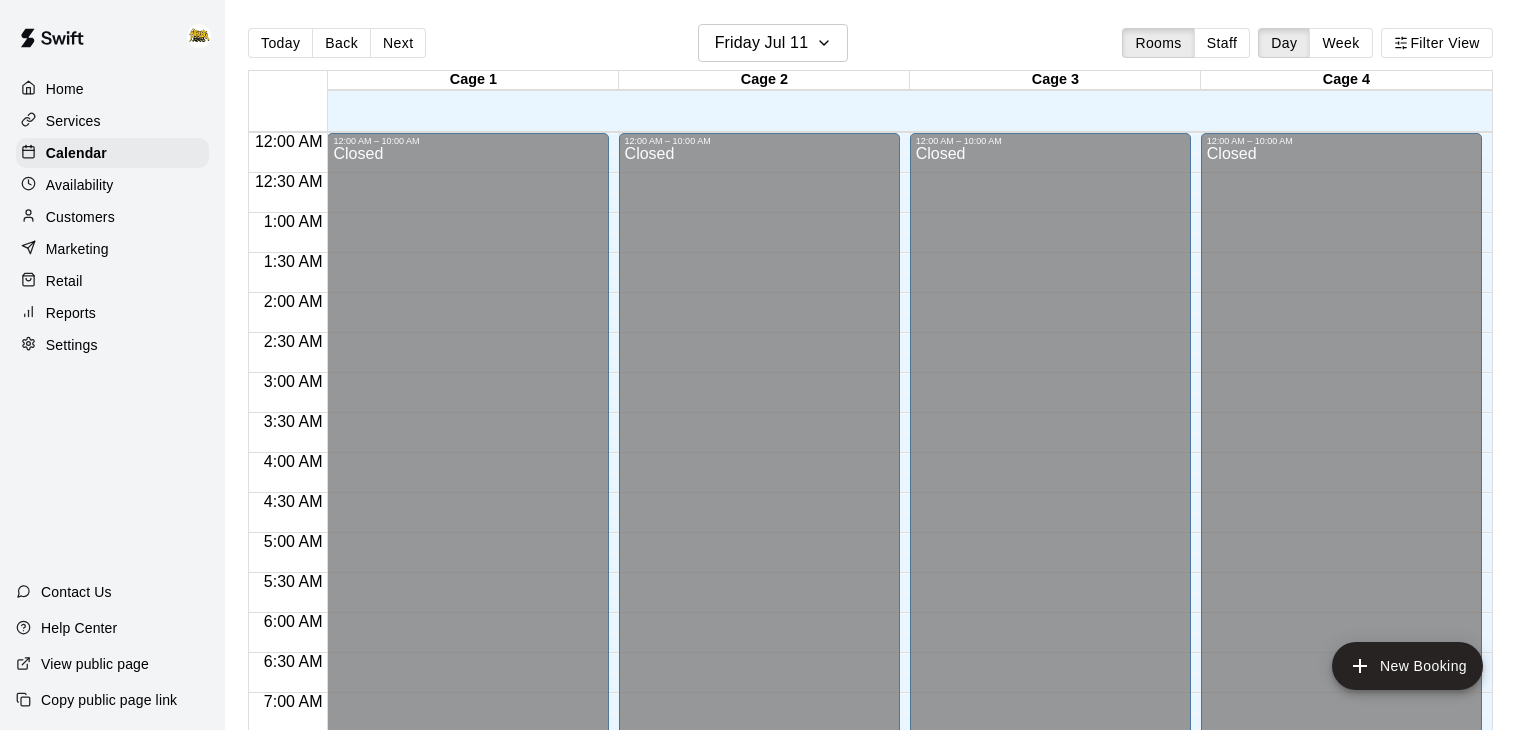 scroll, scrollTop: 1239, scrollLeft: 0, axis: vertical 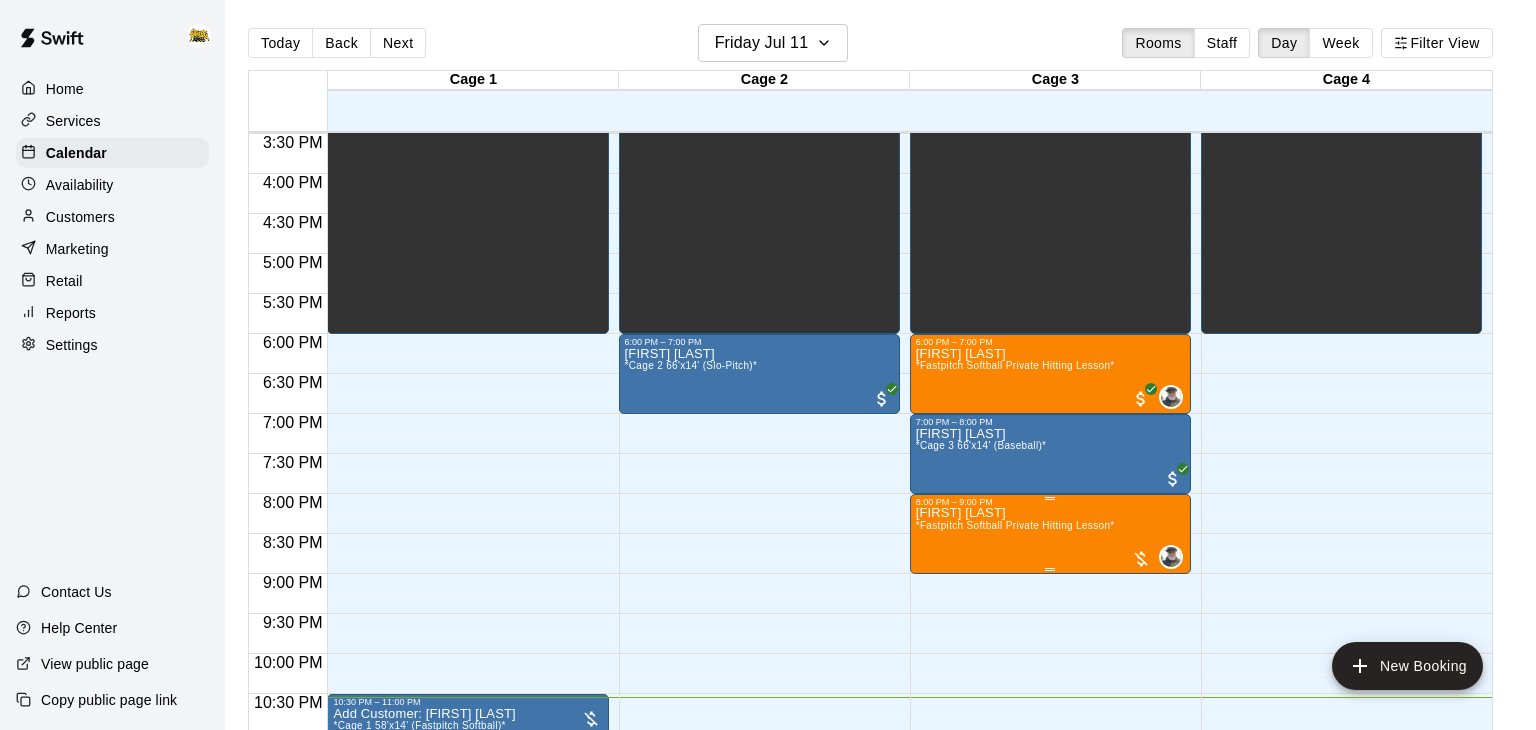 click on "[FIRST] [LAST] *Fastpitch Softball Private Hitting Lesson*" at bounding box center (1015, 872) 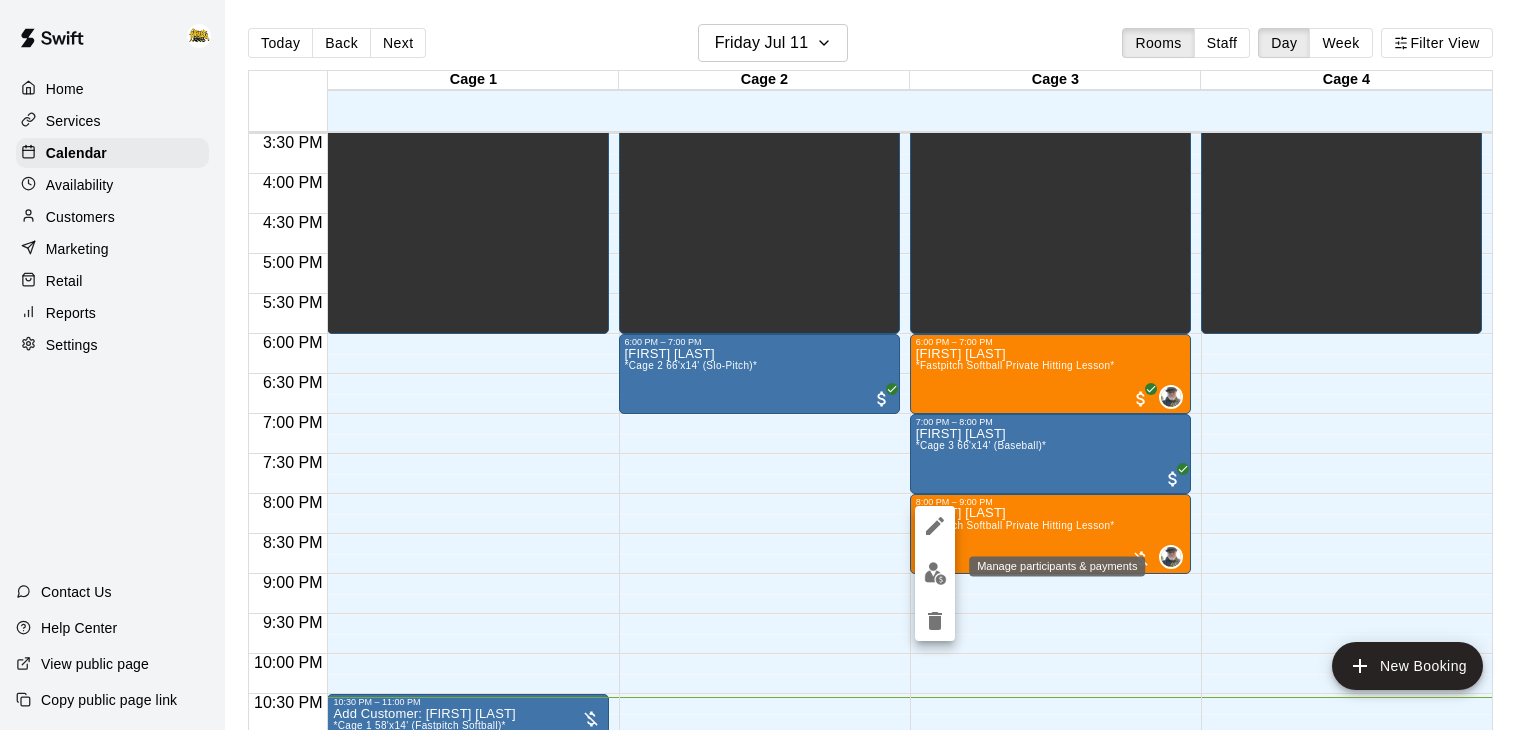 click at bounding box center [935, 573] 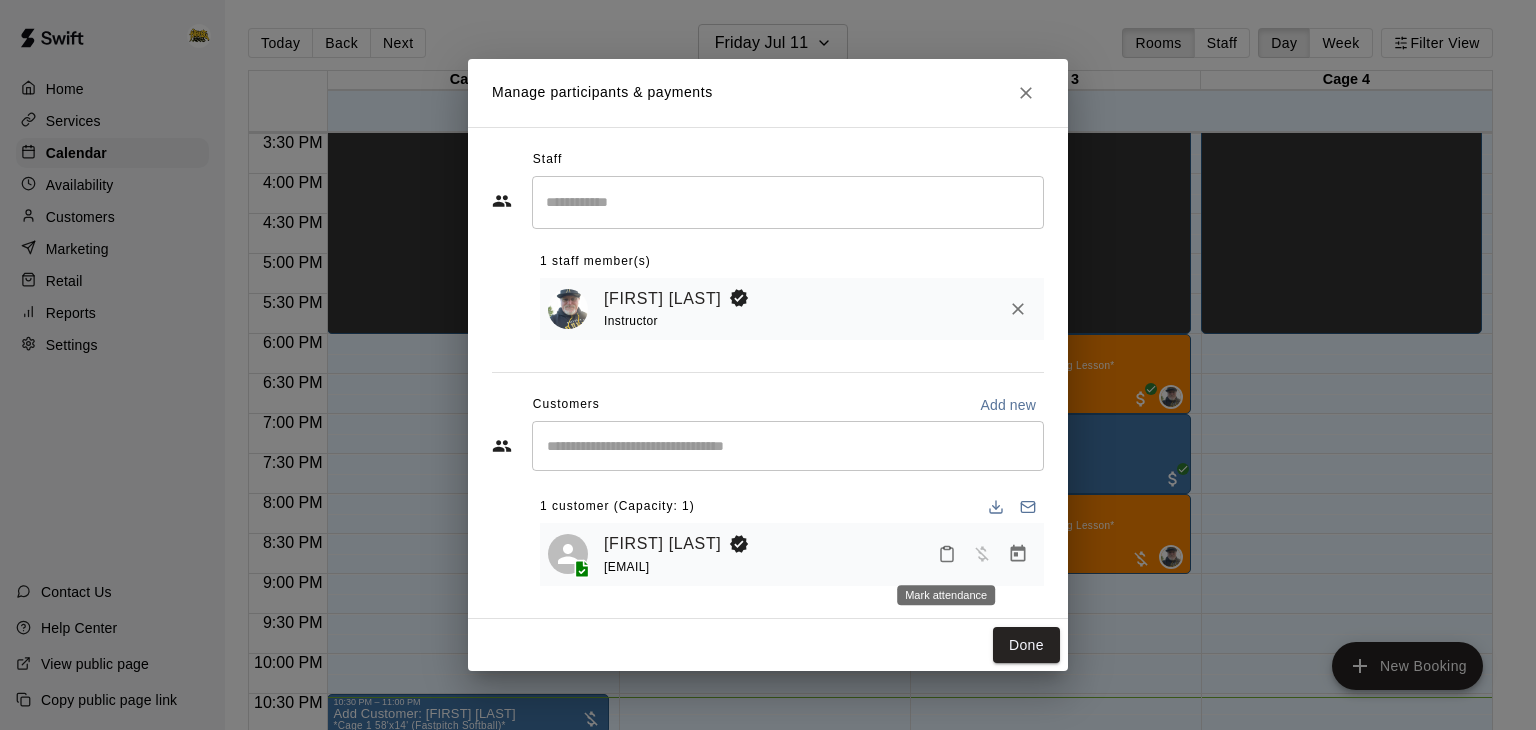 click at bounding box center (947, 554) 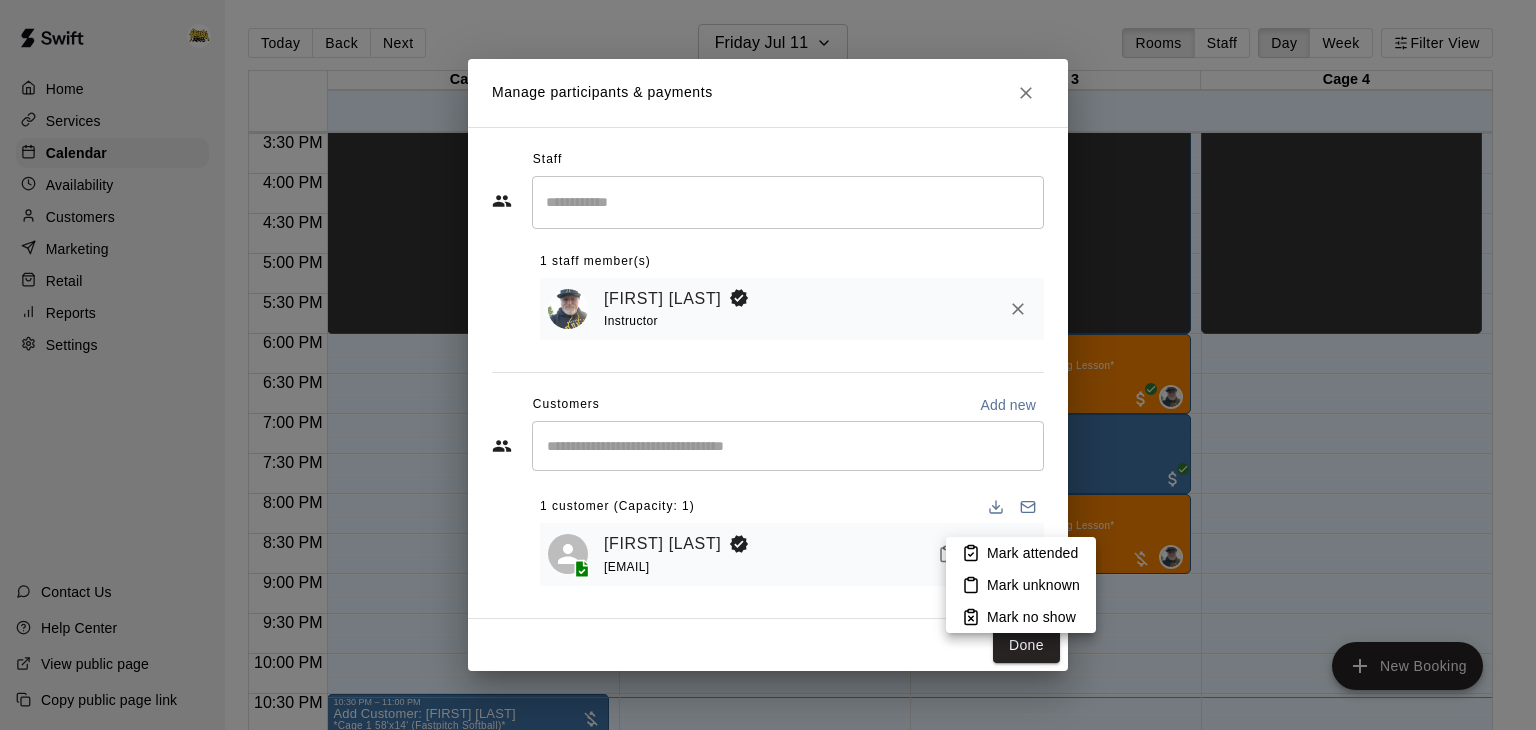 click on "Mark attended" at bounding box center [1021, 553] 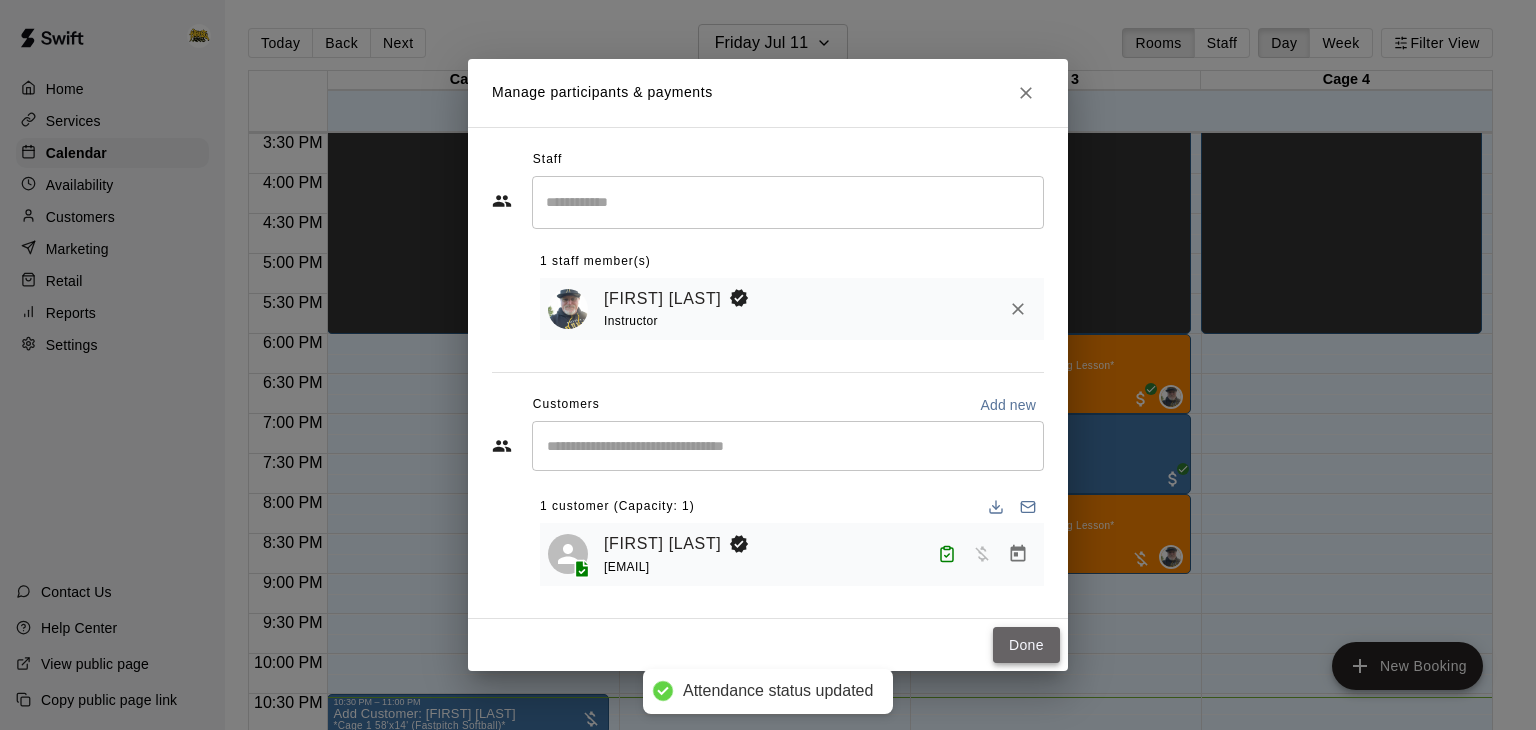 click on "Done" at bounding box center [1026, 645] 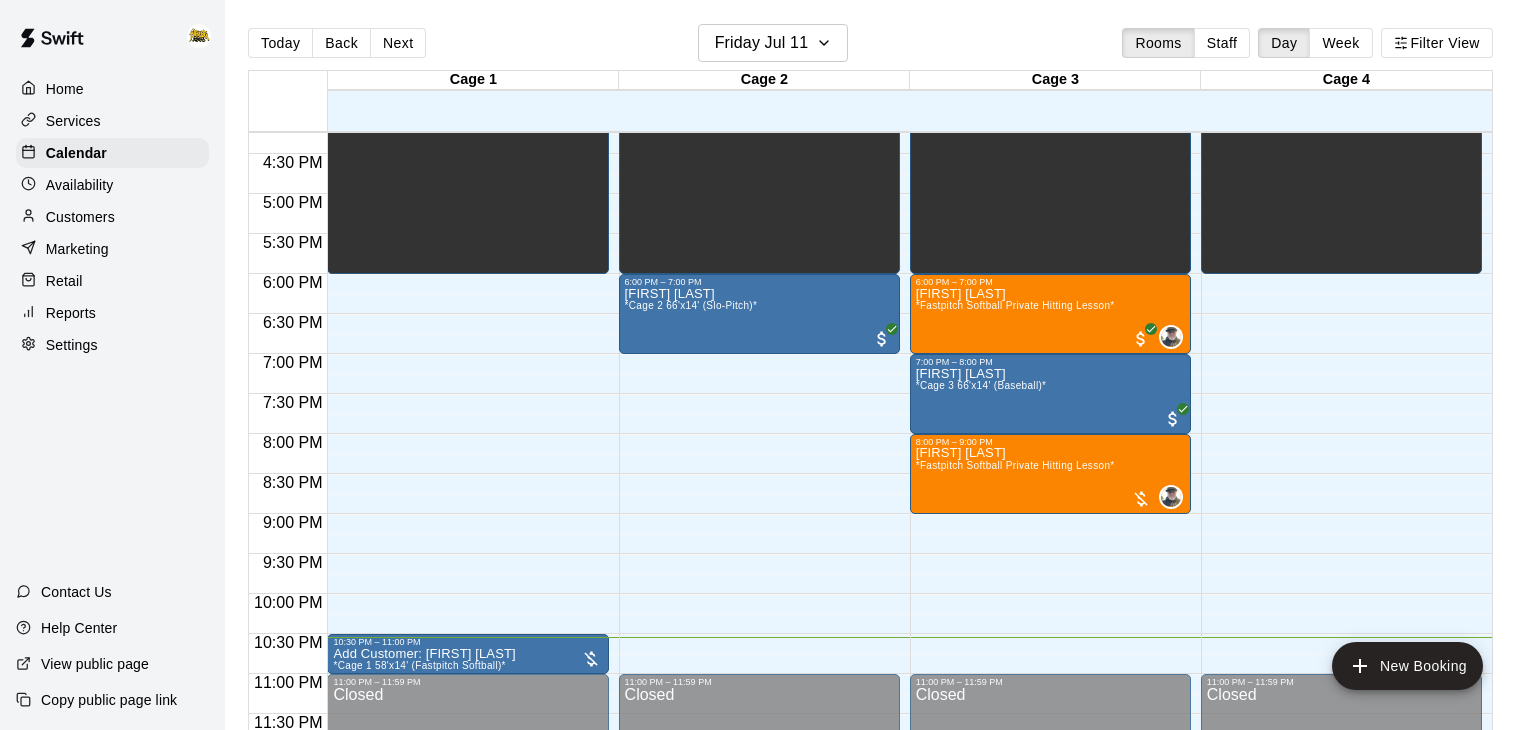 scroll, scrollTop: 1297, scrollLeft: 0, axis: vertical 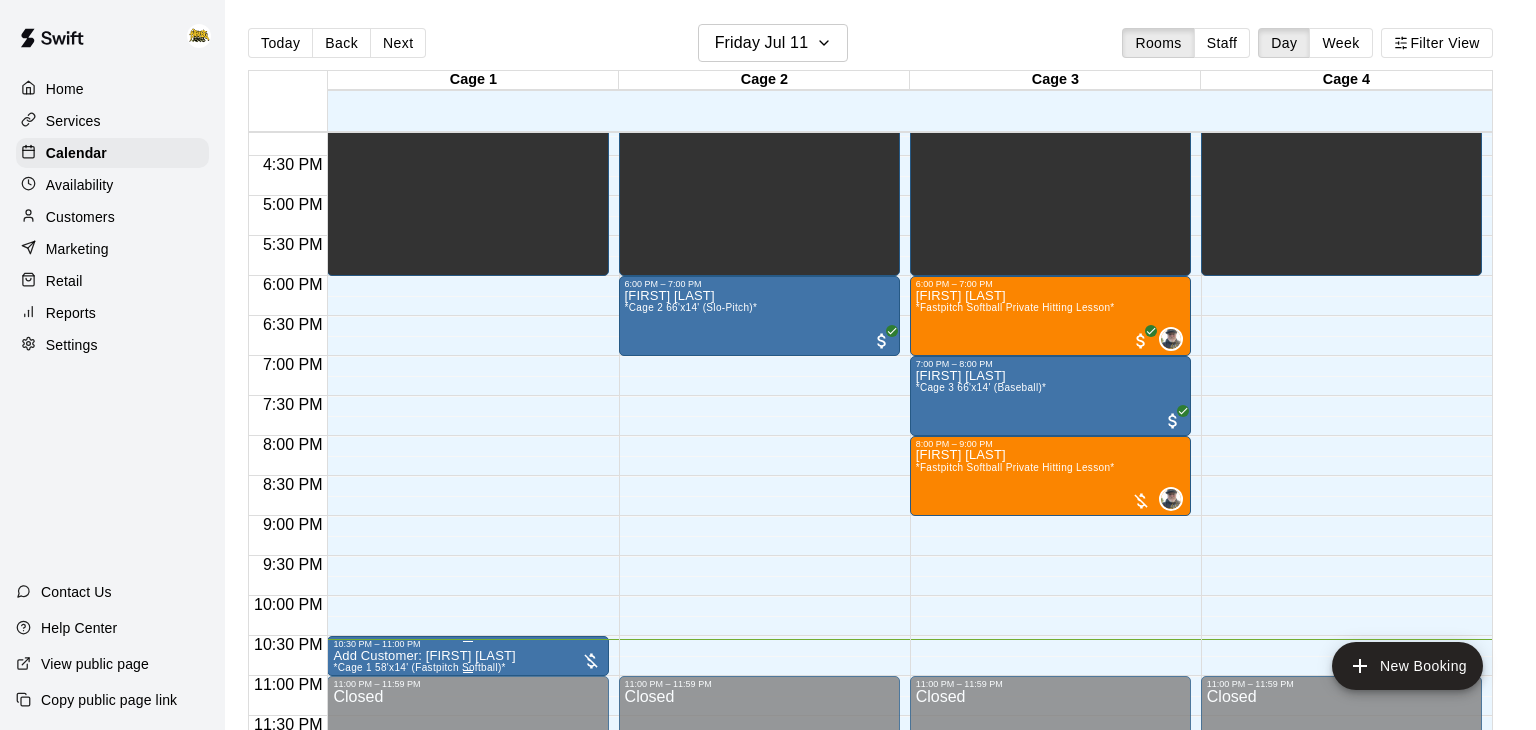 click on "[FIRST] [LAST] *Cage 1 58'x14' (Fastpitch Softball)*" at bounding box center [467, 1014] 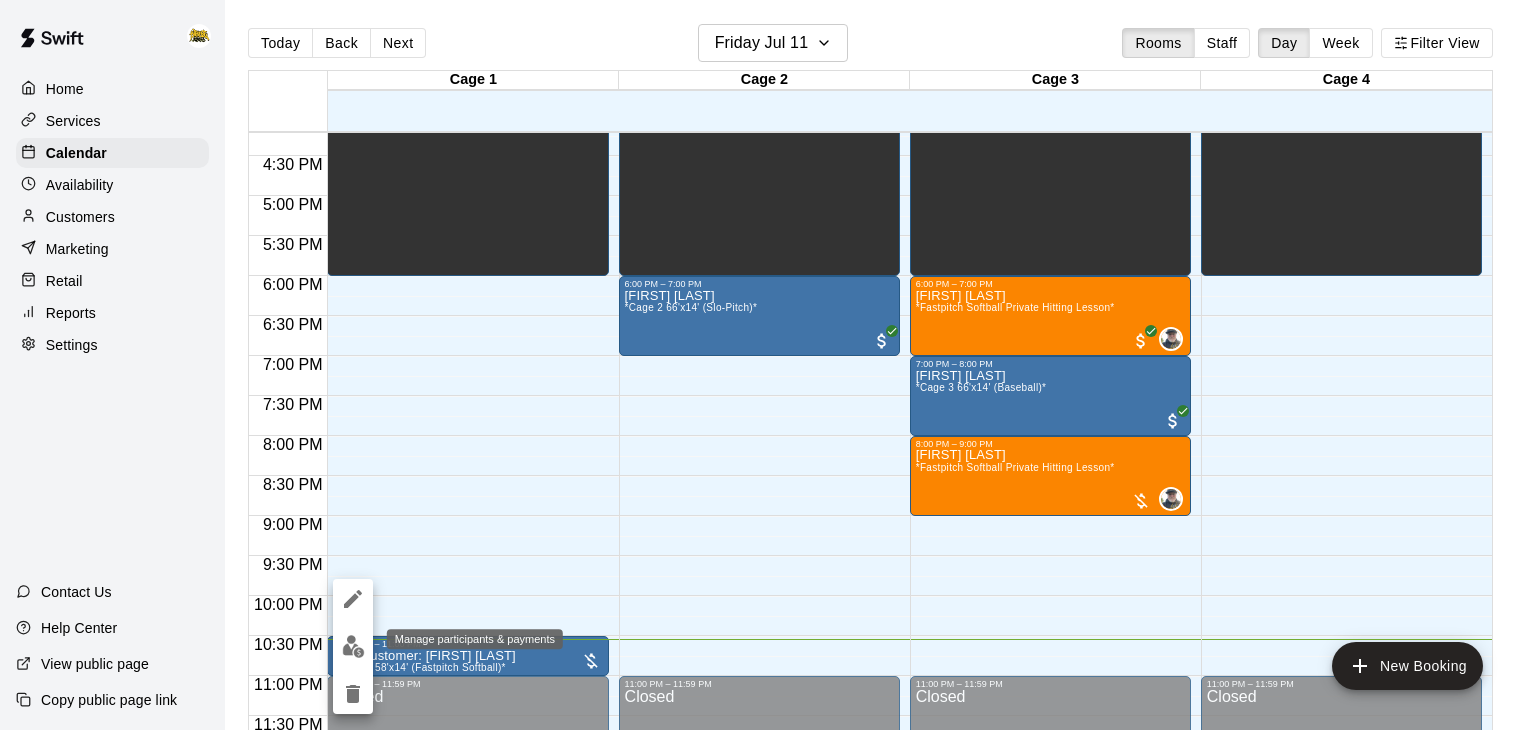 click at bounding box center (353, 646) 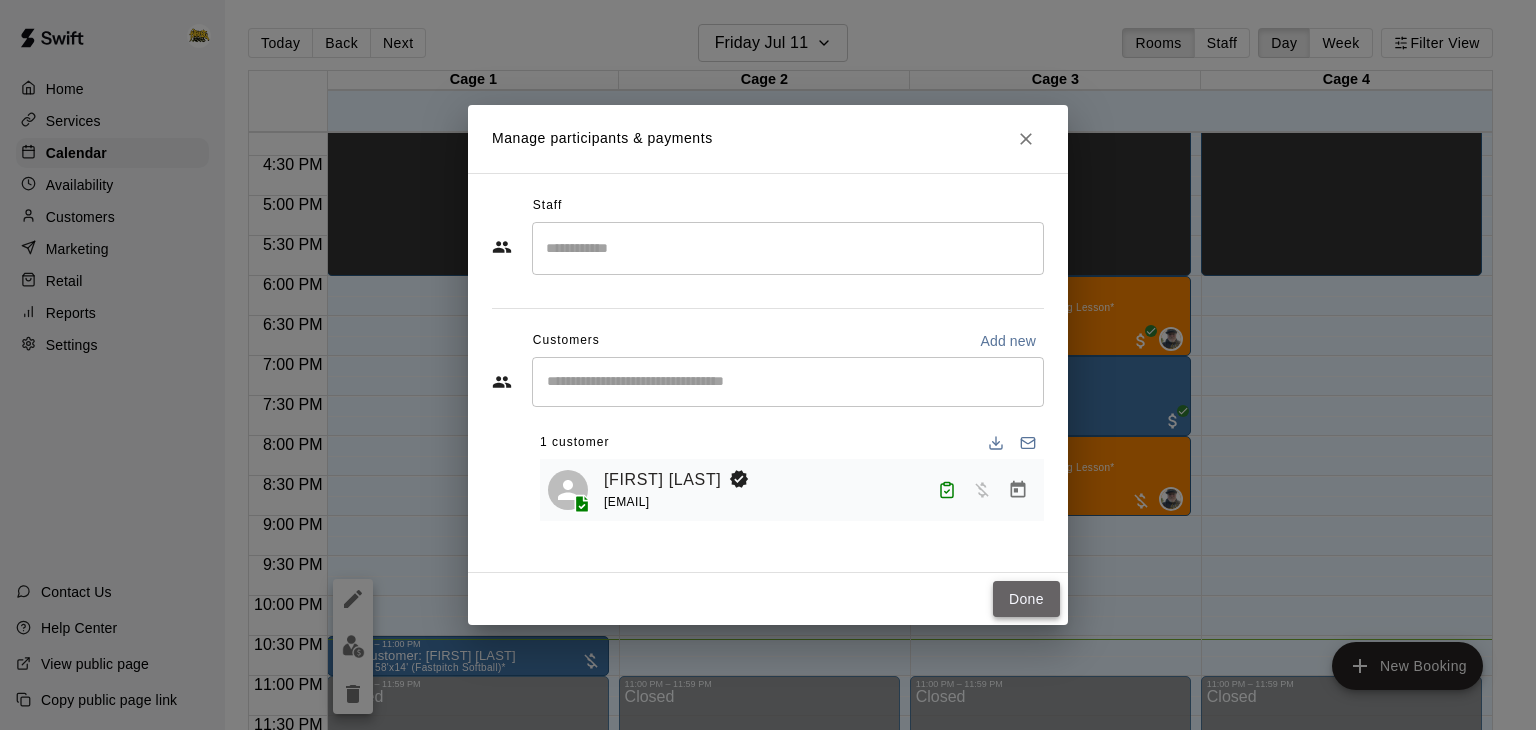 click on "Done" at bounding box center [1026, 599] 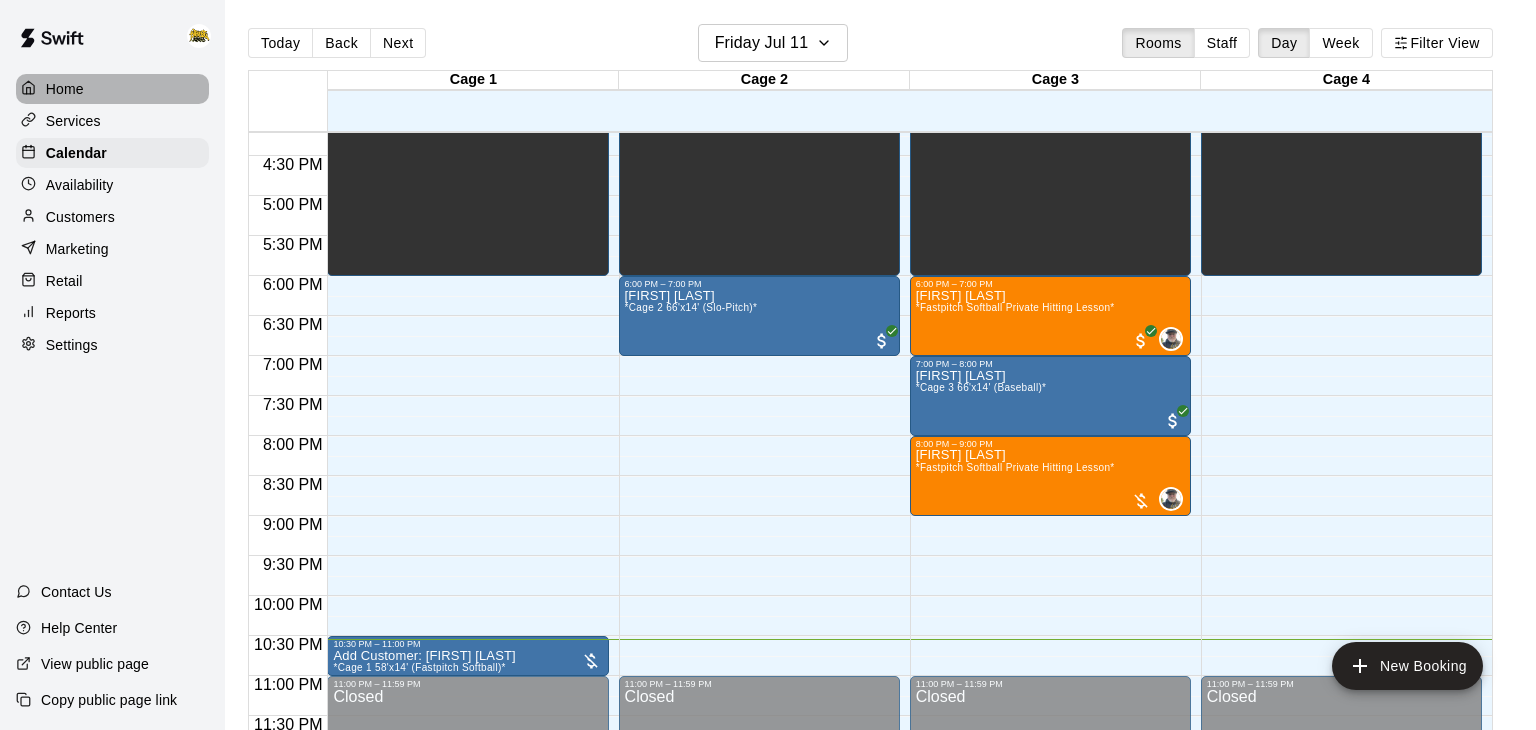 click on "Home" at bounding box center [65, 89] 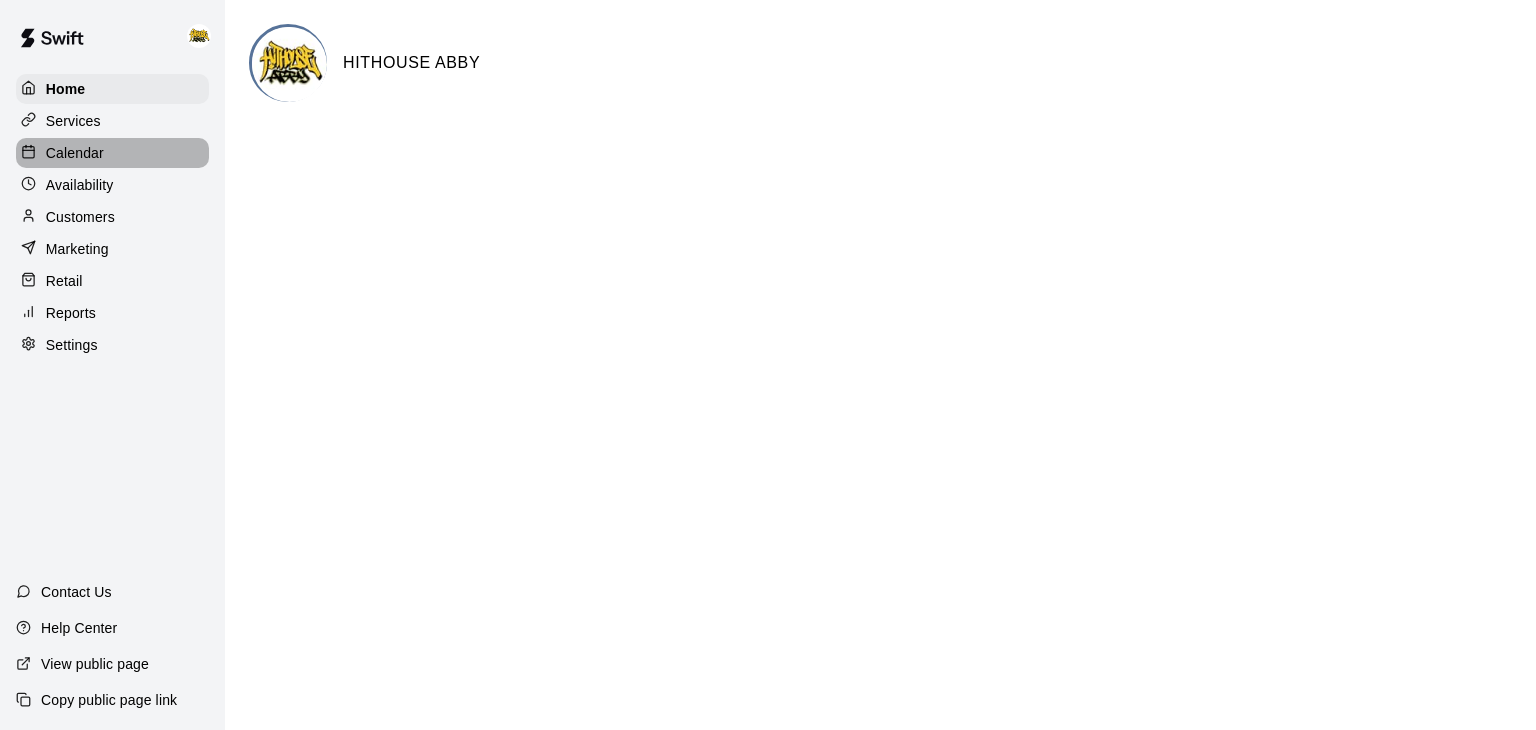 click on "Calendar" at bounding box center [112, 153] 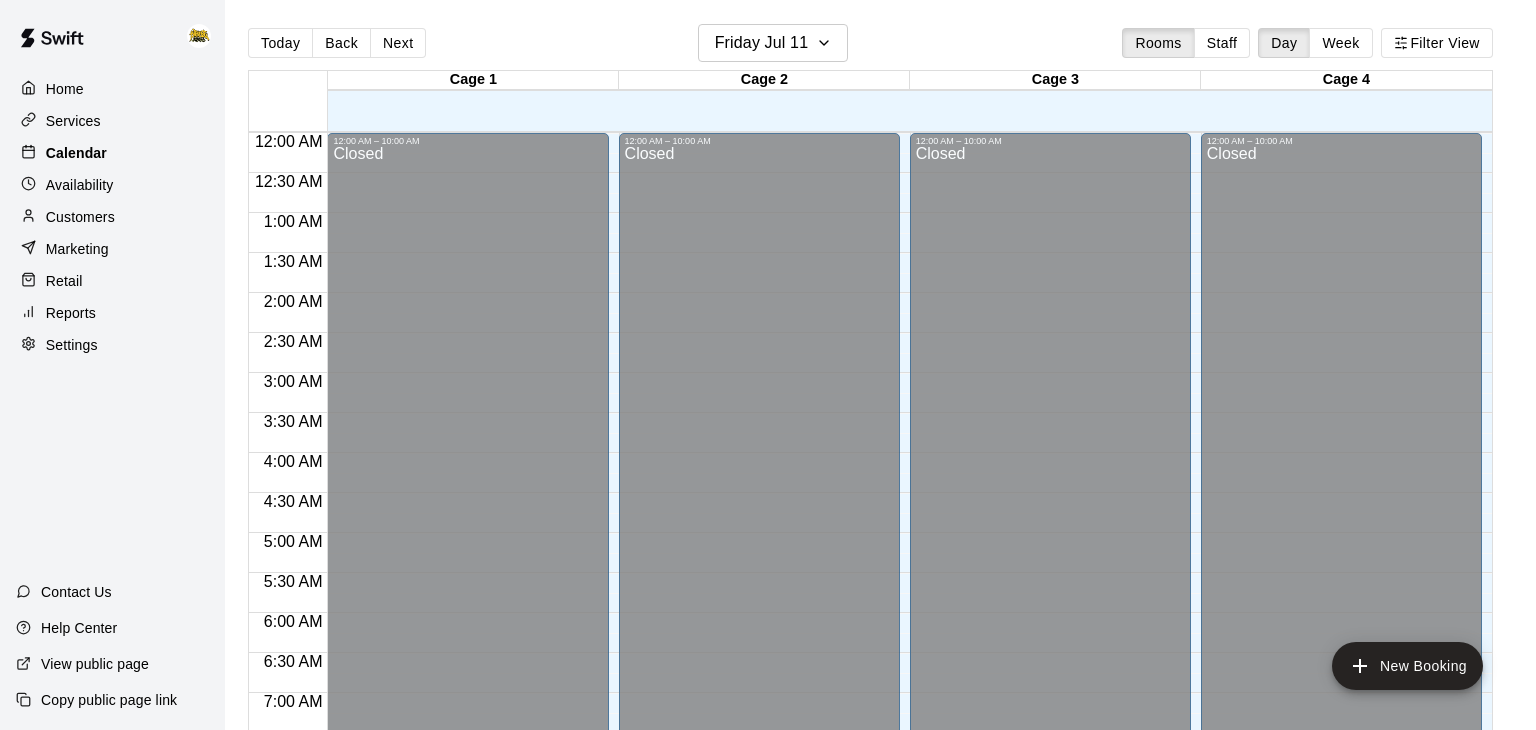 scroll, scrollTop: 1239, scrollLeft: 0, axis: vertical 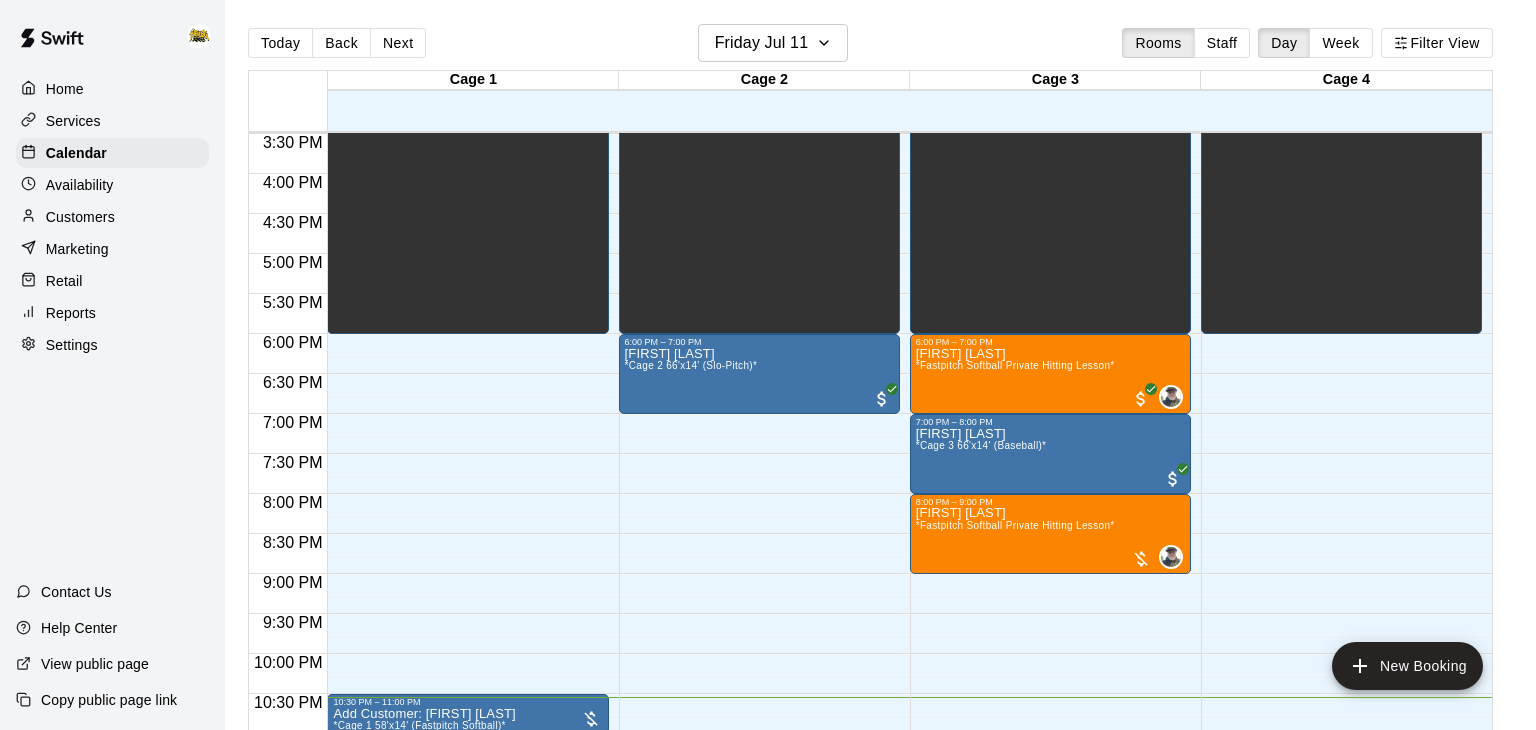 click on "Home" at bounding box center [112, 89] 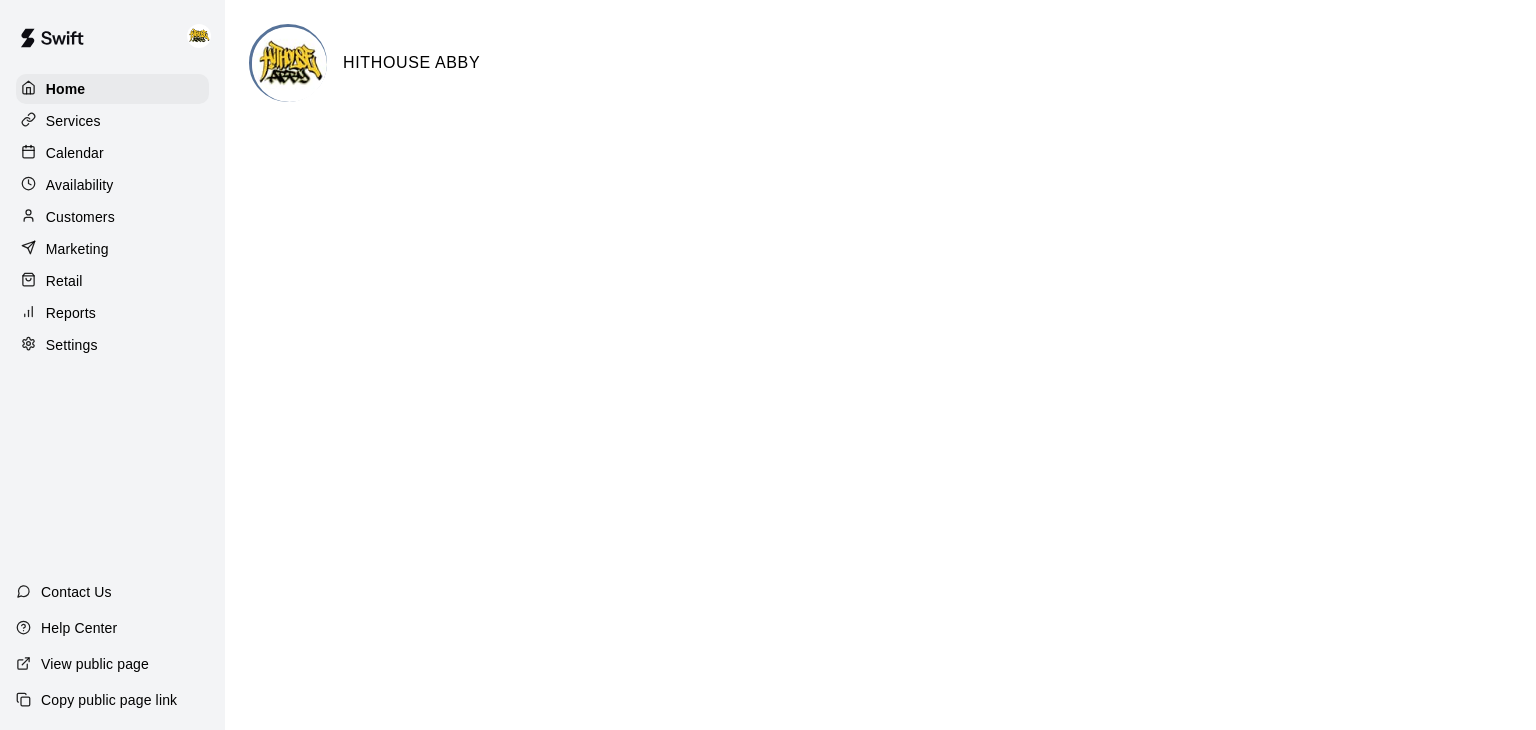 click on "Calendar" at bounding box center (75, 153) 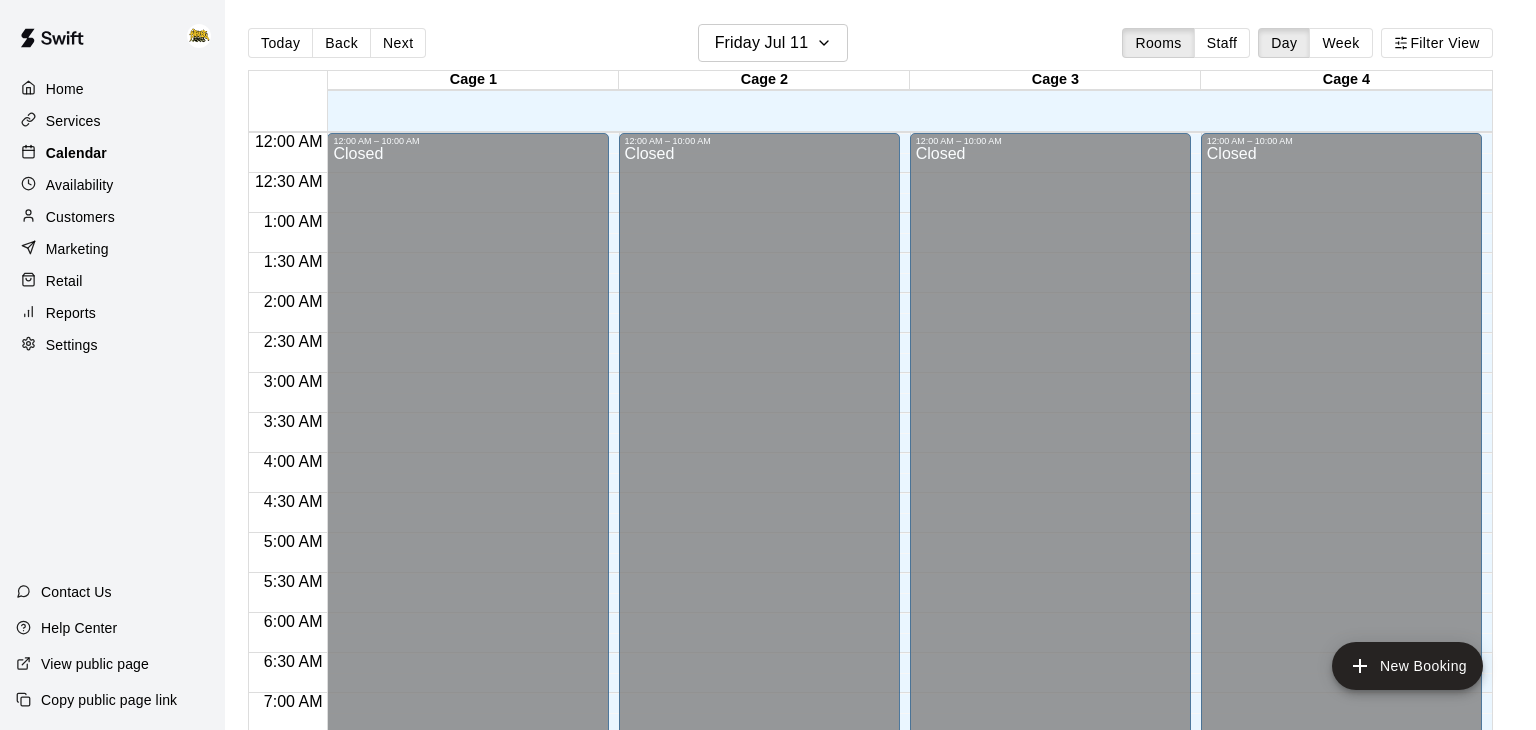 scroll, scrollTop: 1239, scrollLeft: 0, axis: vertical 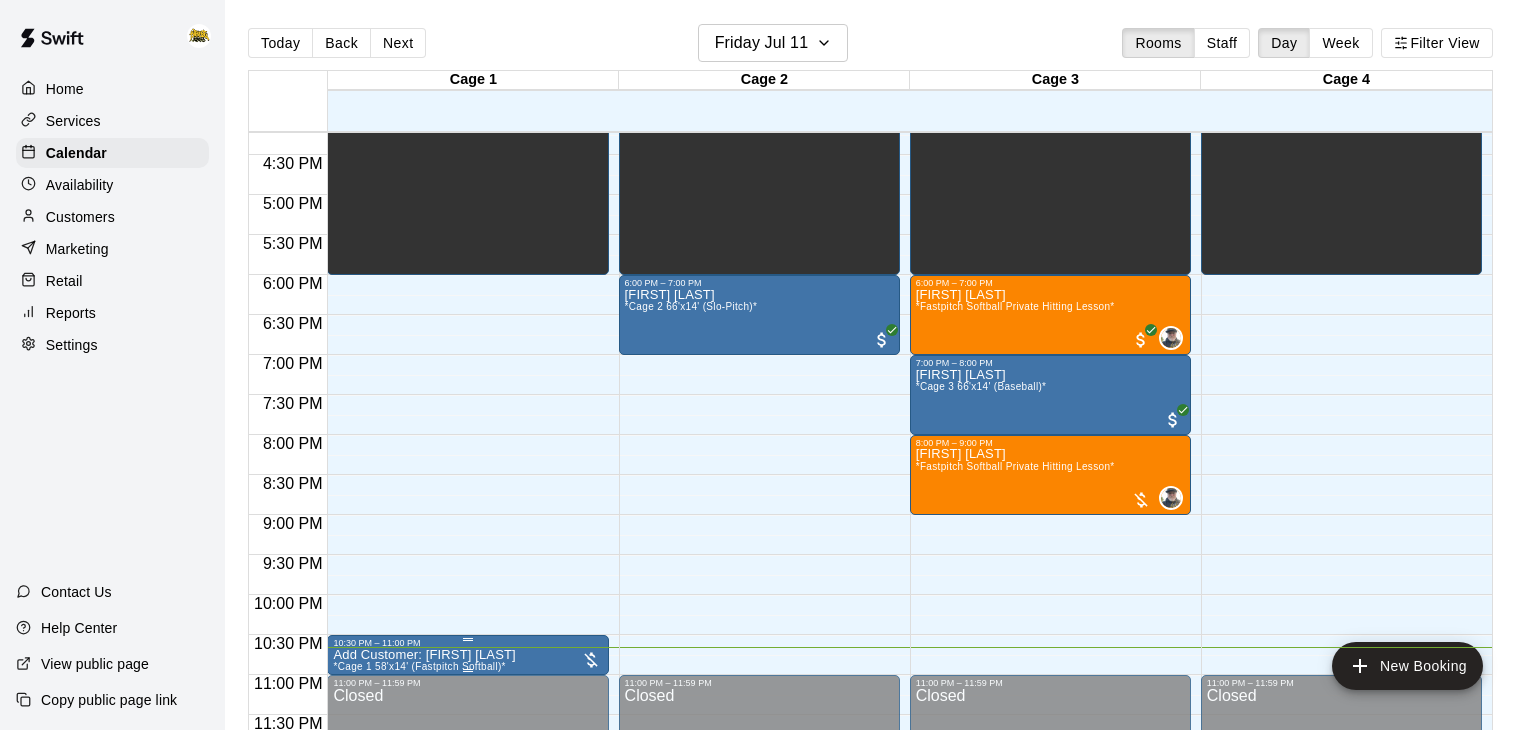 click on "[FIRST] [LAST] *Cage 1 58'x14' (Fastpitch Softball)*" at bounding box center [424, 1013] 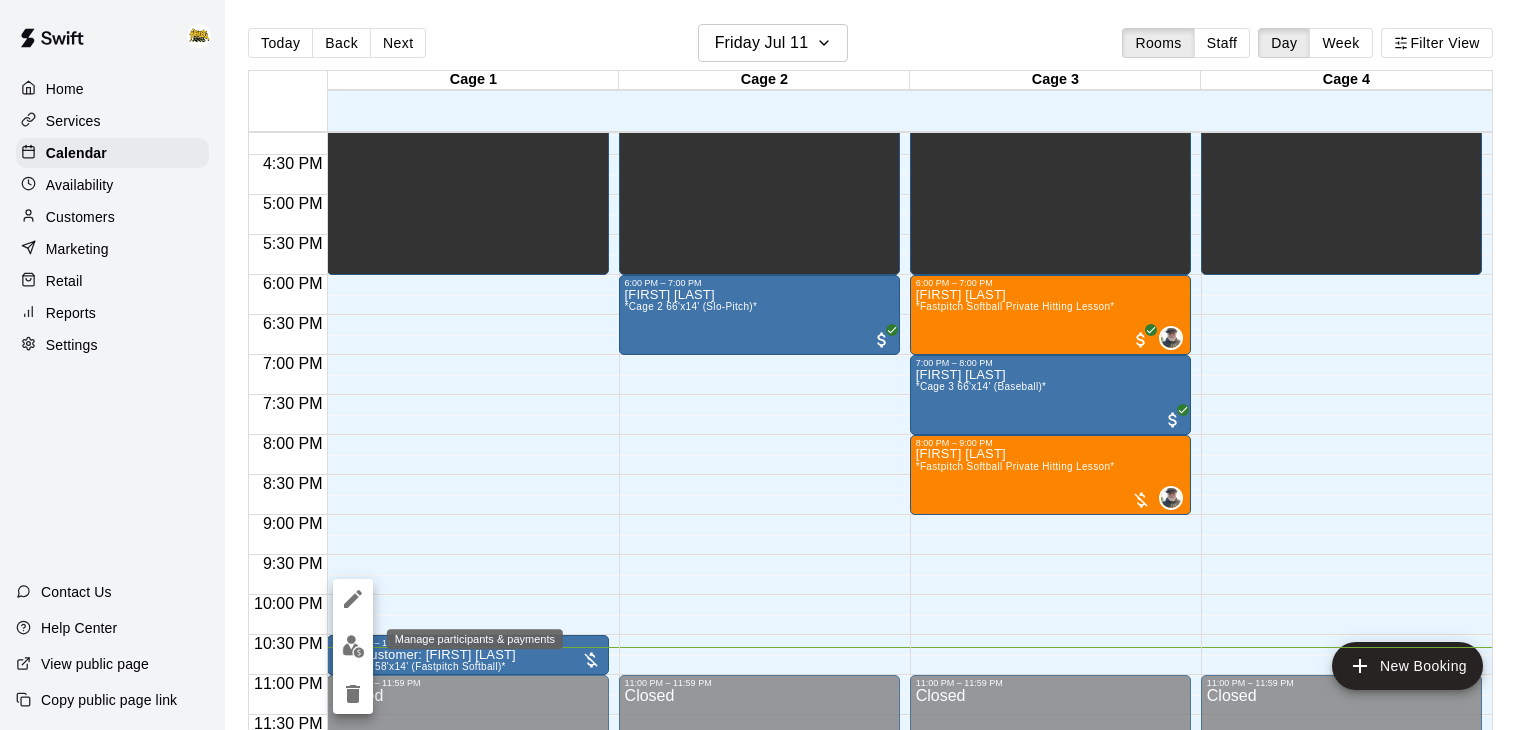 click at bounding box center [353, 646] 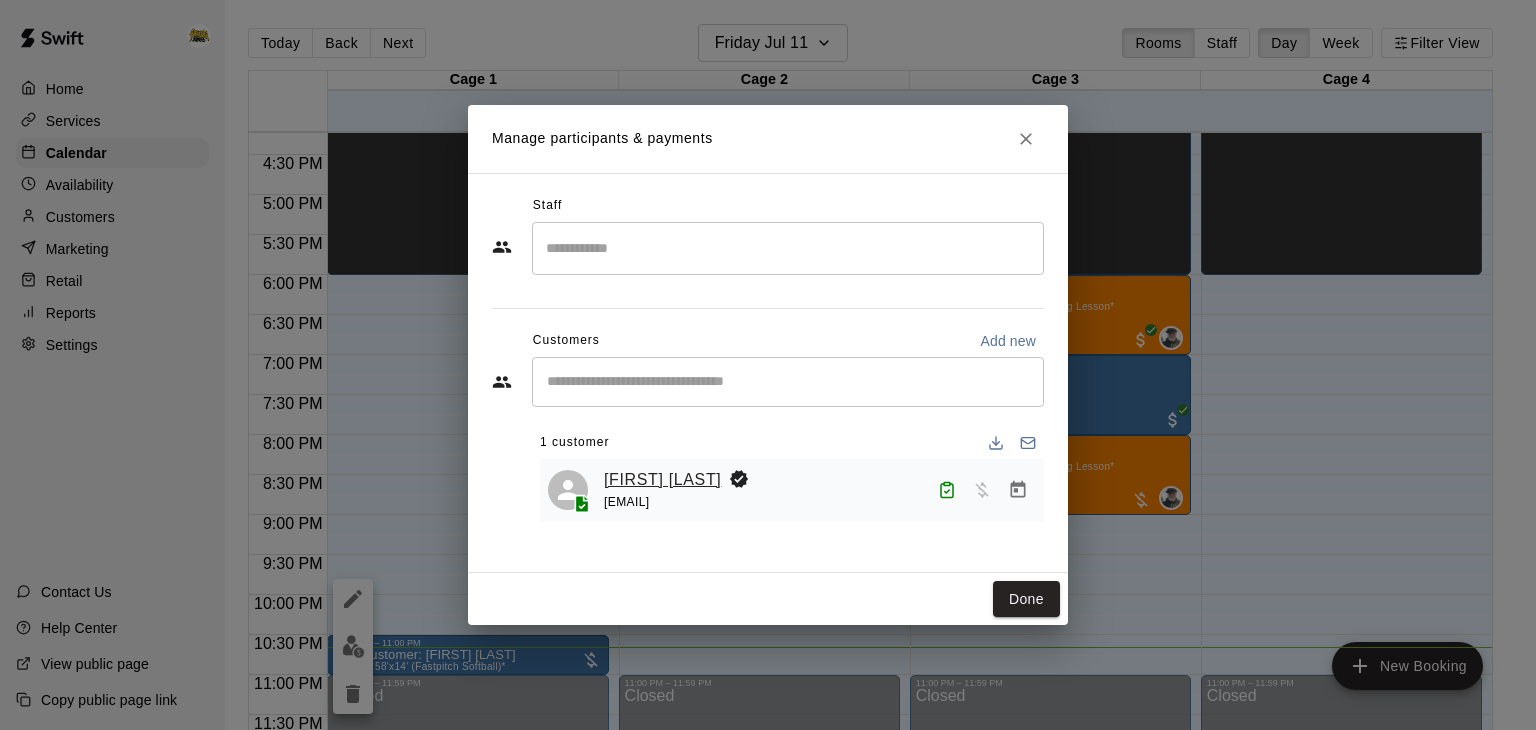 click on "[FIRST] [LAST]" at bounding box center (662, 480) 